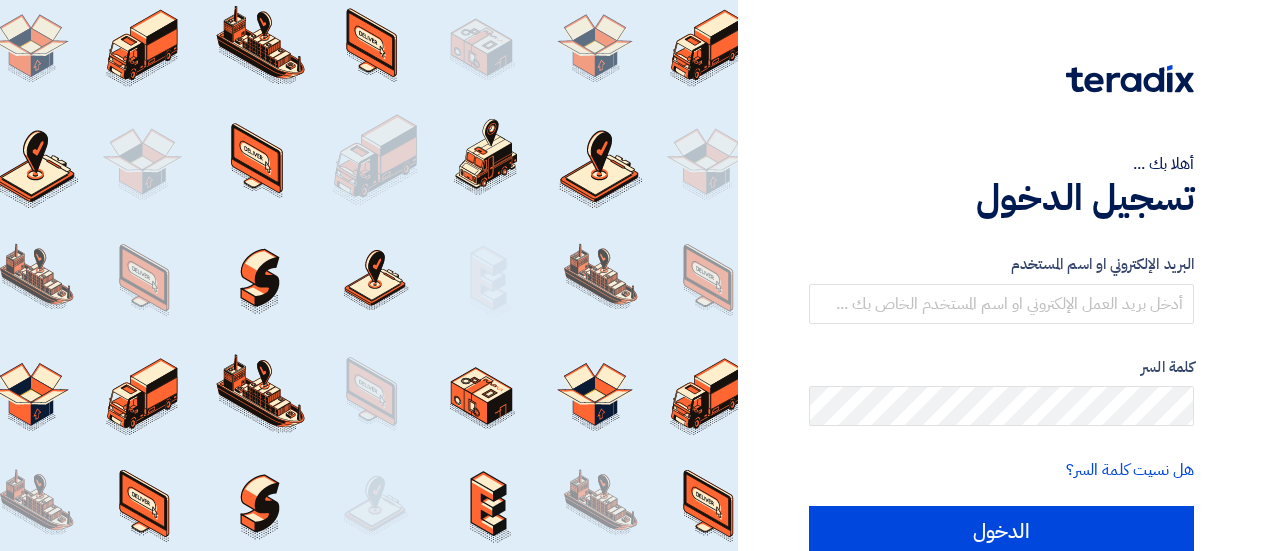 scroll, scrollTop: 0, scrollLeft: 0, axis: both 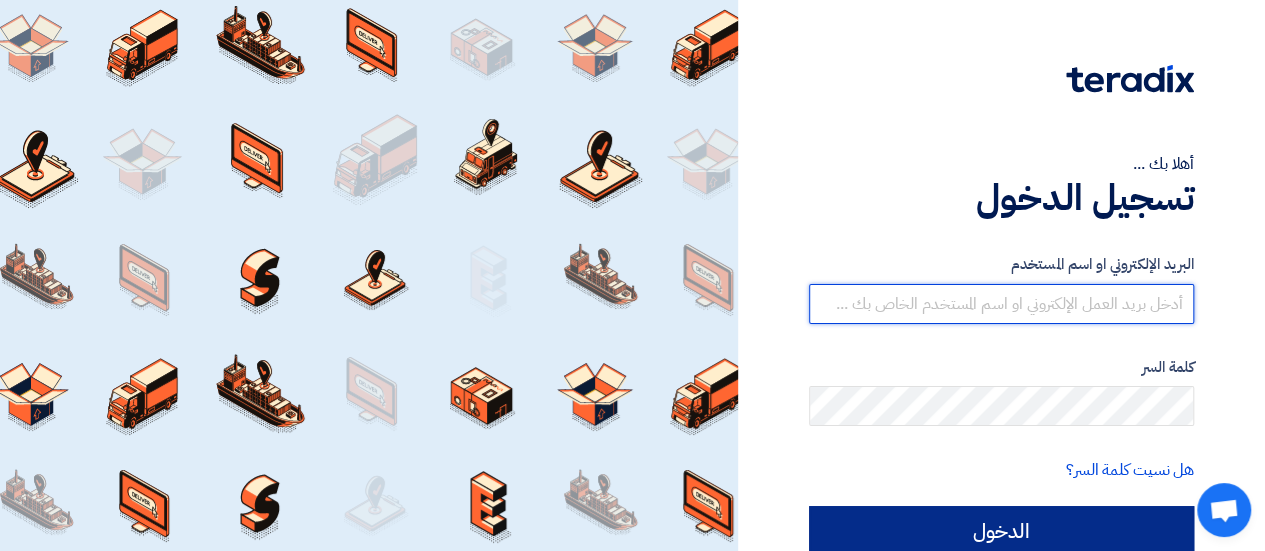 type on "m.magdy@example.com" 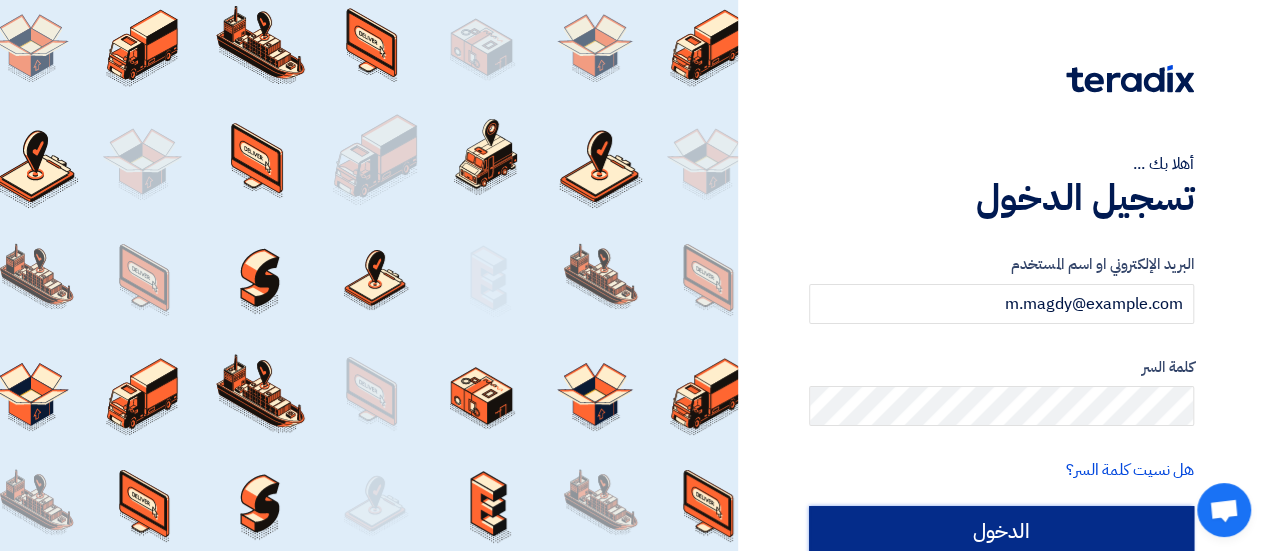 click on "الدخول" 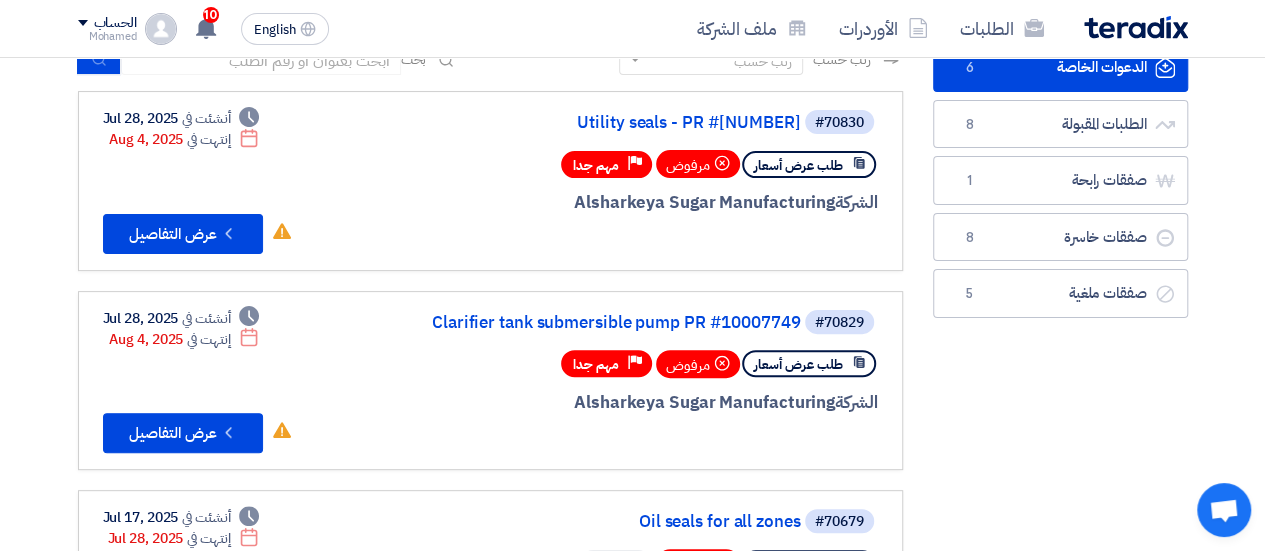 scroll, scrollTop: 100, scrollLeft: 0, axis: vertical 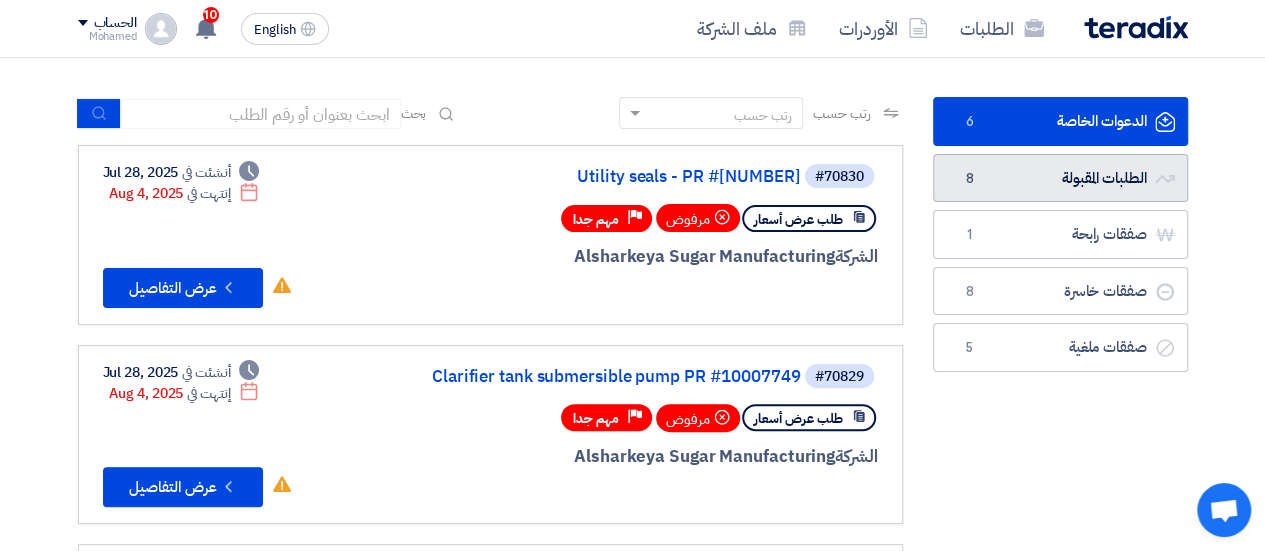 click on "الطلبات المقبولة
الطلبات المقبولة
[NUMBER]" 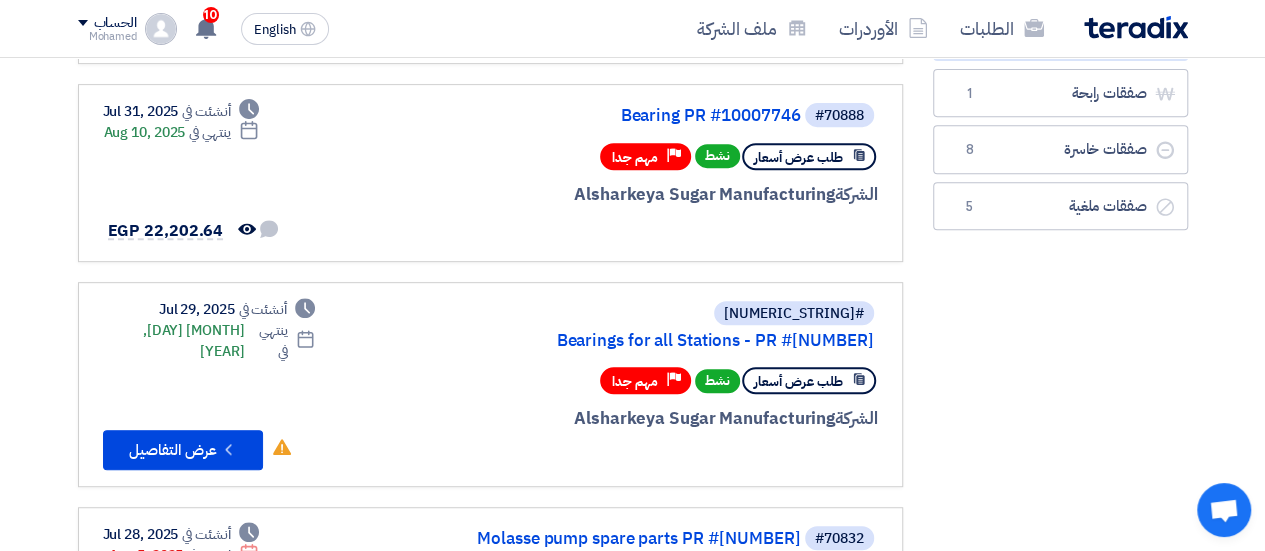 scroll, scrollTop: 400, scrollLeft: 0, axis: vertical 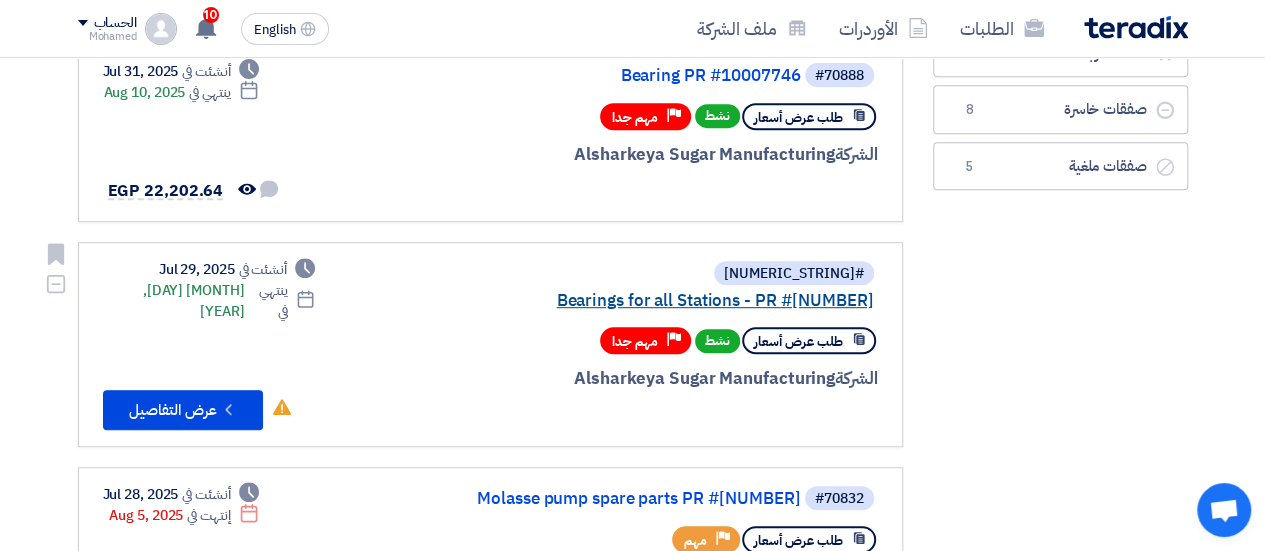 click on "Bearings for all Stations - PR #[NUMBER]" 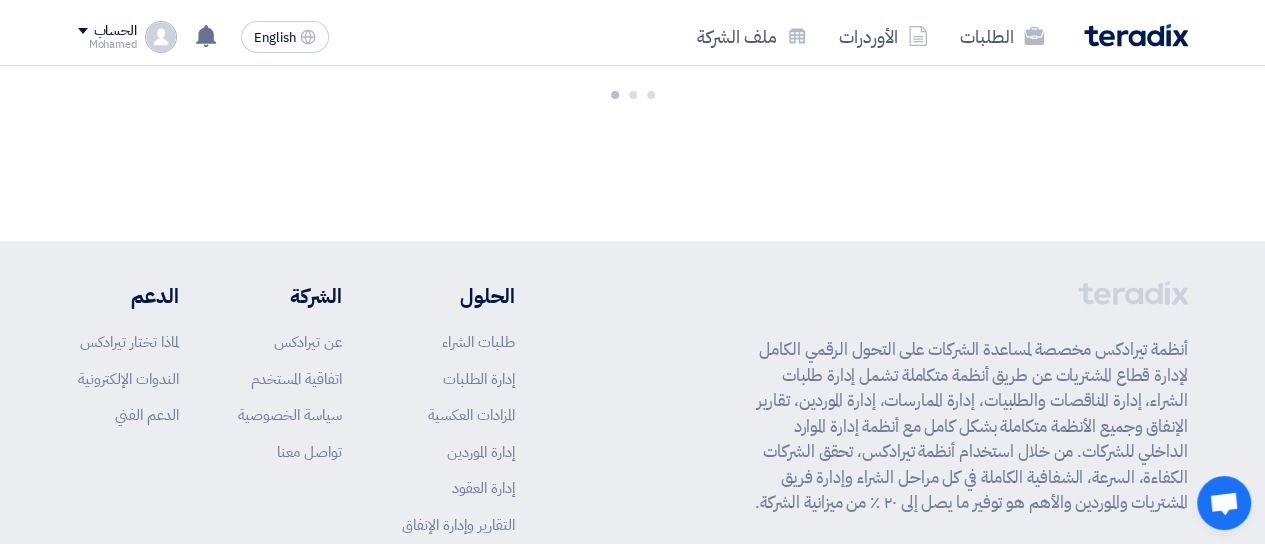 scroll, scrollTop: 0, scrollLeft: 0, axis: both 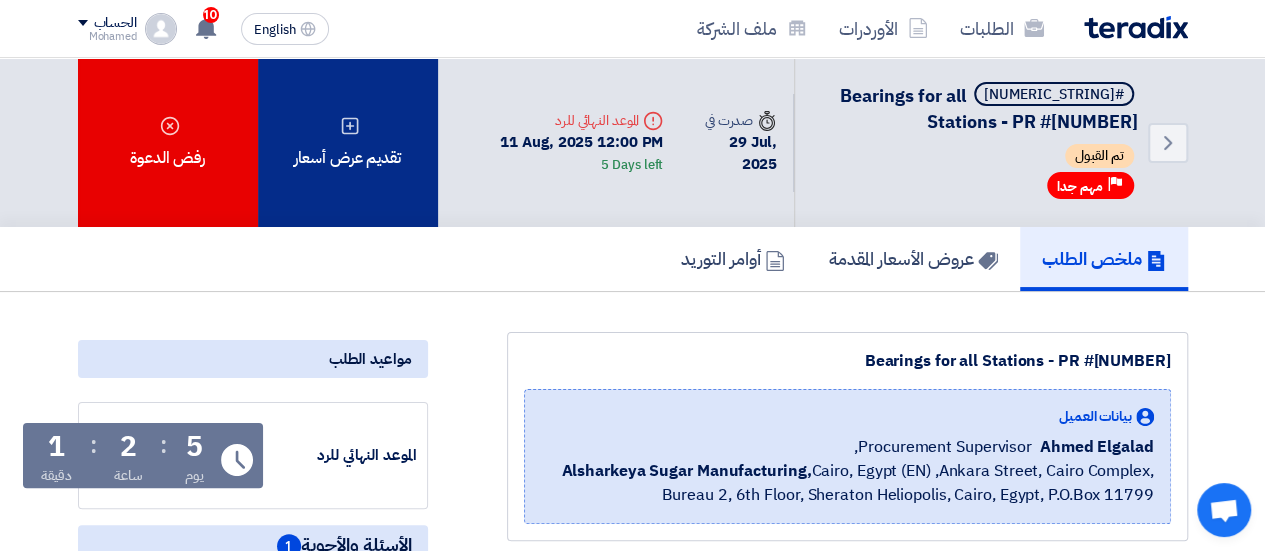 click on "تقديم عرض أسعار" 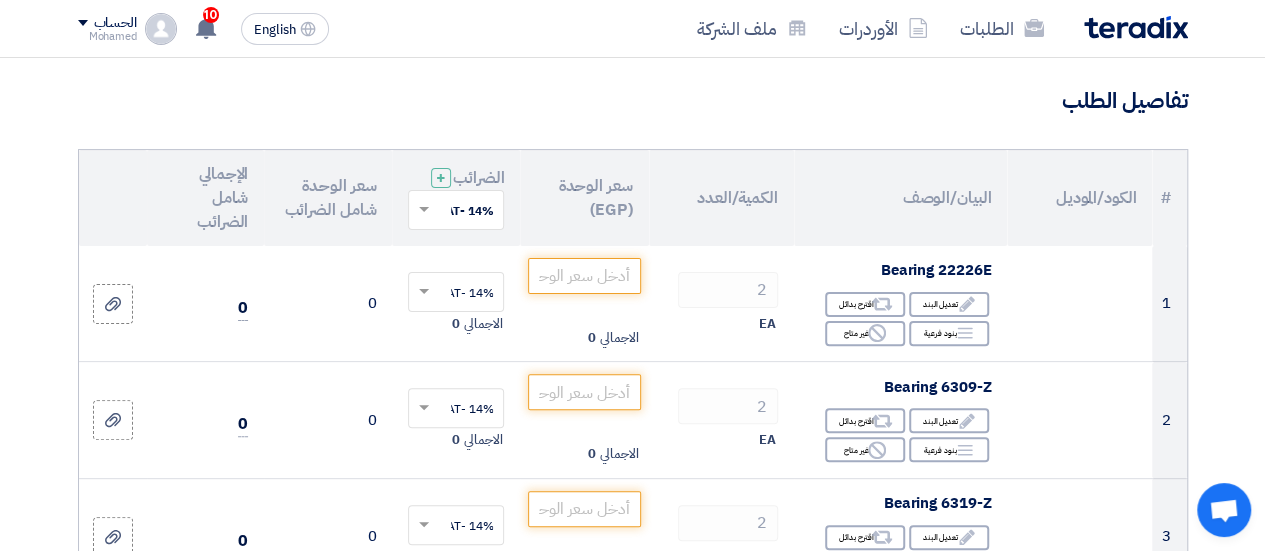 scroll, scrollTop: 200, scrollLeft: 0, axis: vertical 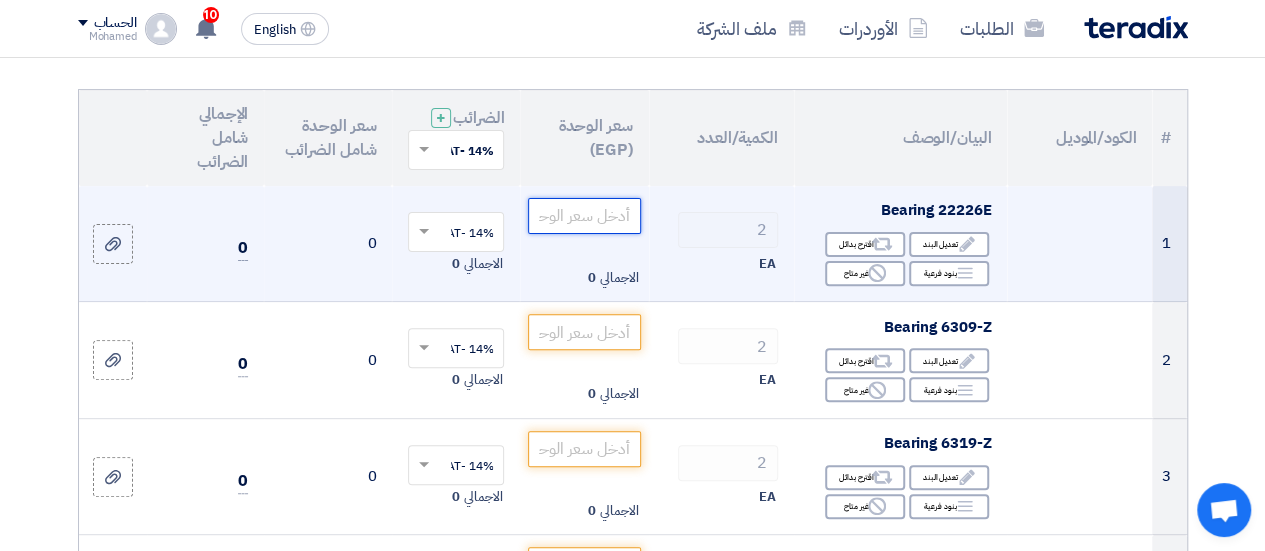 click 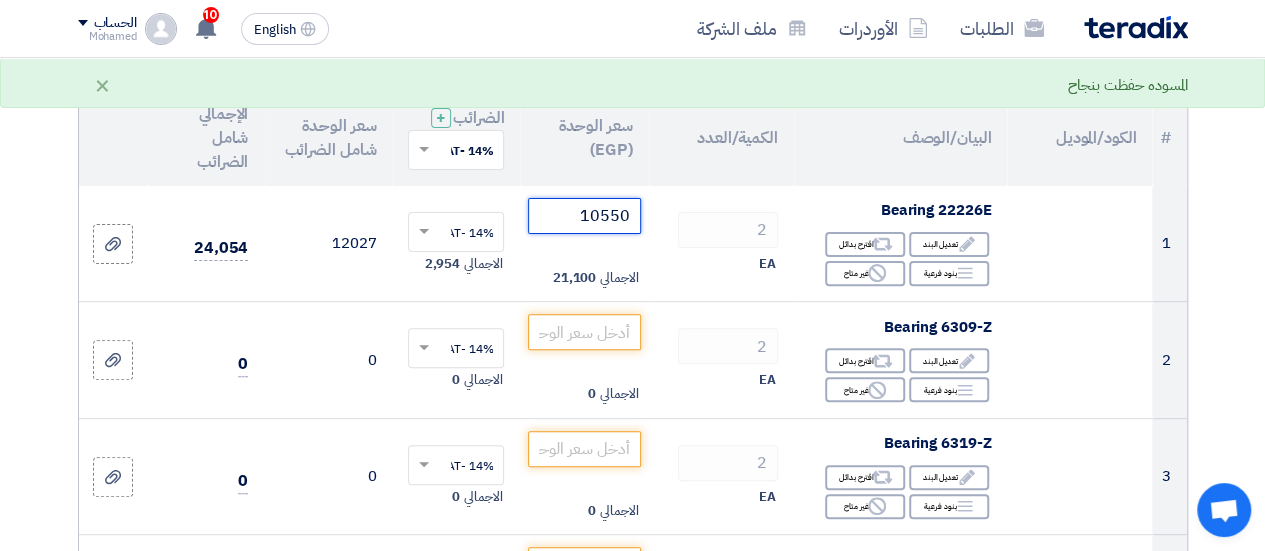 type on "10550" 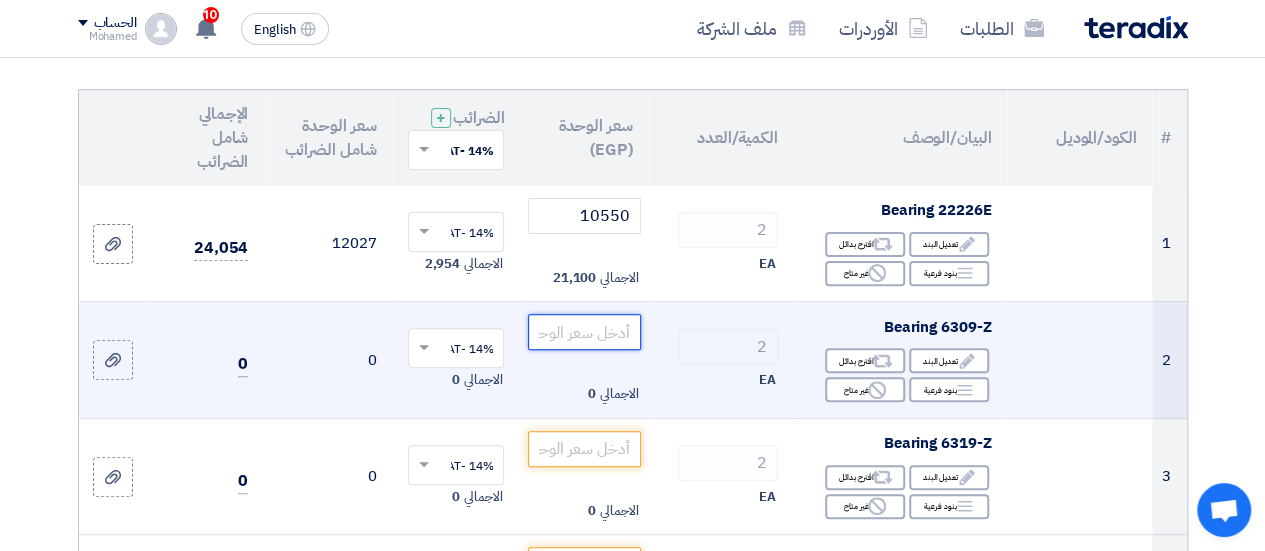 click 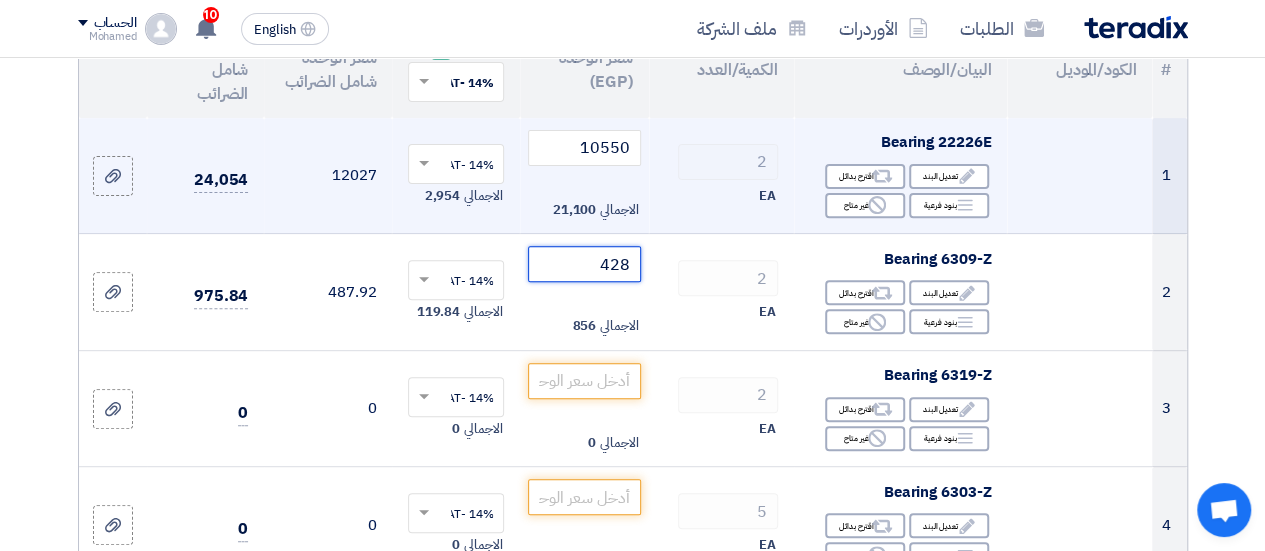 scroll, scrollTop: 300, scrollLeft: 0, axis: vertical 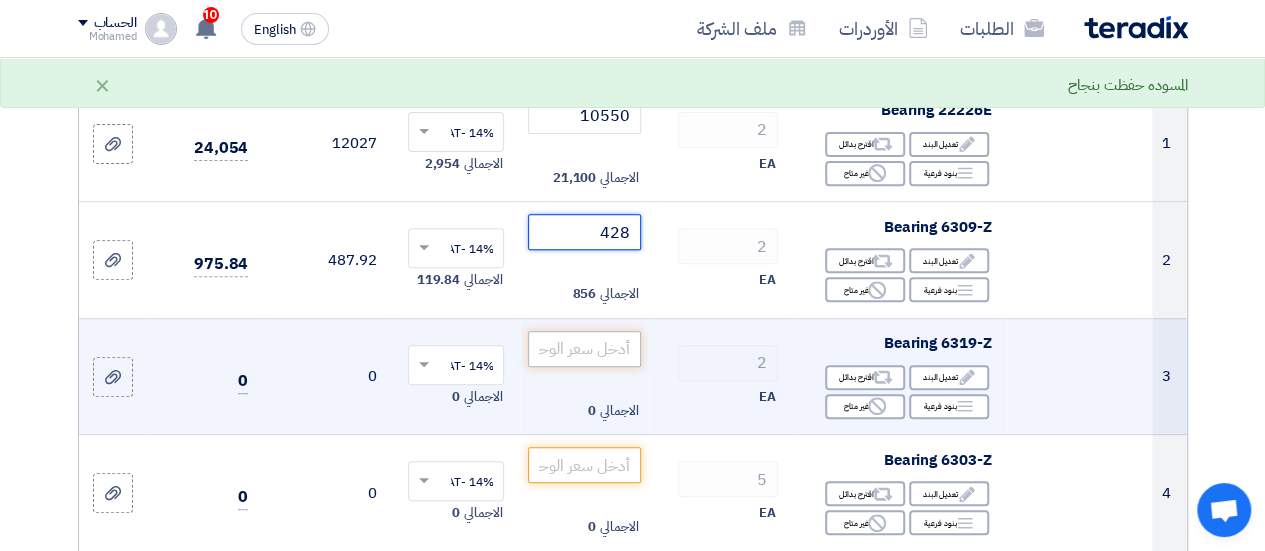 type on "428" 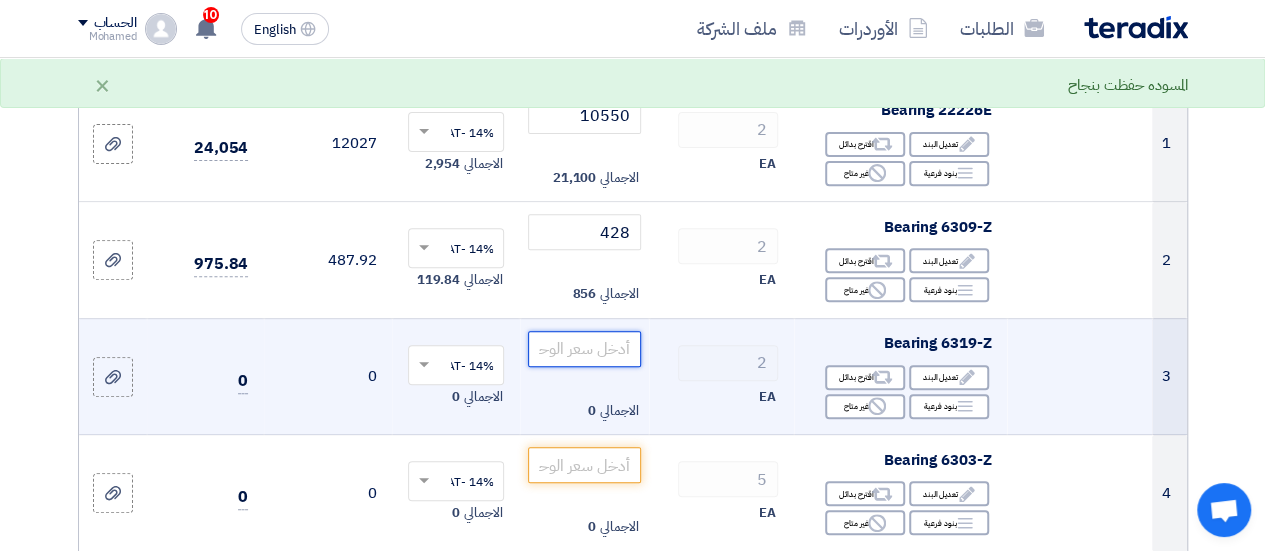 click 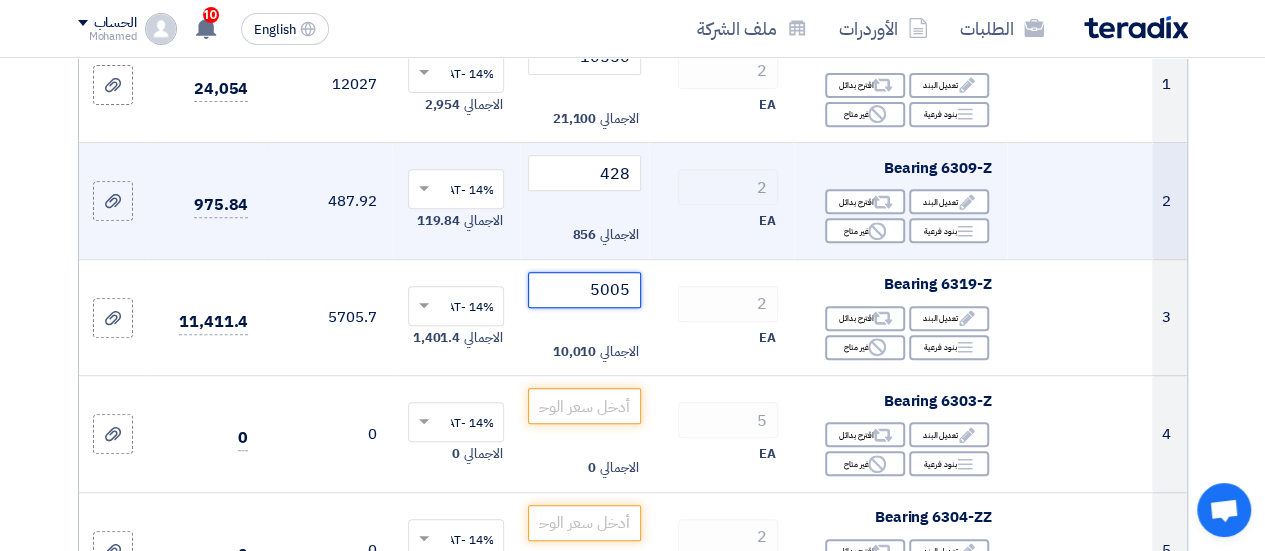scroll, scrollTop: 400, scrollLeft: 0, axis: vertical 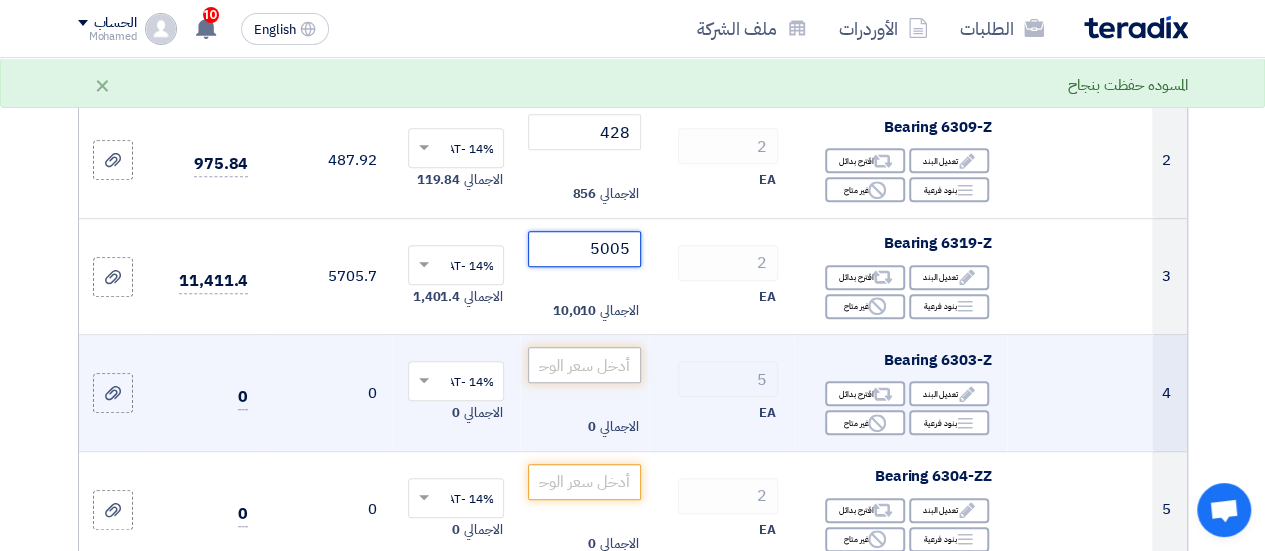 type on "5005" 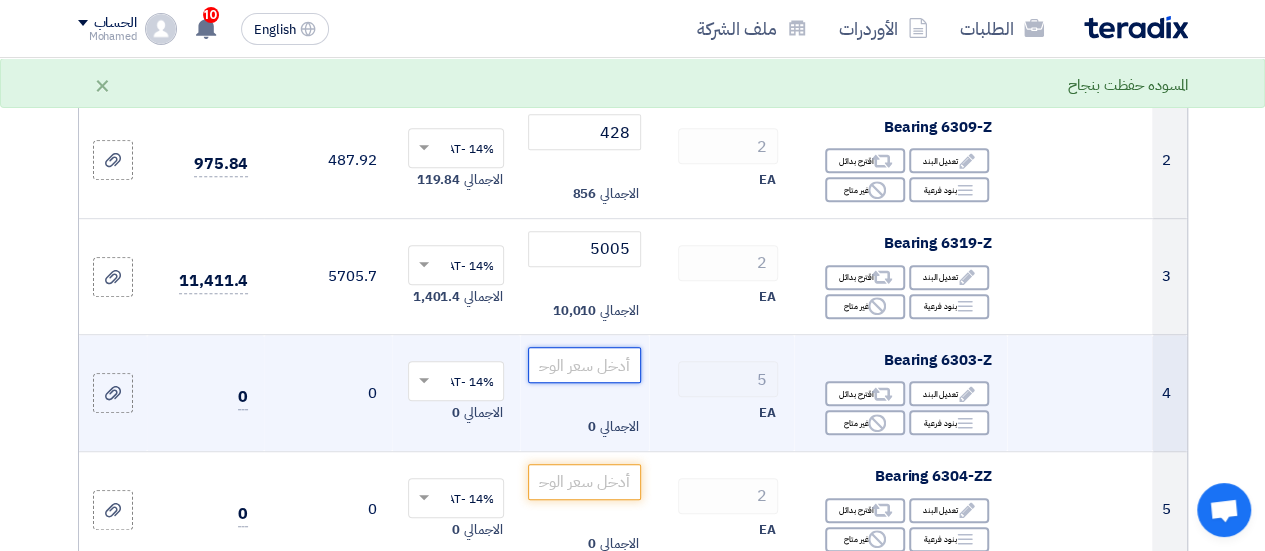 click 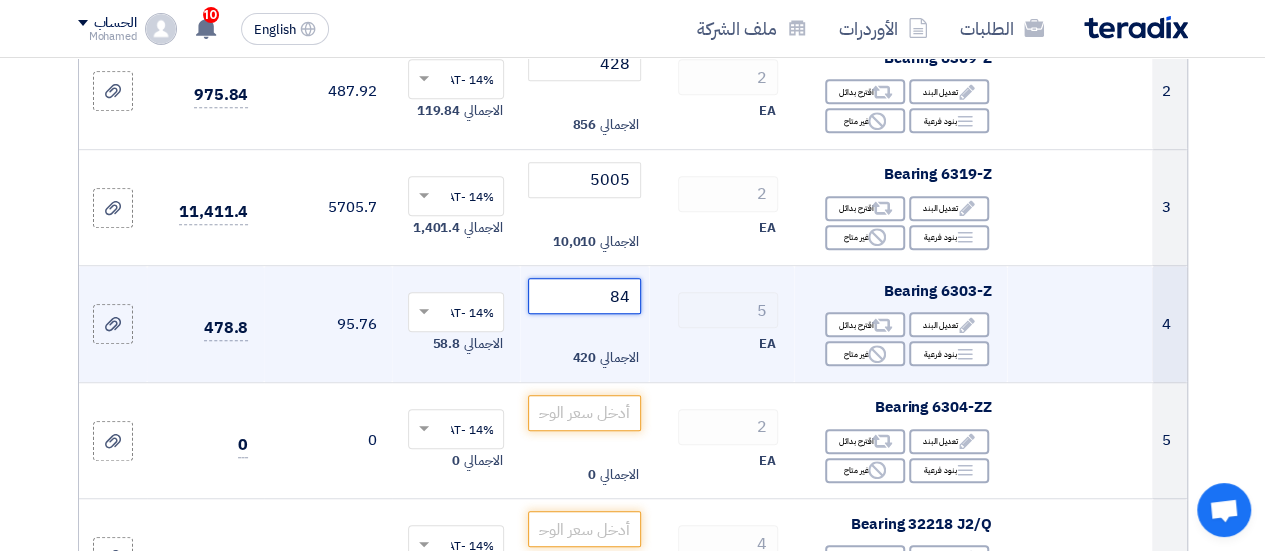 scroll, scrollTop: 500, scrollLeft: 0, axis: vertical 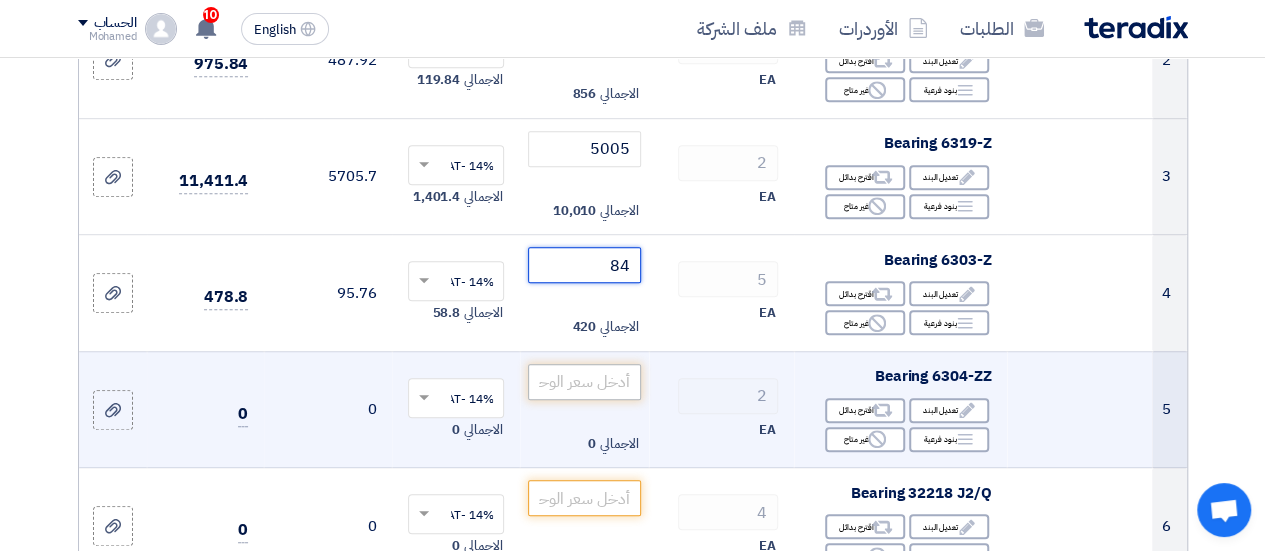 type on "84" 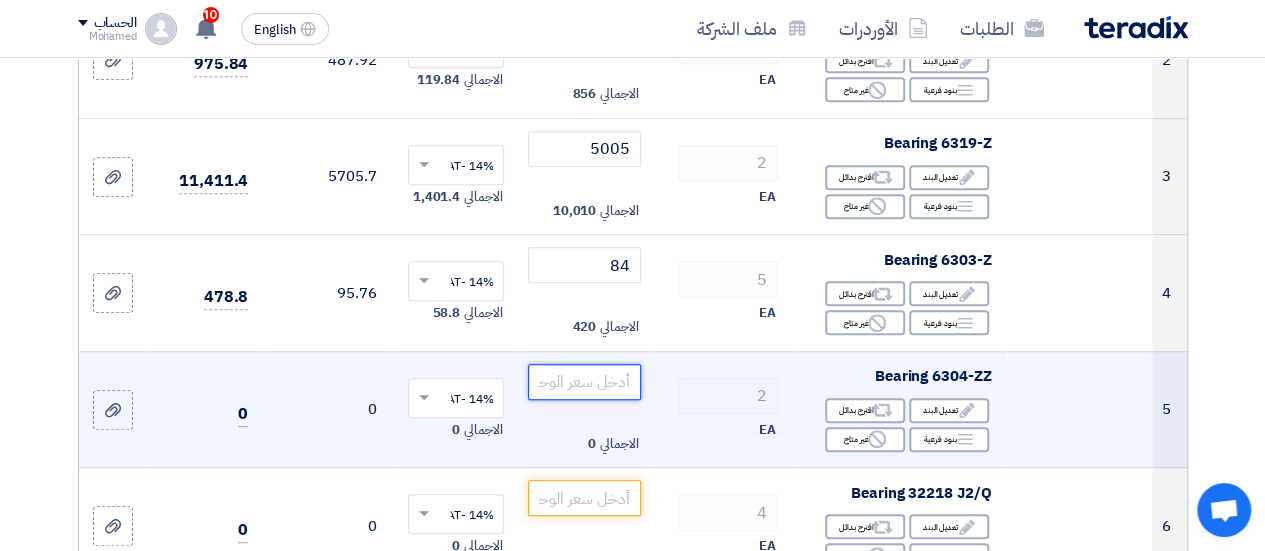 click 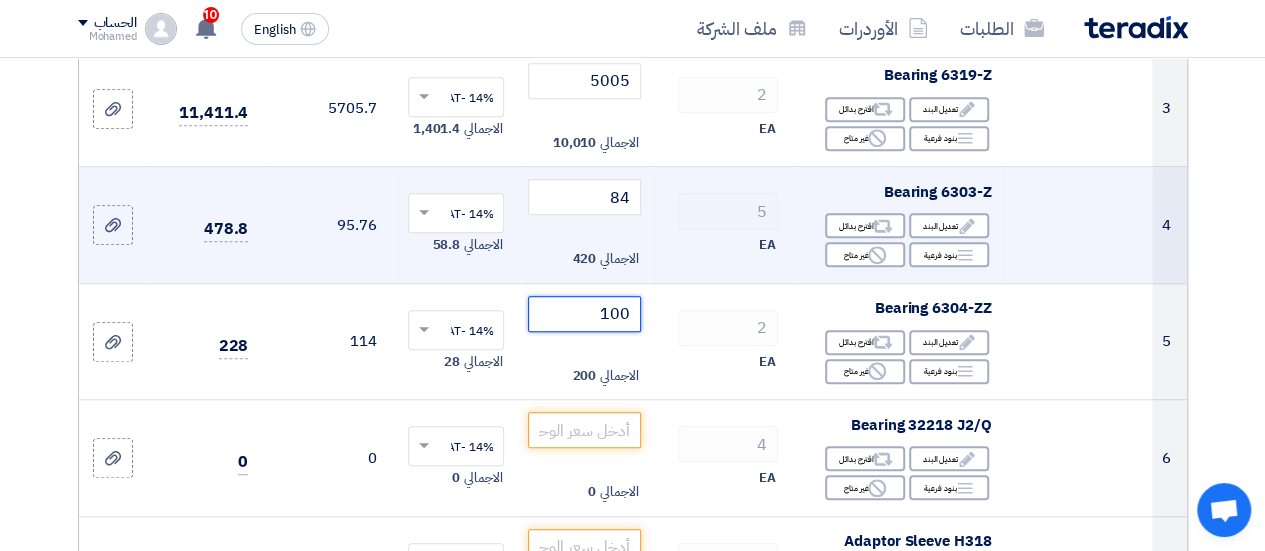 scroll, scrollTop: 600, scrollLeft: 0, axis: vertical 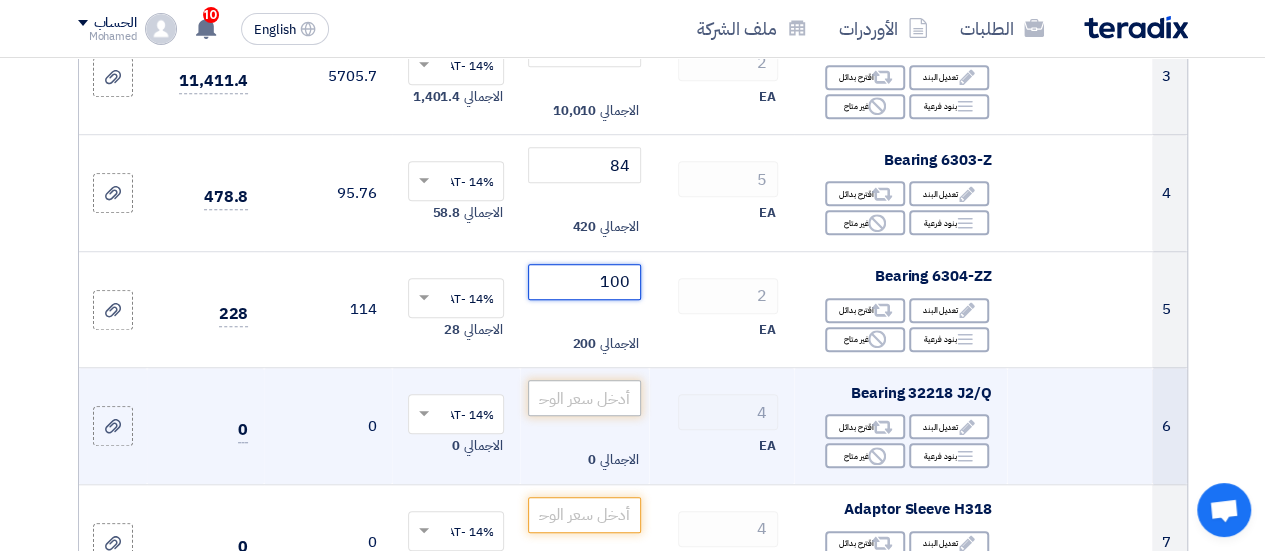 type on "100" 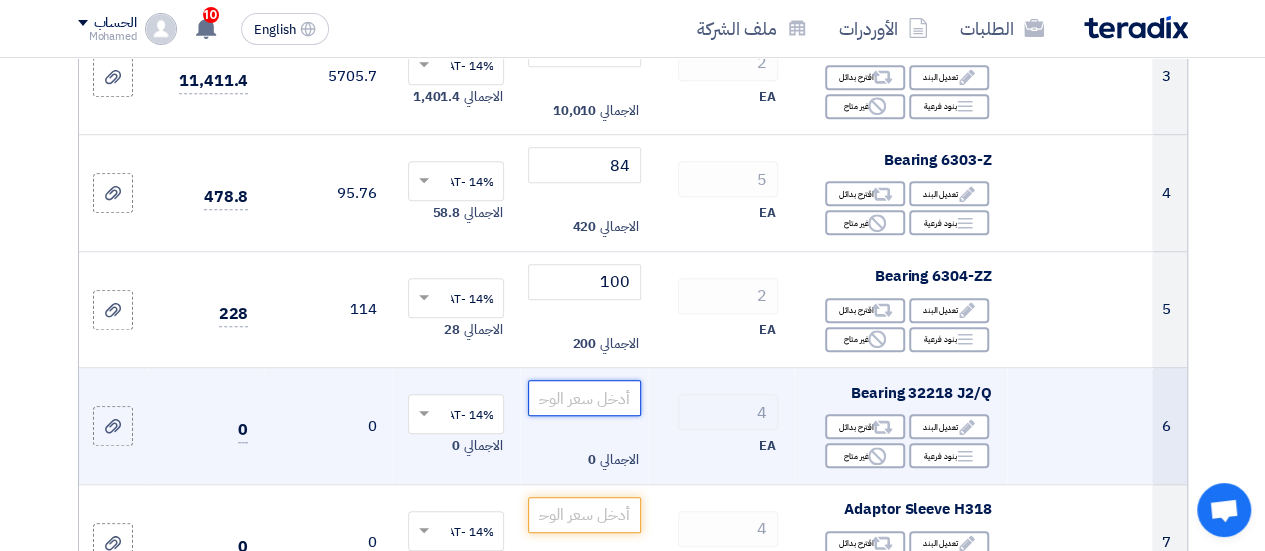 click 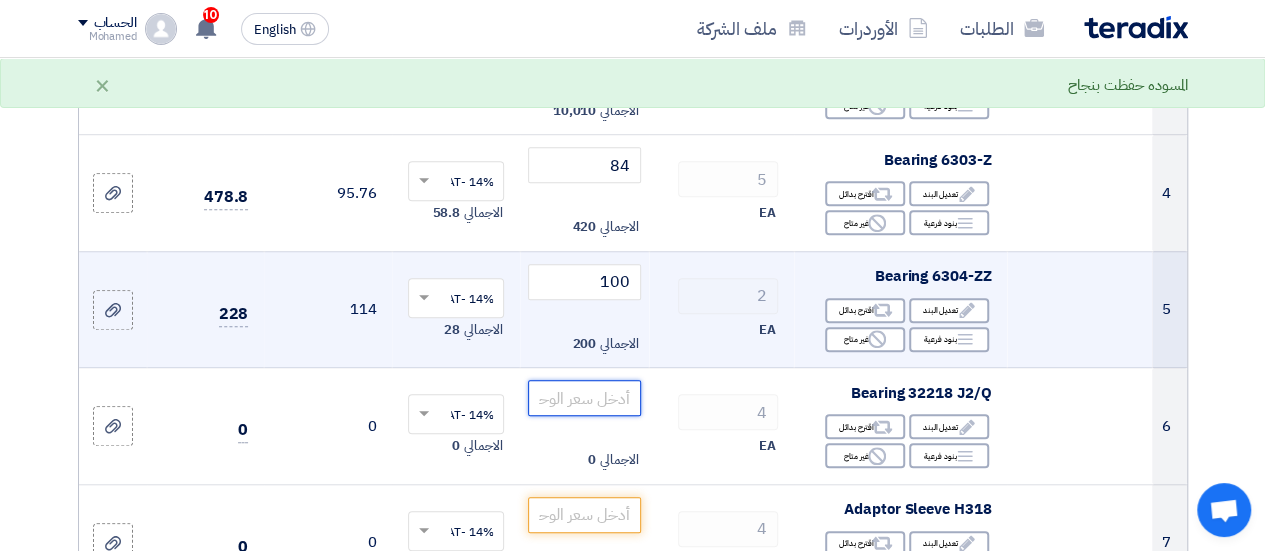 scroll, scrollTop: 700, scrollLeft: 0, axis: vertical 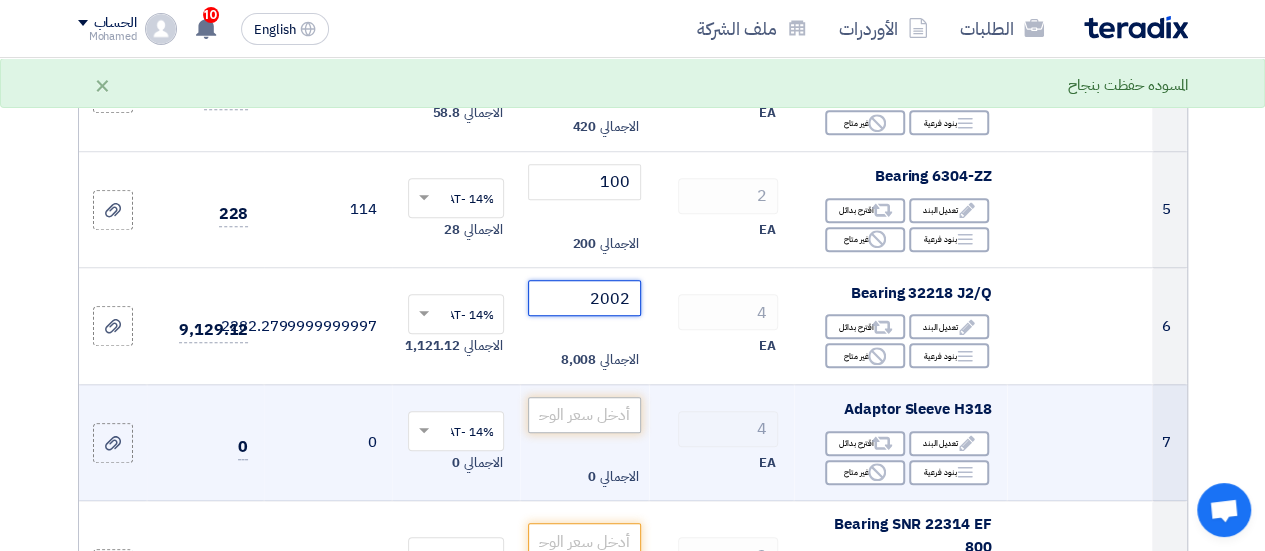 type on "2002" 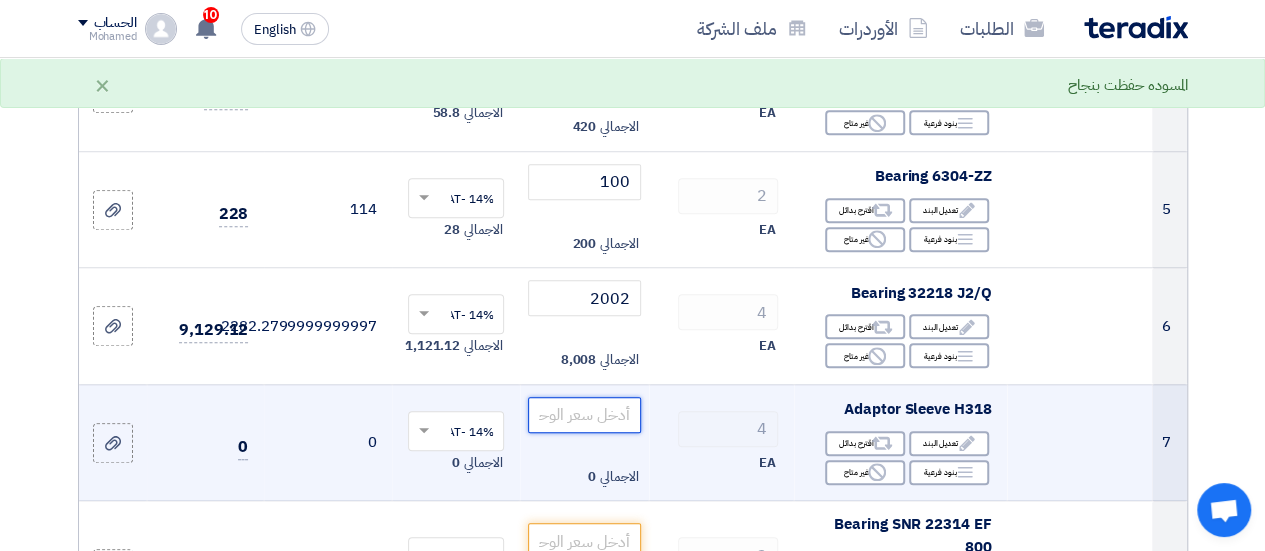 click 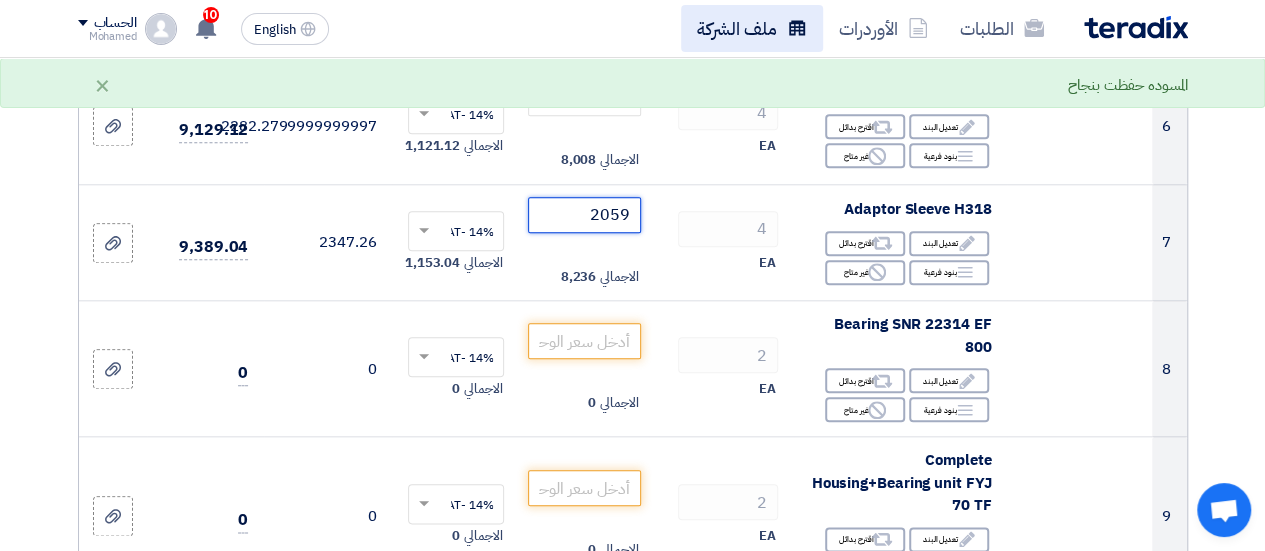 type on "2059" 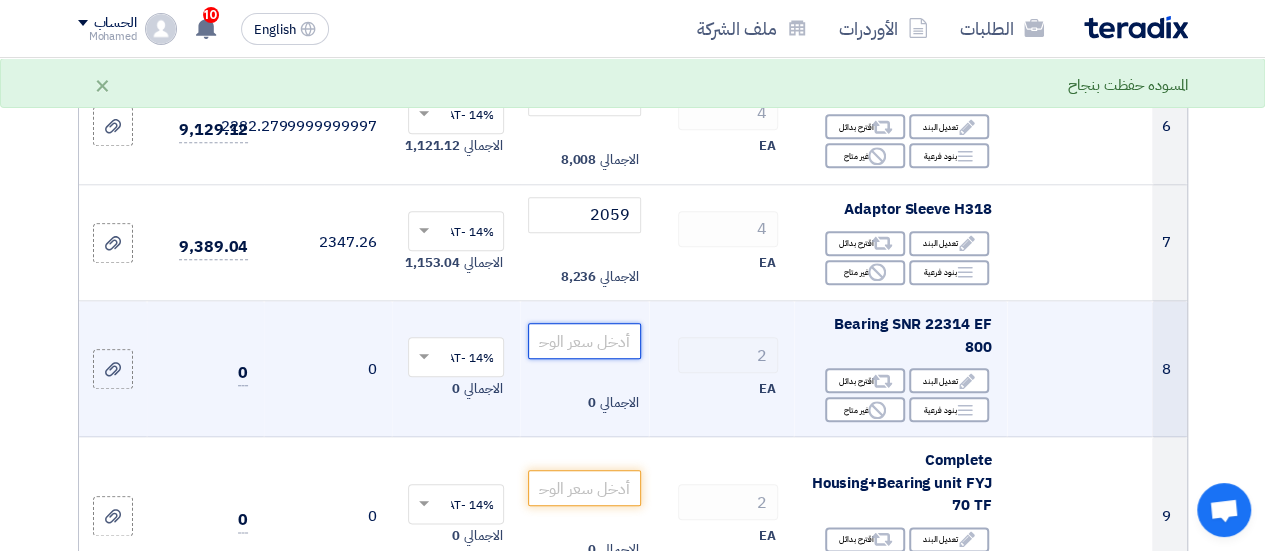 click 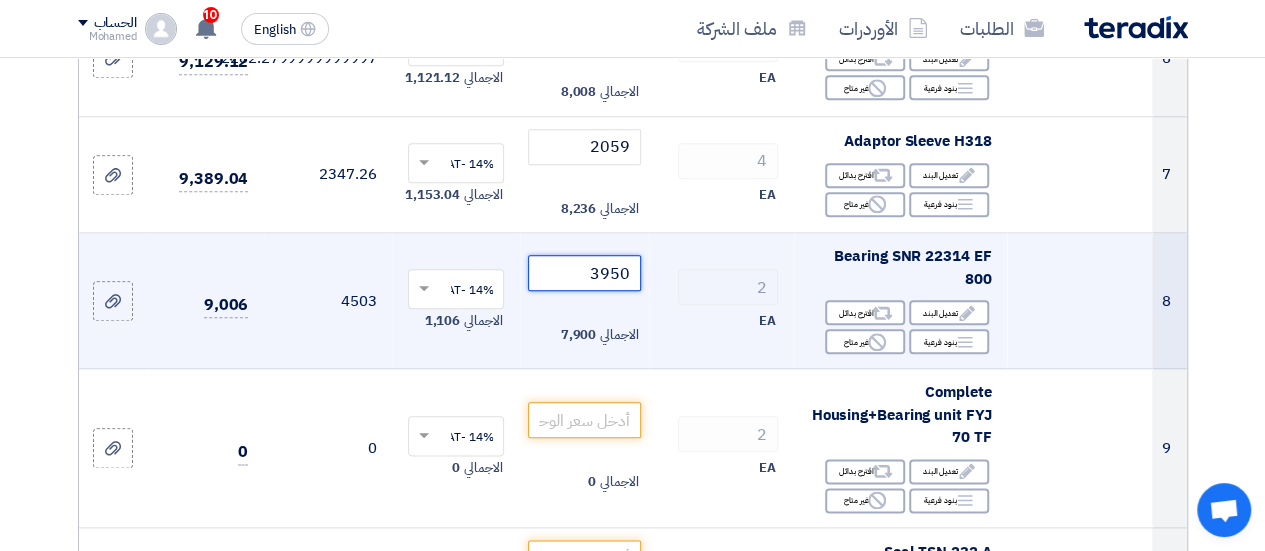 scroll, scrollTop: 1000, scrollLeft: 0, axis: vertical 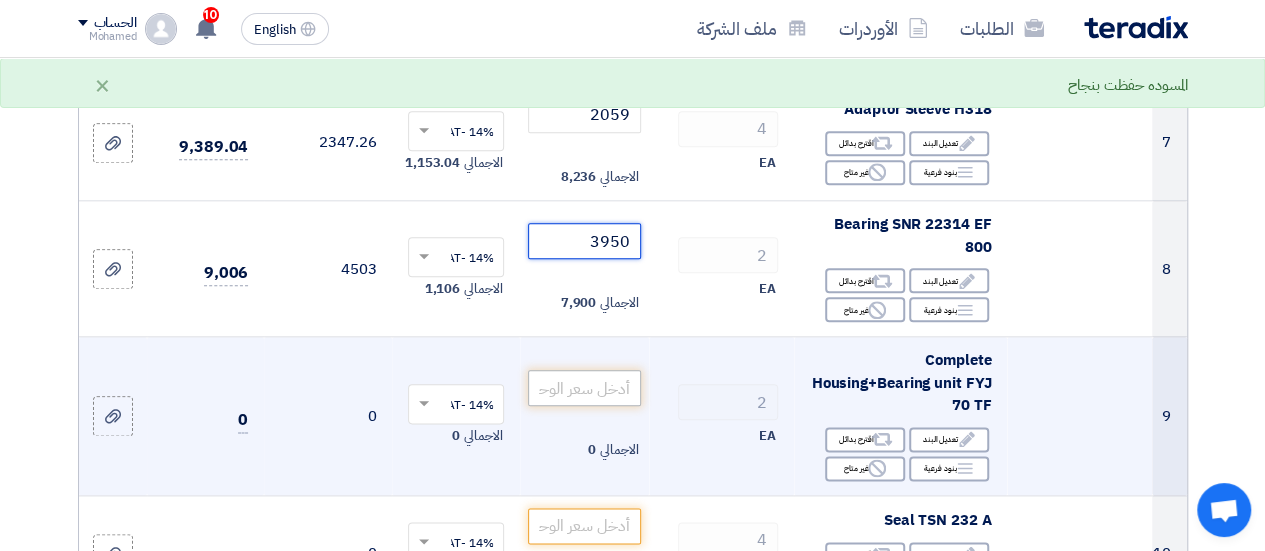 type on "3950" 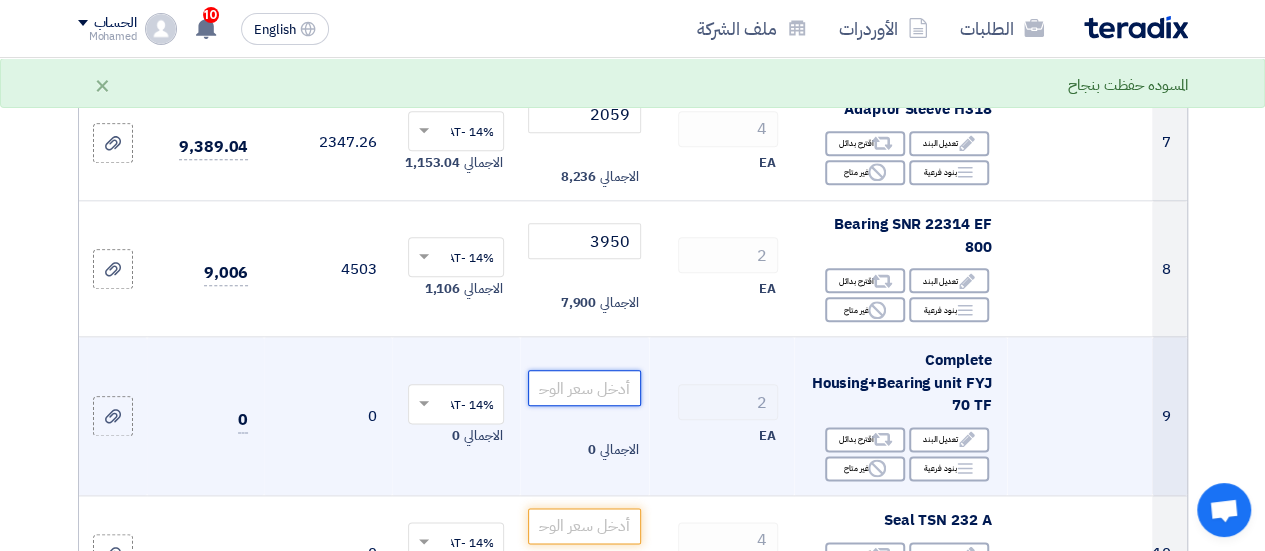 click 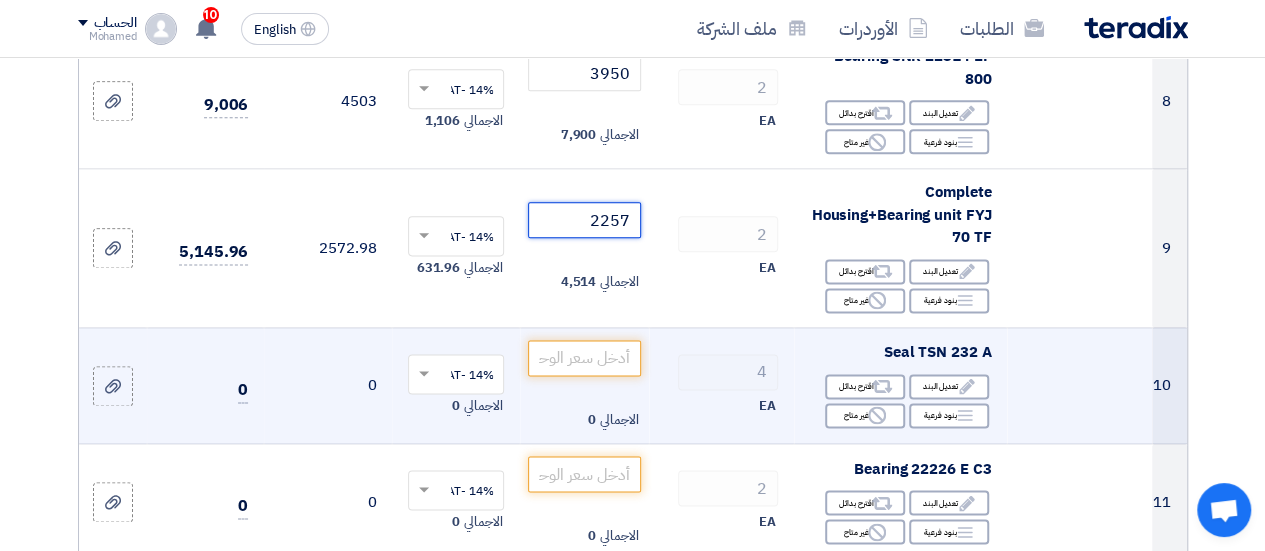 scroll, scrollTop: 1200, scrollLeft: 0, axis: vertical 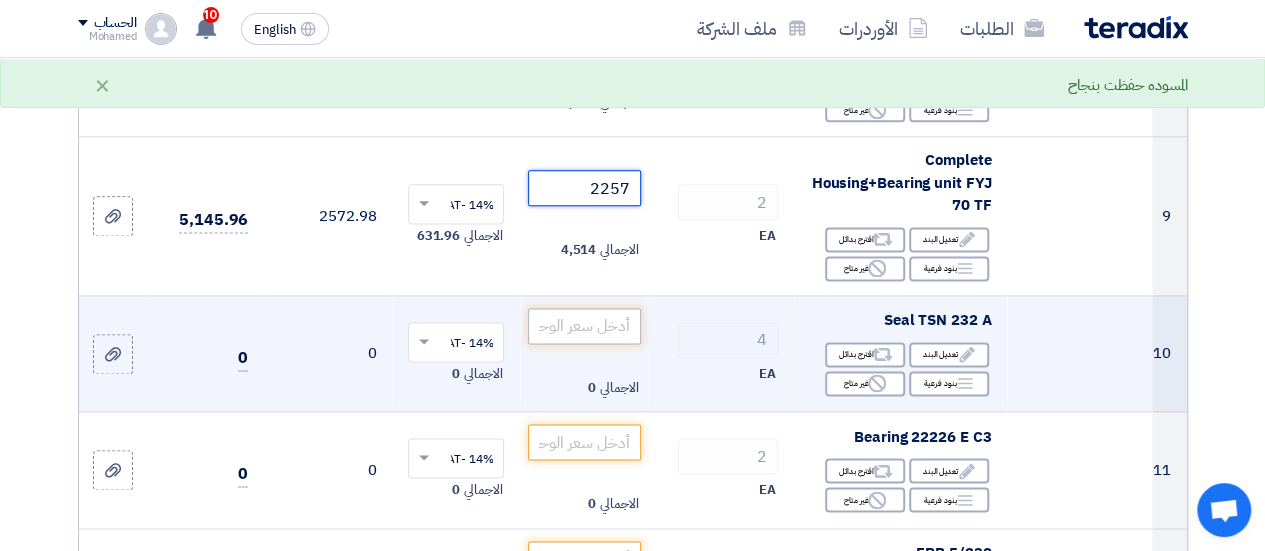 type on "2257" 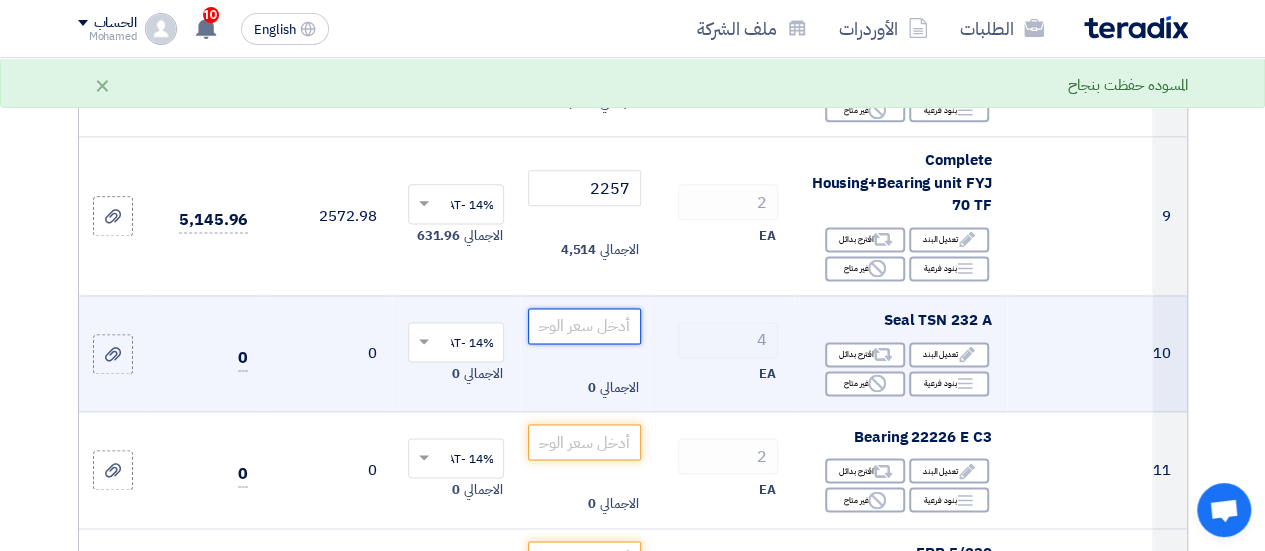 click 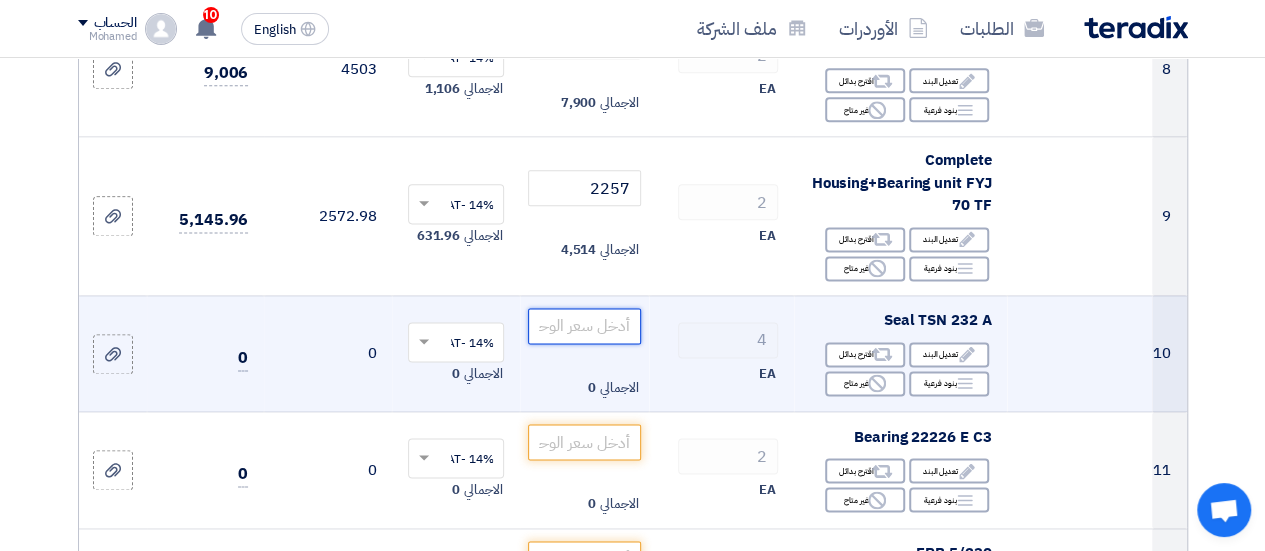 scroll, scrollTop: 1300, scrollLeft: 0, axis: vertical 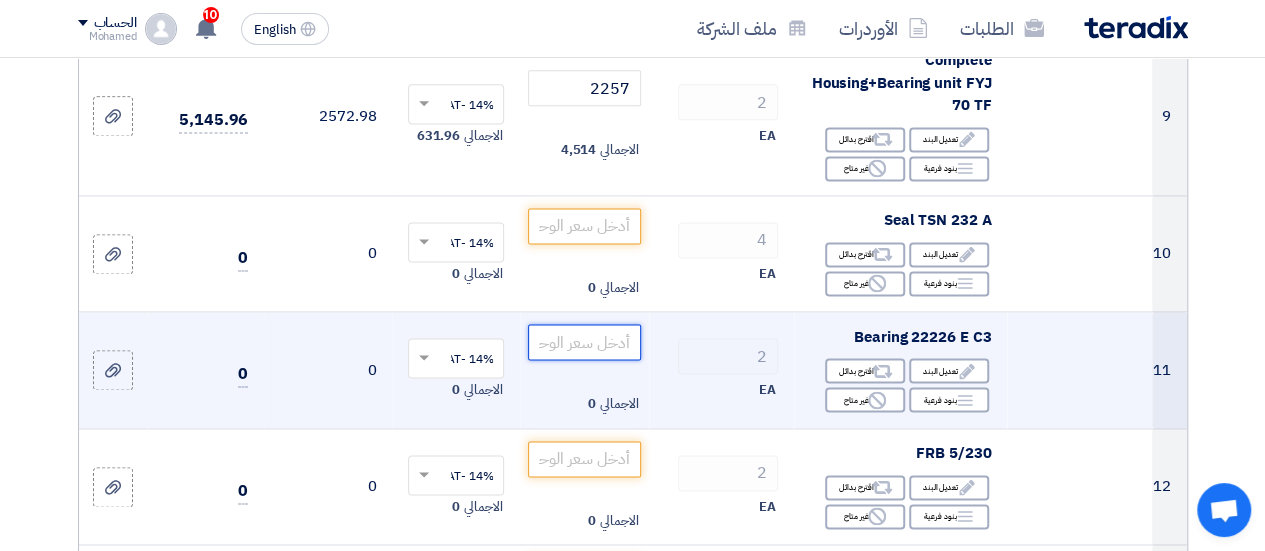 click 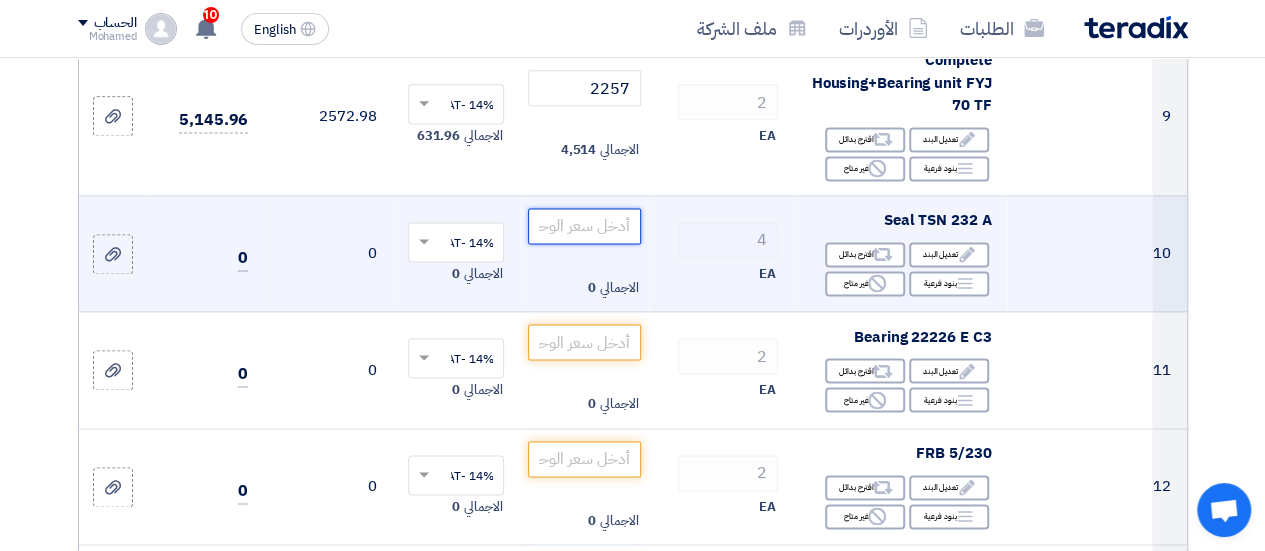 click 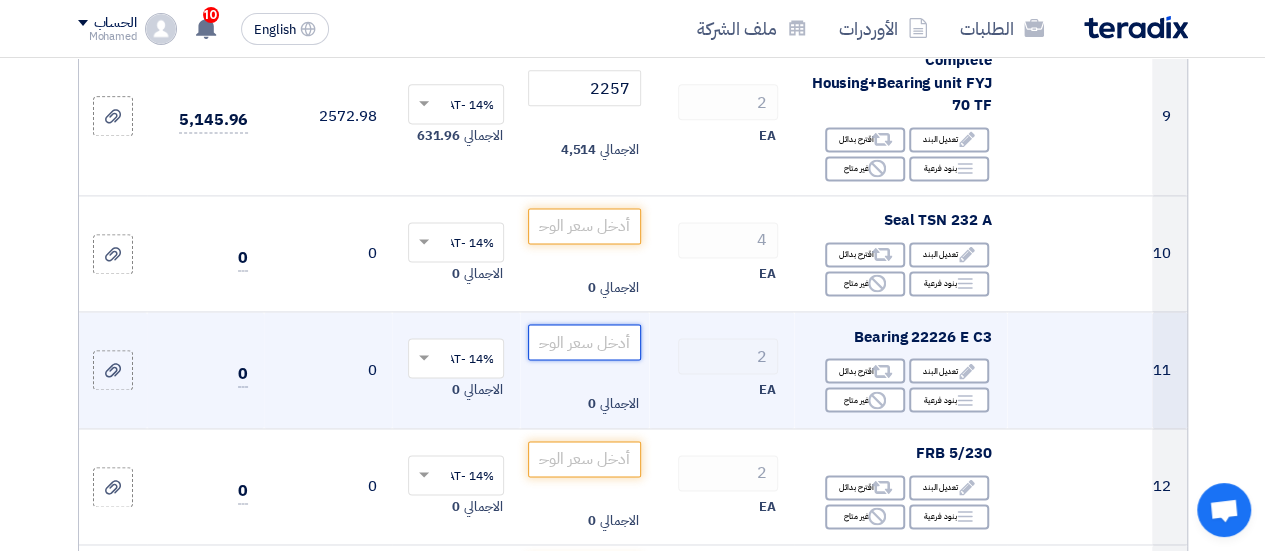 click 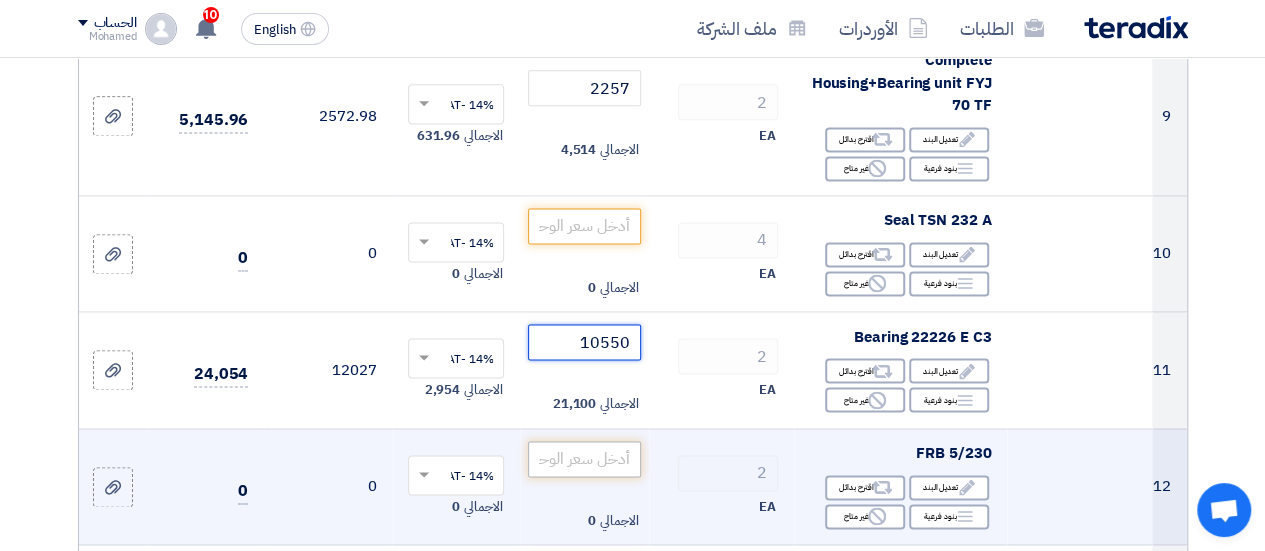type on "10550" 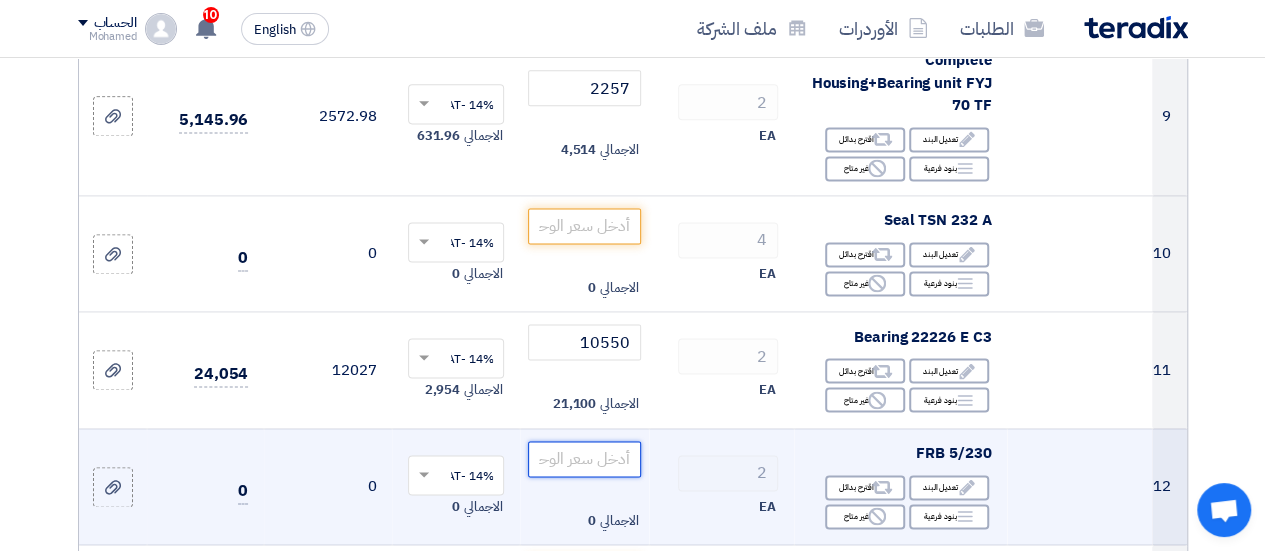 click 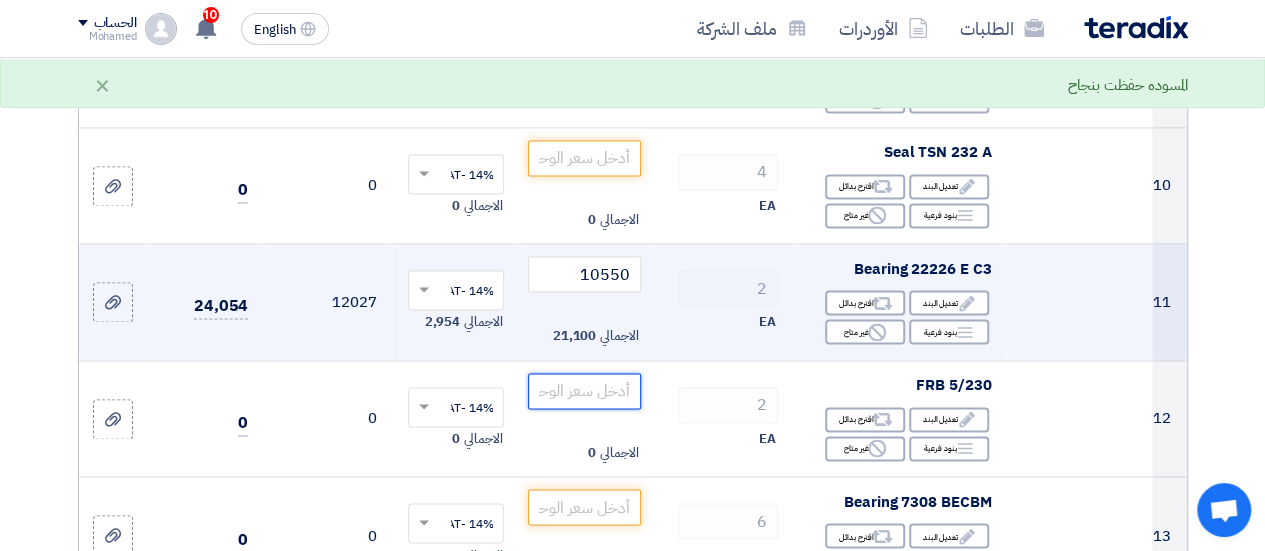 scroll, scrollTop: 1400, scrollLeft: 0, axis: vertical 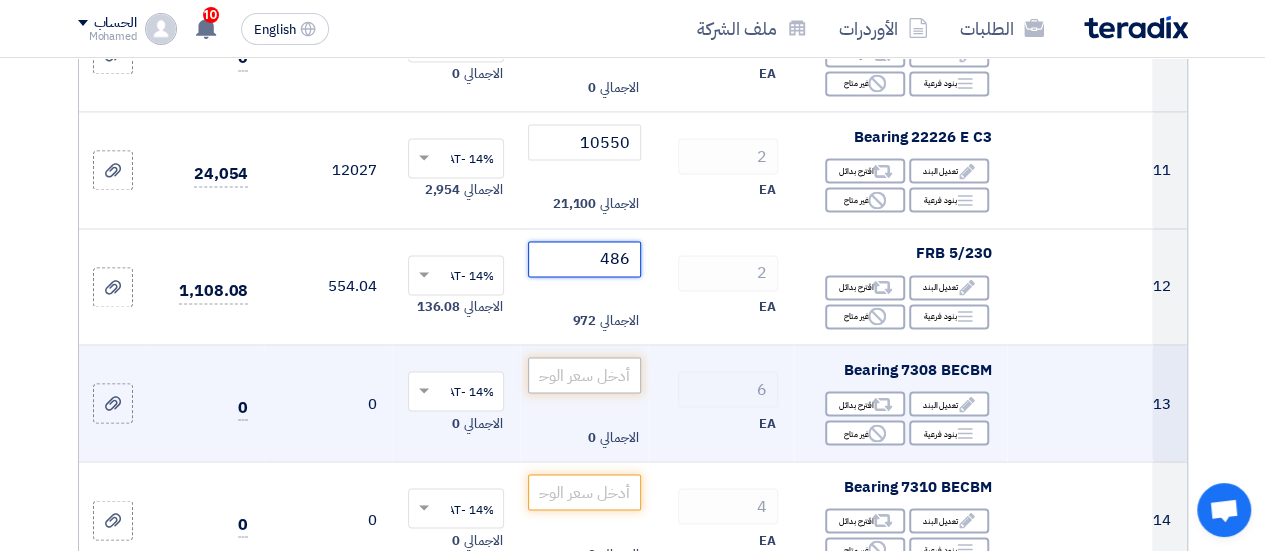 type on "486" 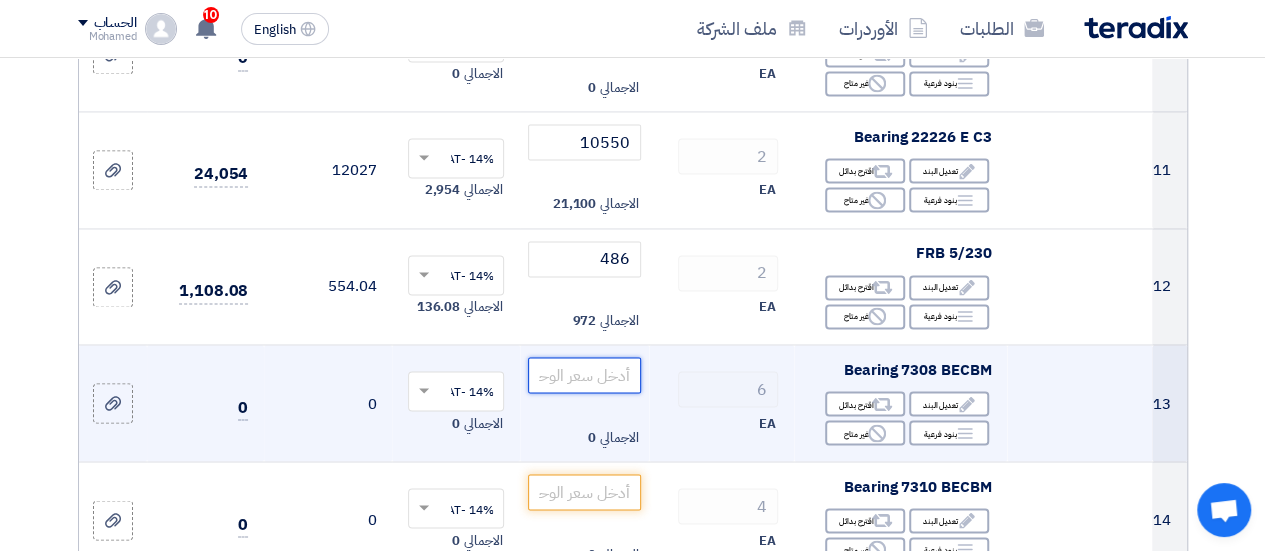 click 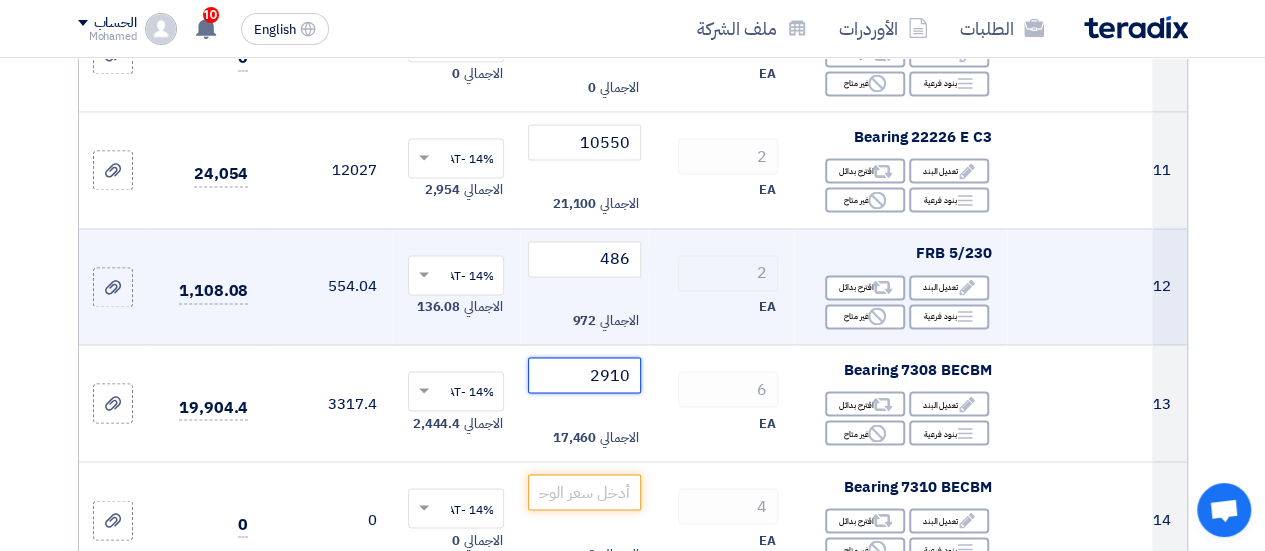 scroll, scrollTop: 1600, scrollLeft: 0, axis: vertical 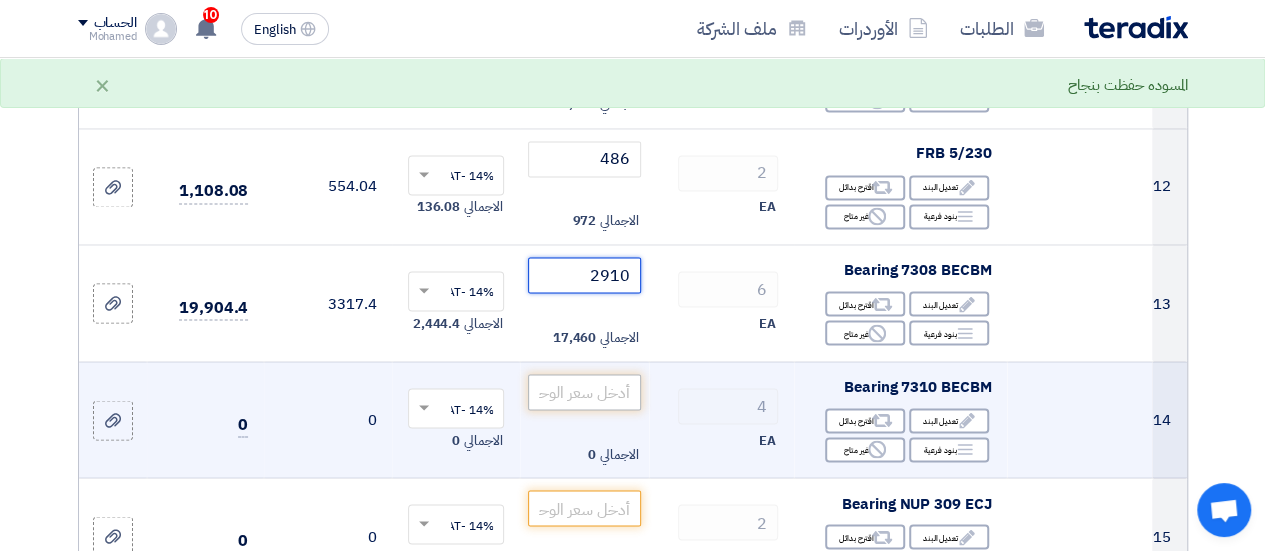 type on "2910" 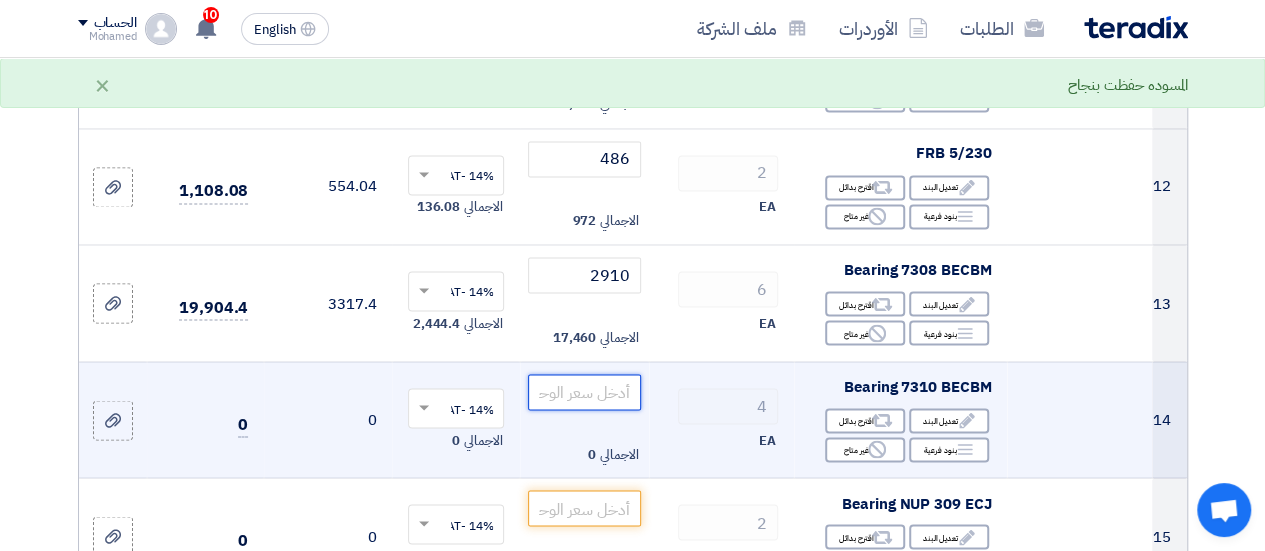 click 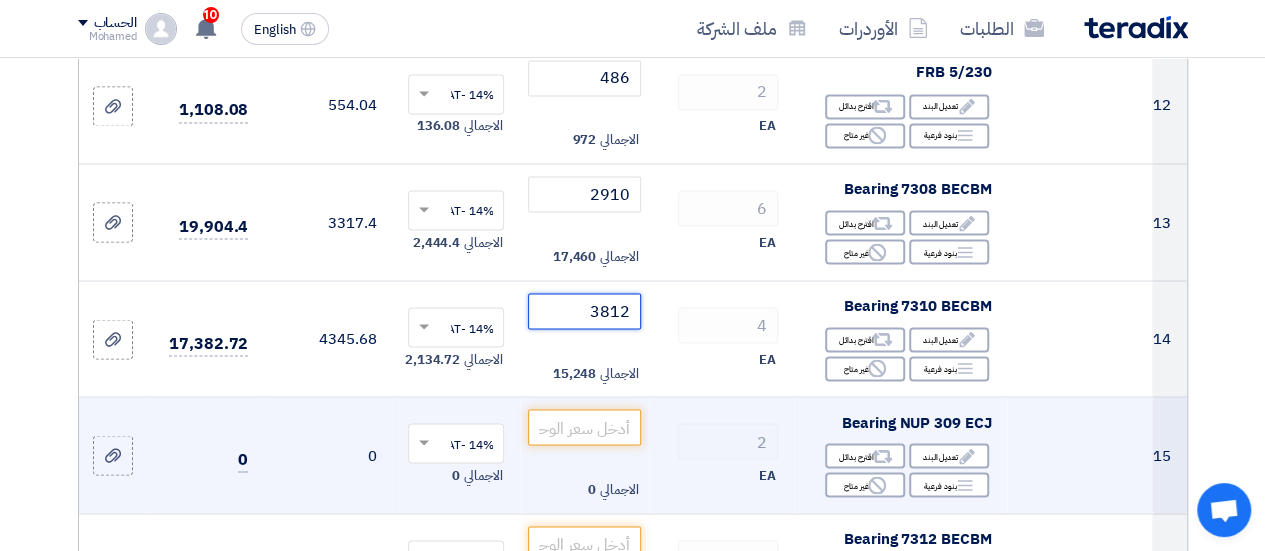 scroll, scrollTop: 1700, scrollLeft: 0, axis: vertical 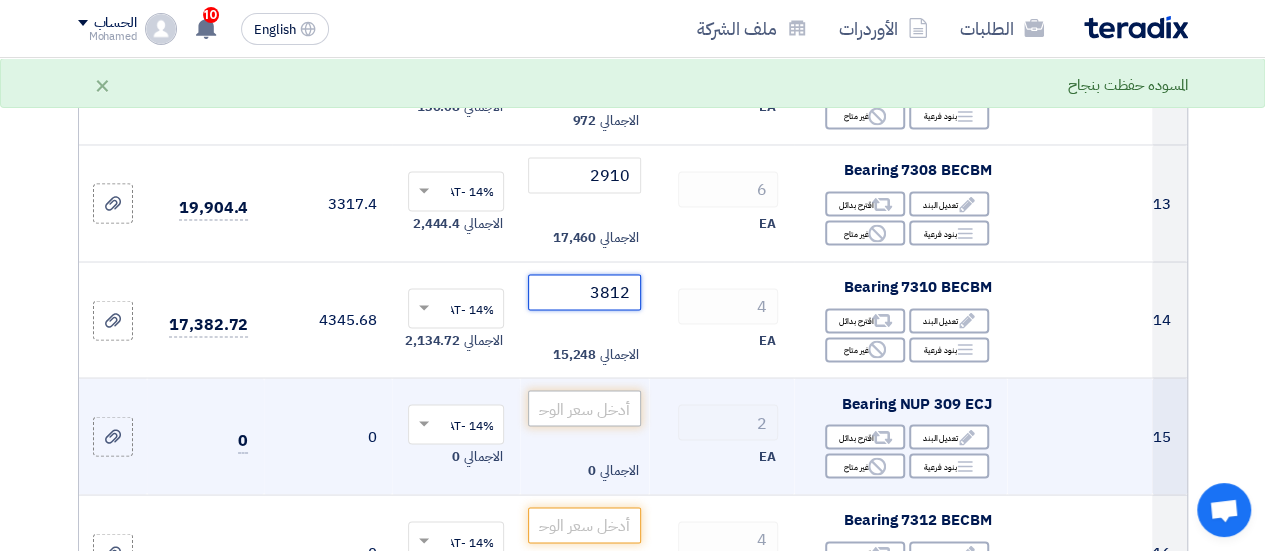 type on "3812" 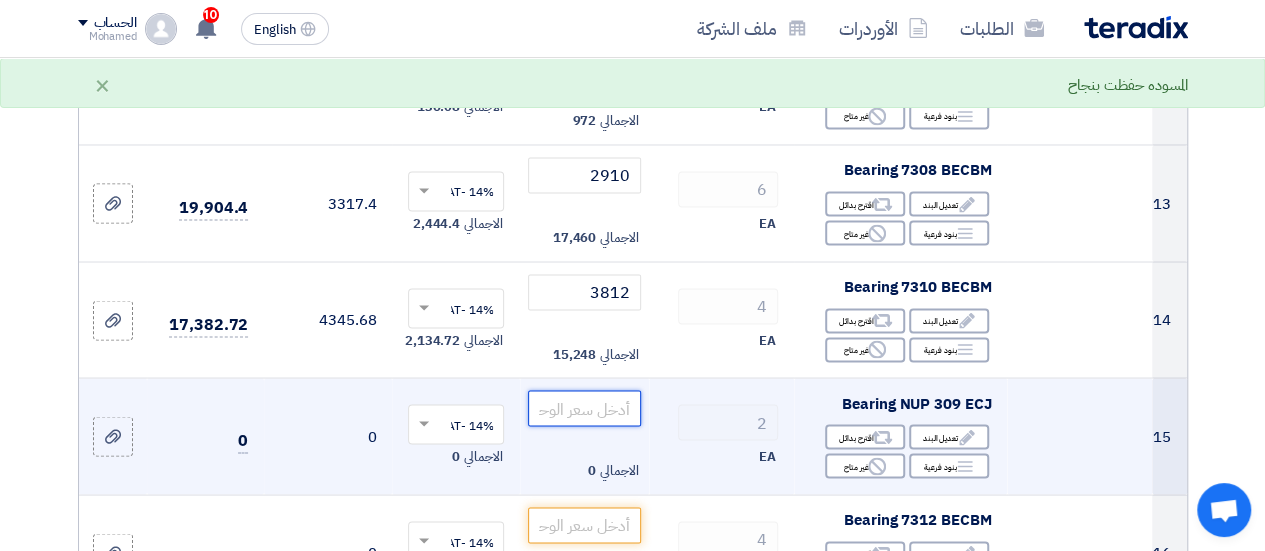 click 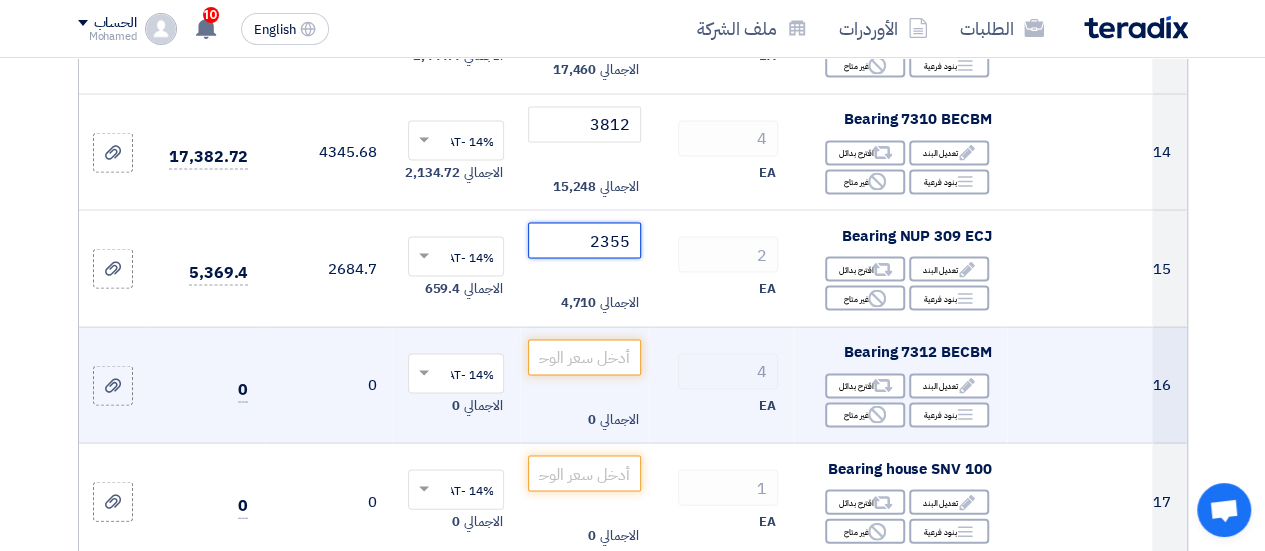 scroll, scrollTop: 1900, scrollLeft: 0, axis: vertical 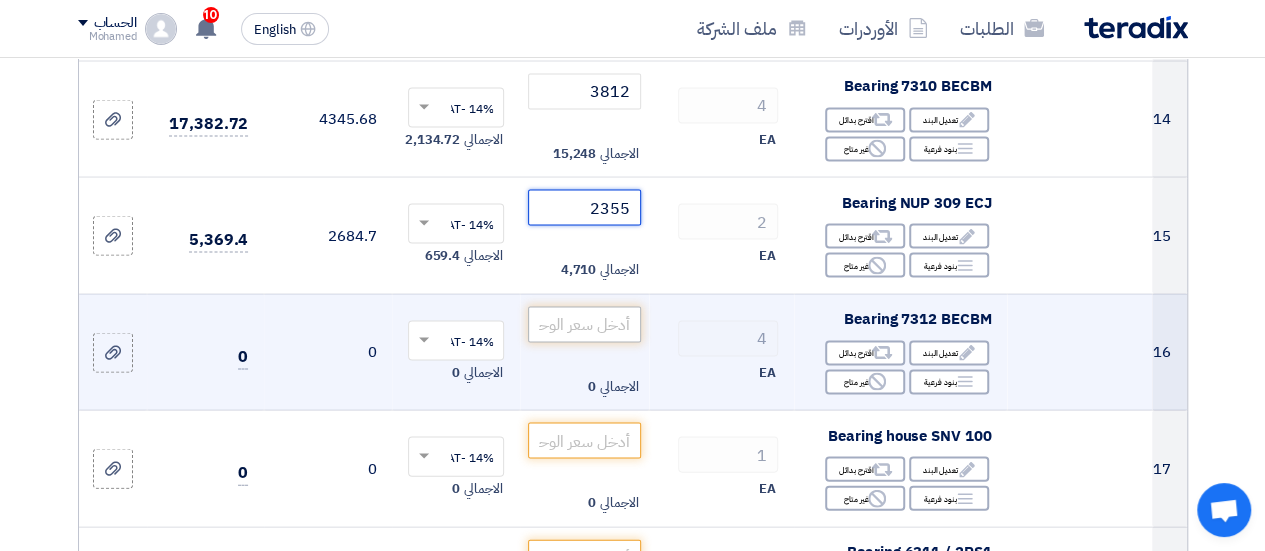 type on "2355" 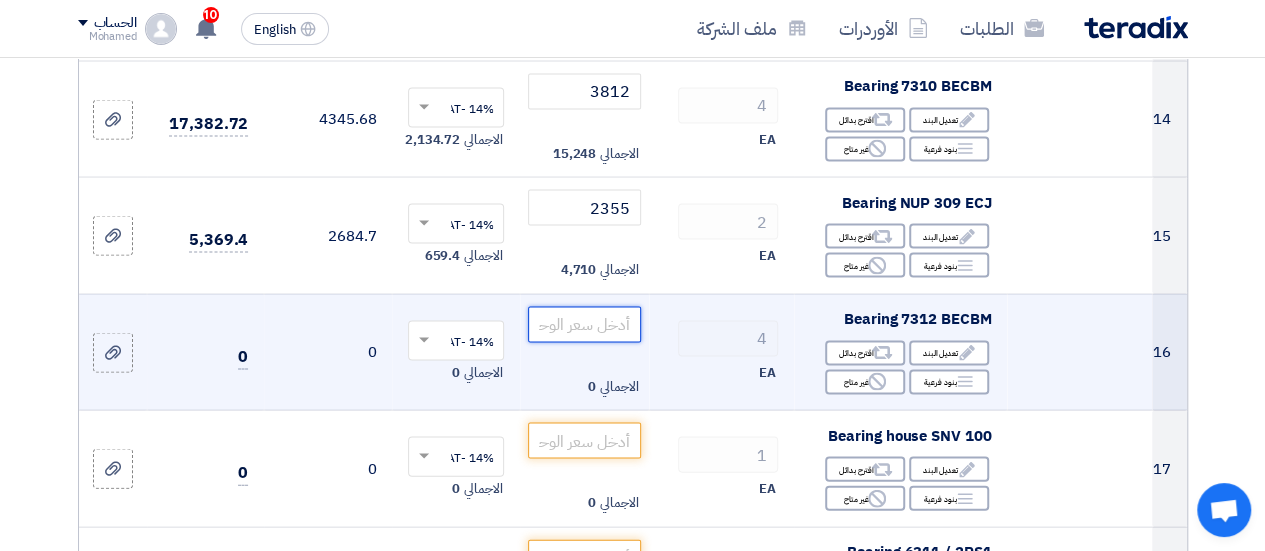 click 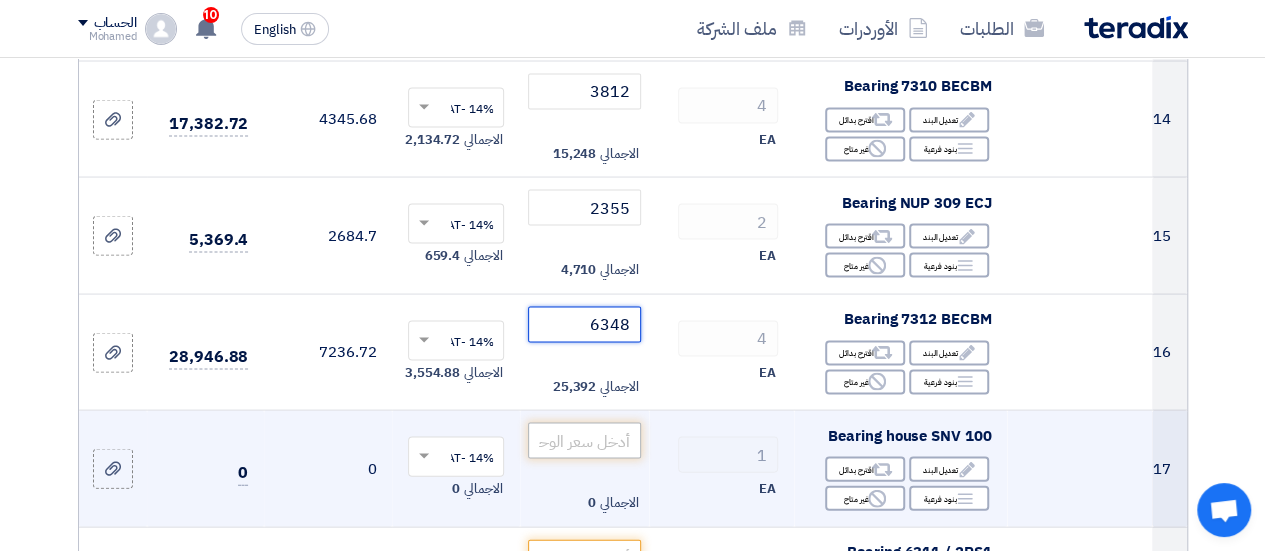 type on "6348" 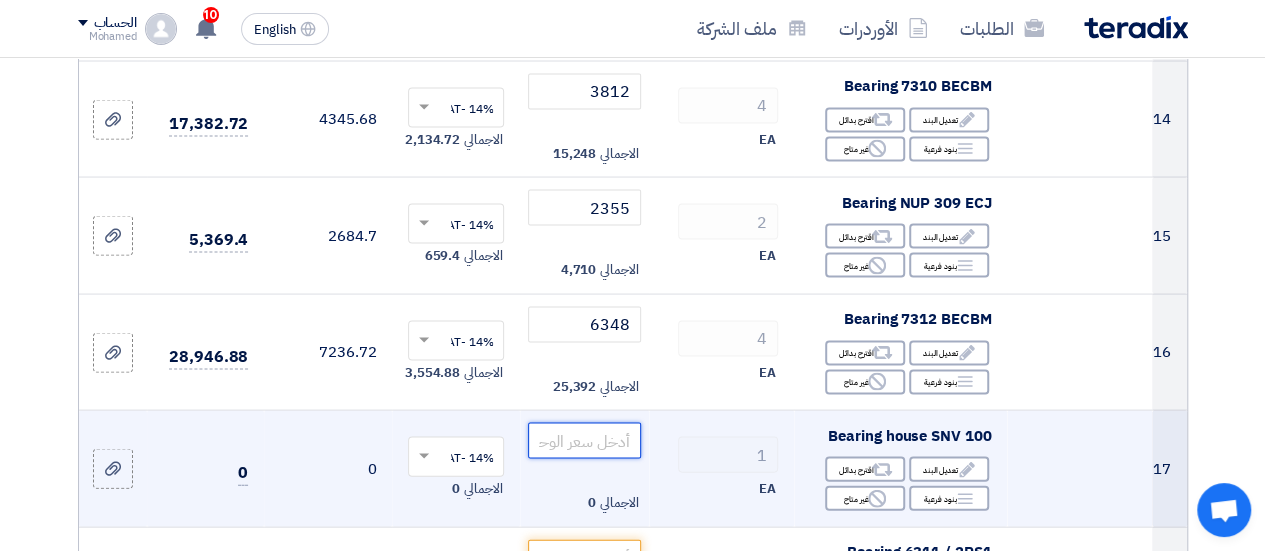 click 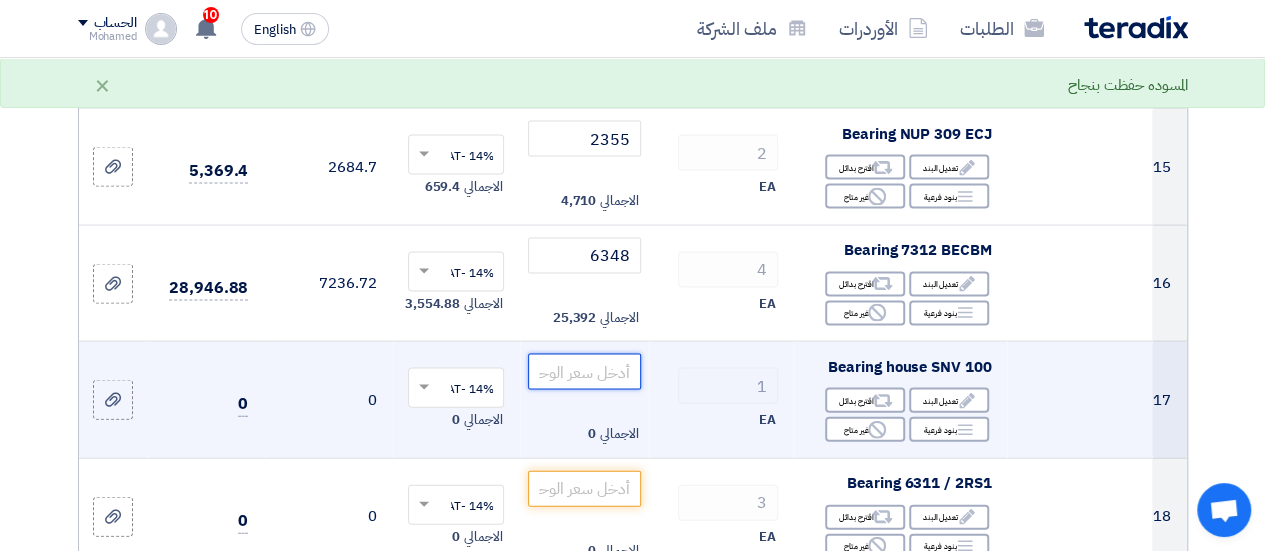 scroll, scrollTop: 2000, scrollLeft: 0, axis: vertical 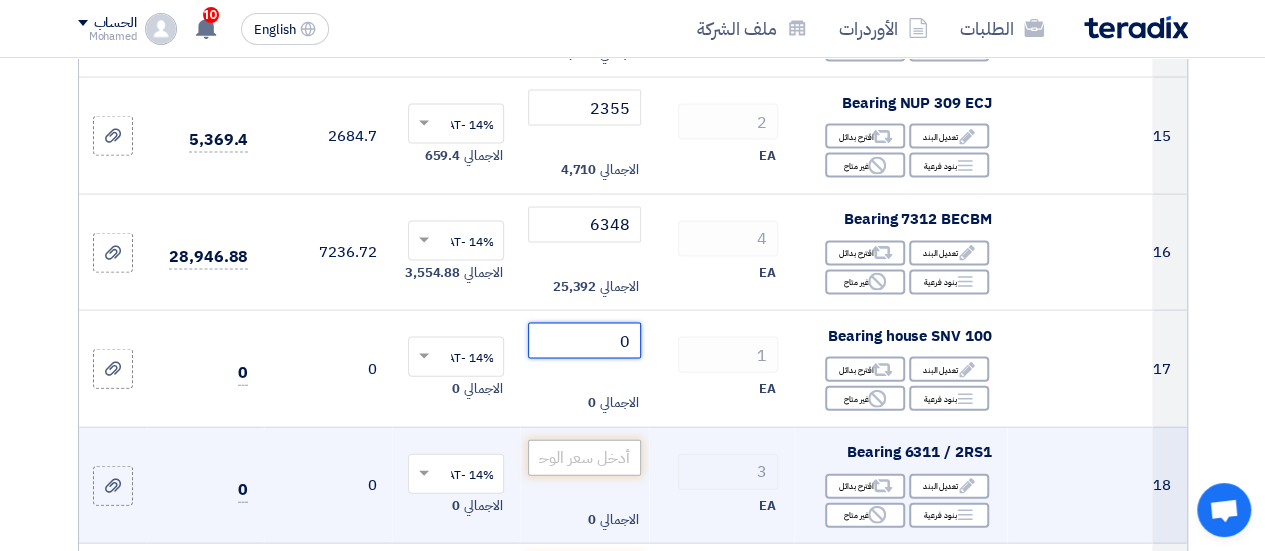 type on "0" 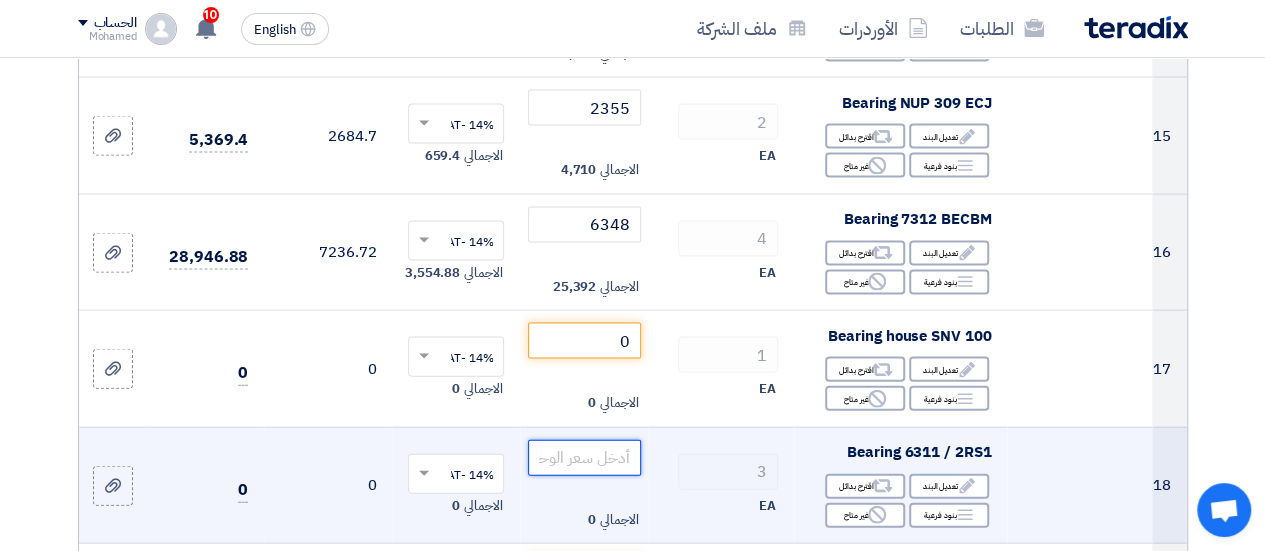 click 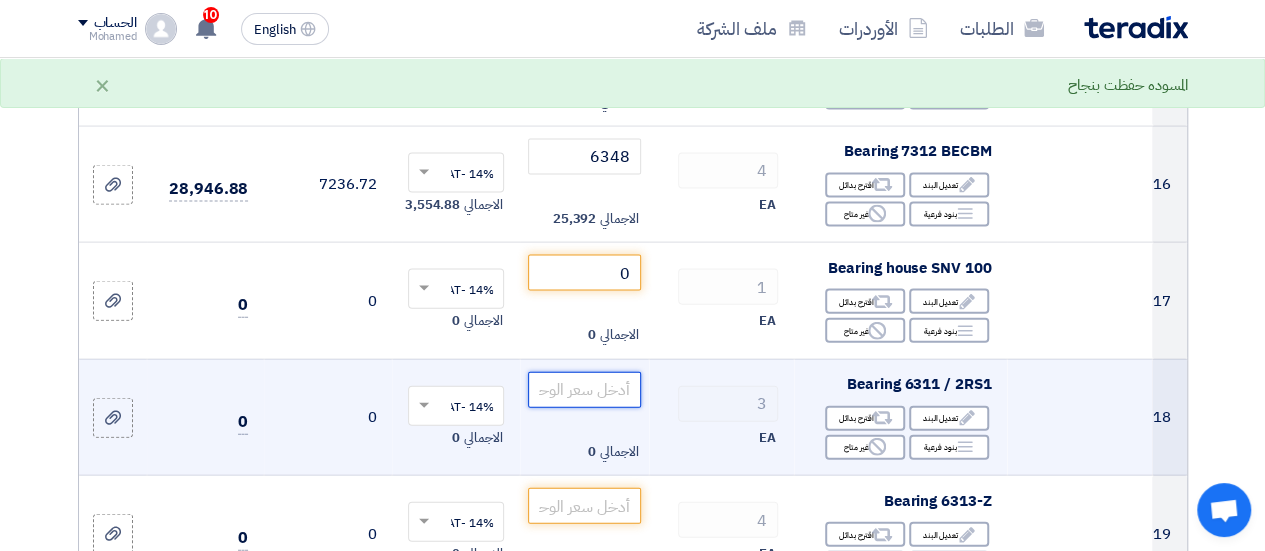 scroll, scrollTop: 2100, scrollLeft: 0, axis: vertical 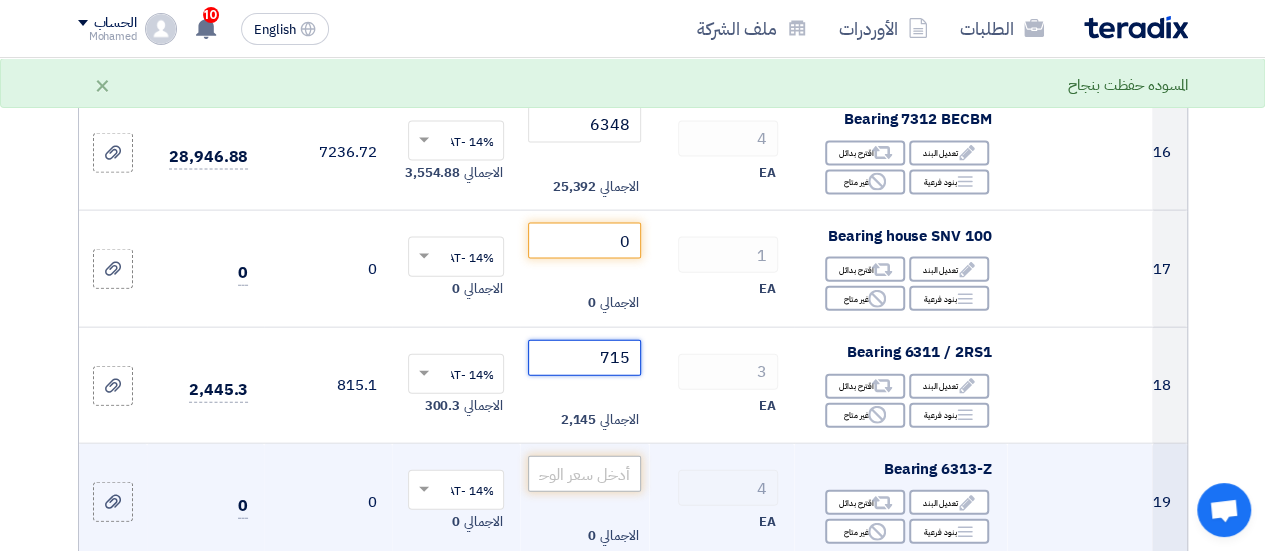 type on "715" 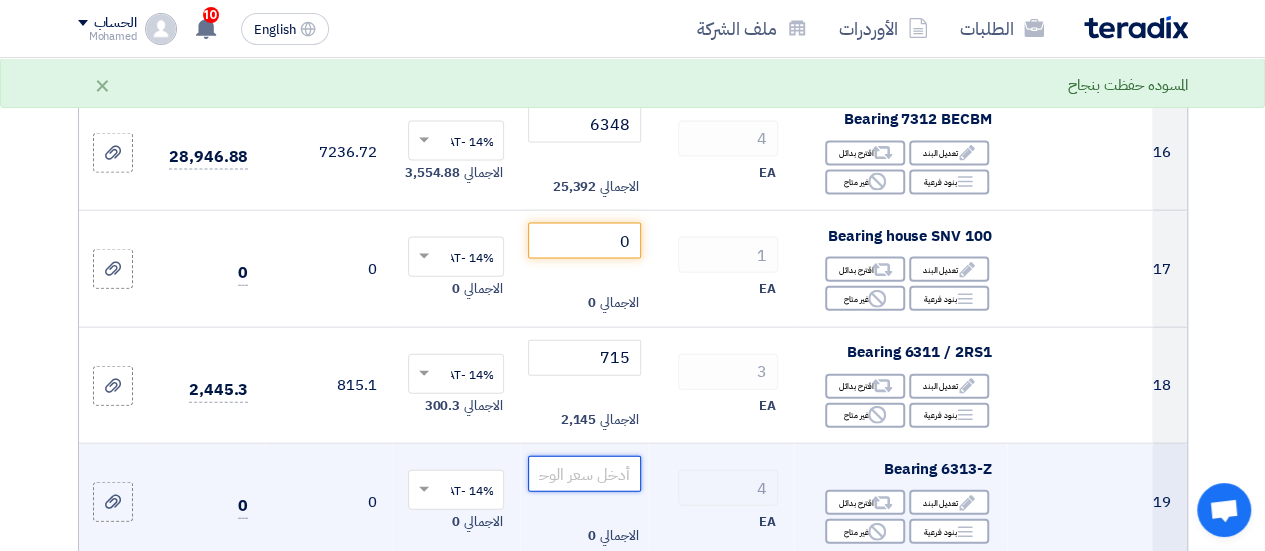 click 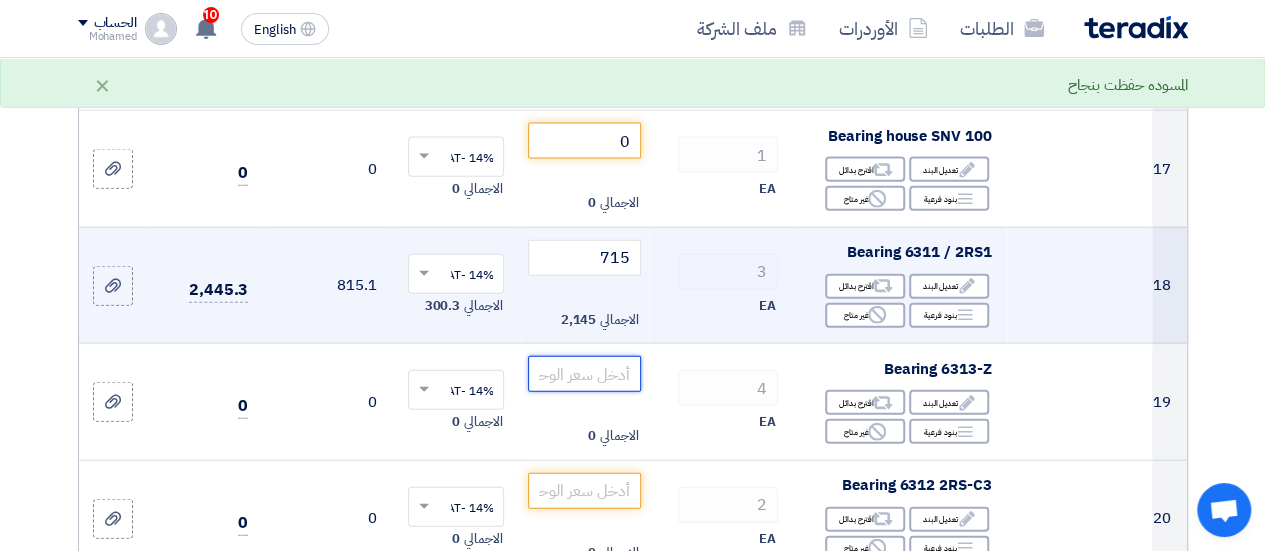 scroll, scrollTop: 2300, scrollLeft: 0, axis: vertical 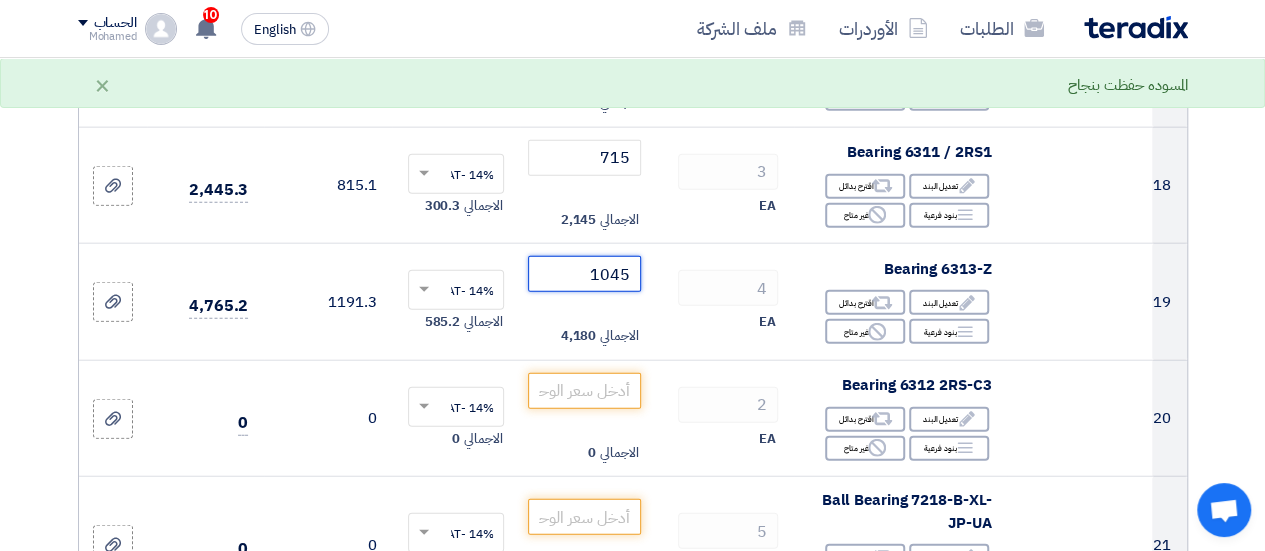 type on "1045" 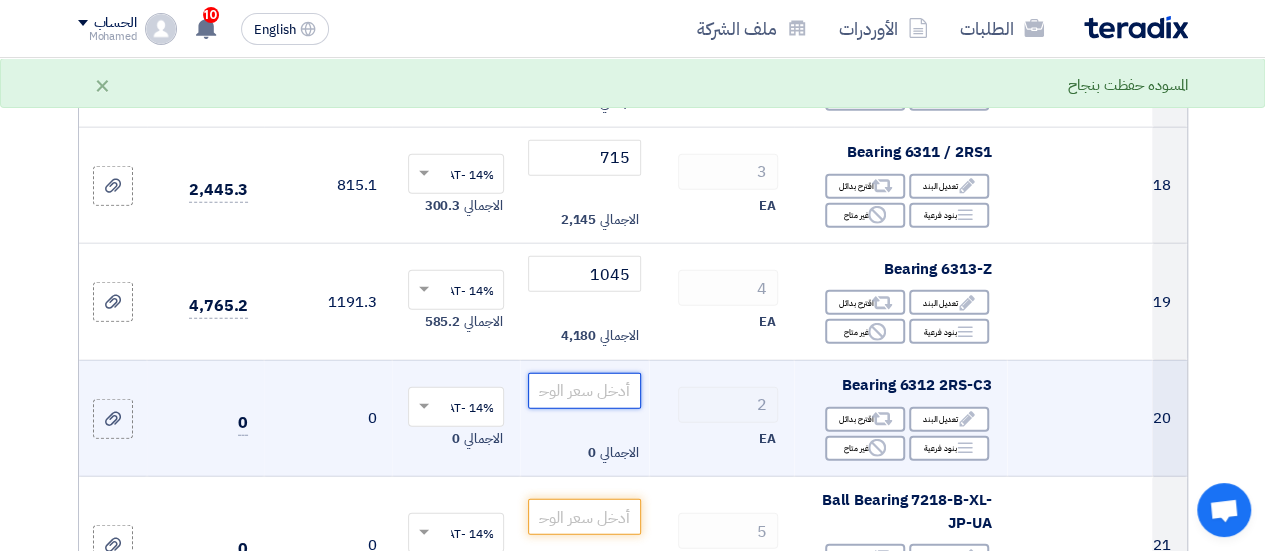 click 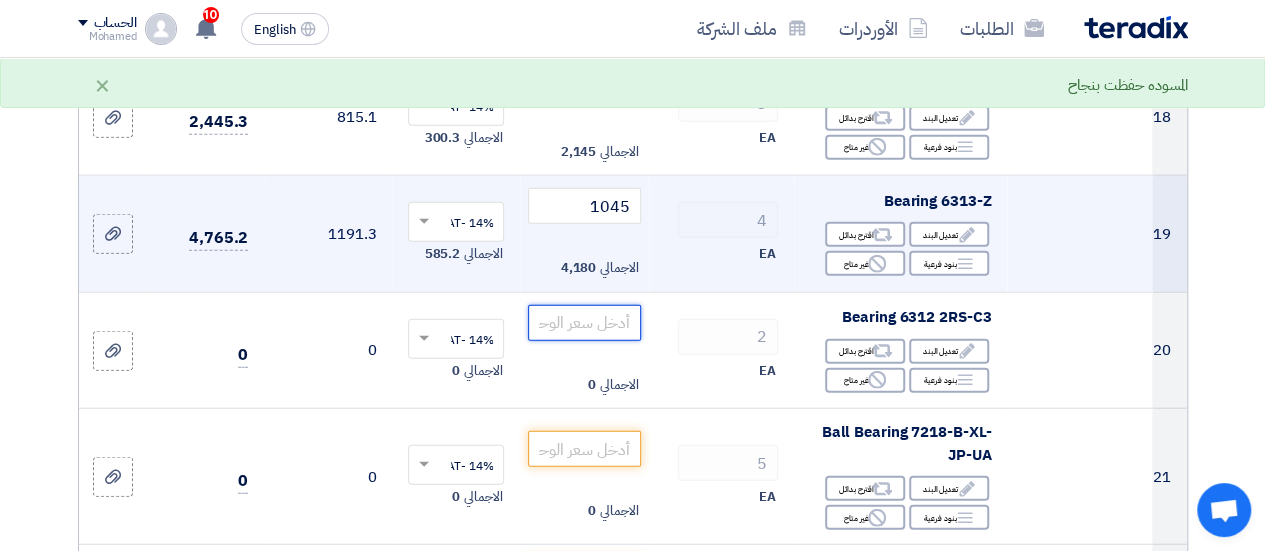 scroll, scrollTop: 2400, scrollLeft: 0, axis: vertical 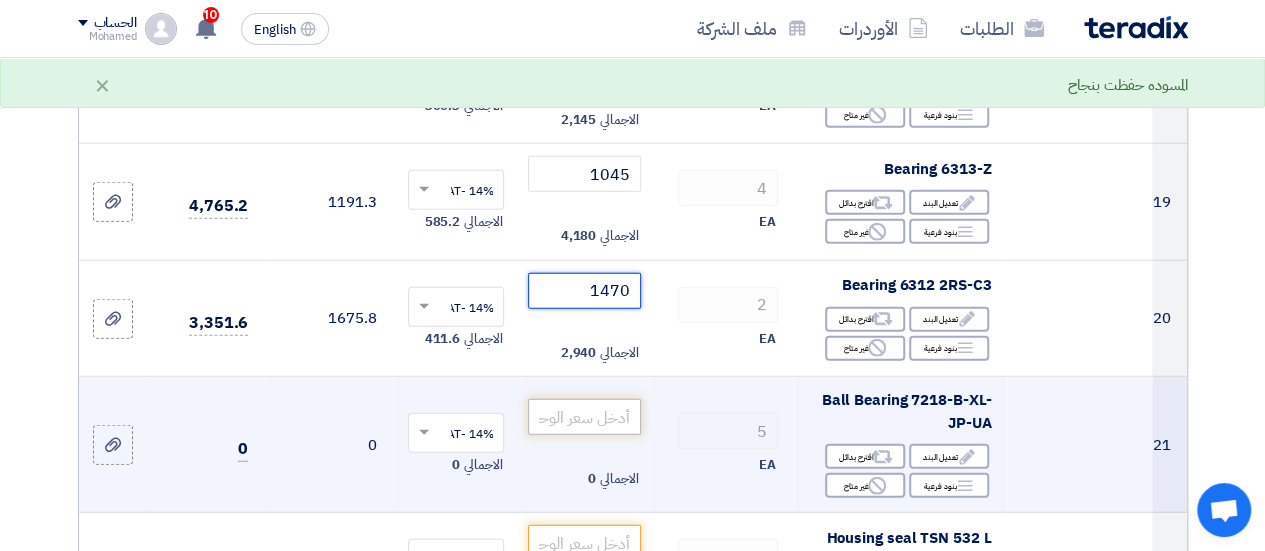 type on "1470" 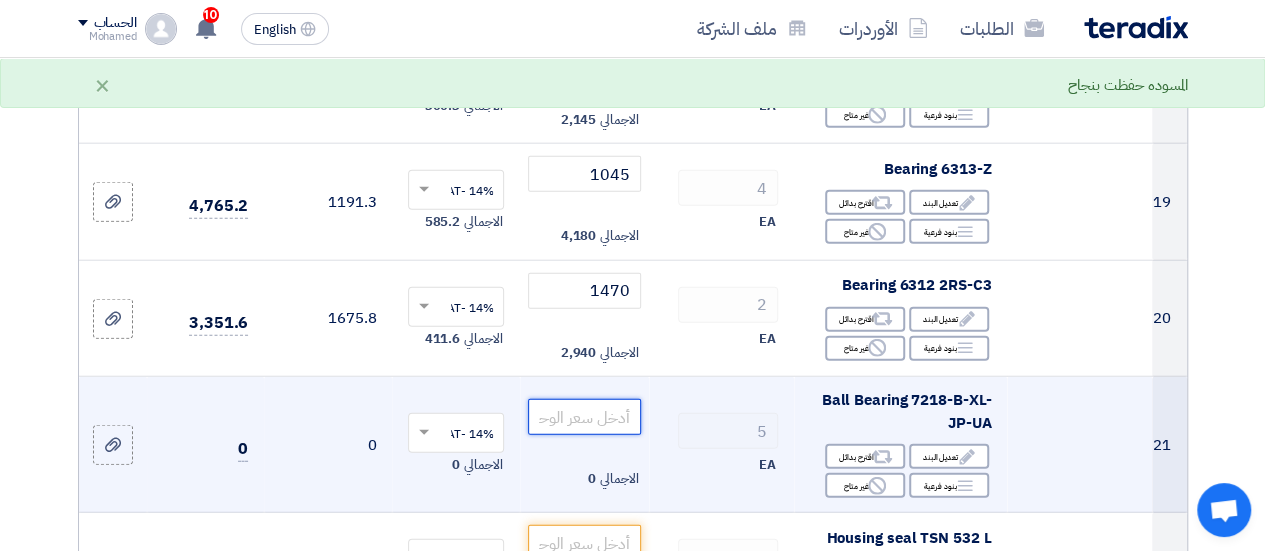 click 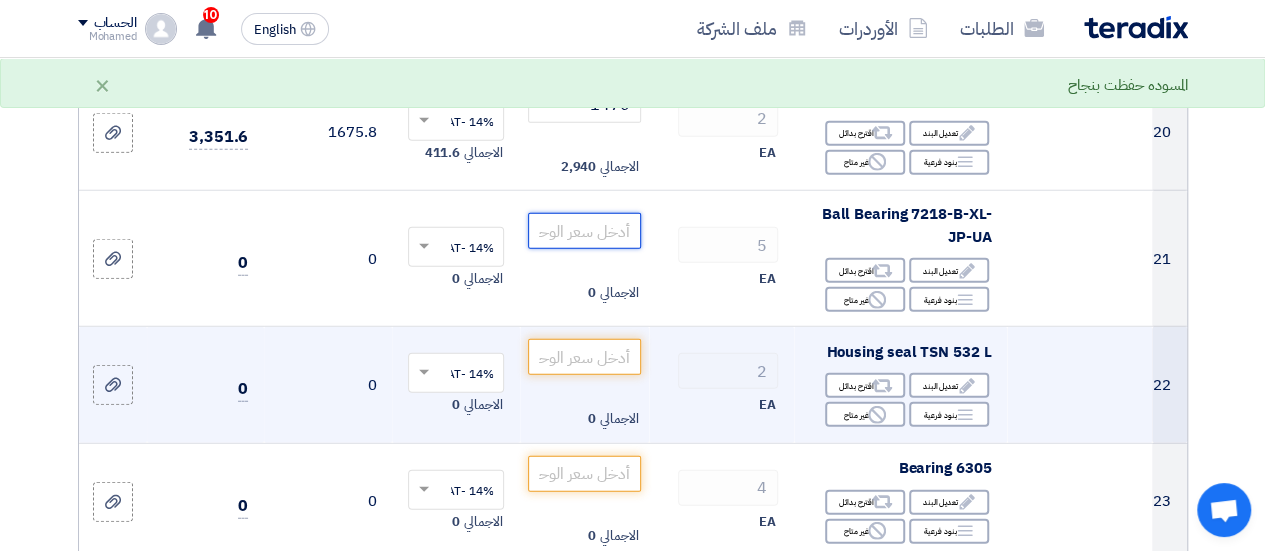 scroll, scrollTop: 2600, scrollLeft: 0, axis: vertical 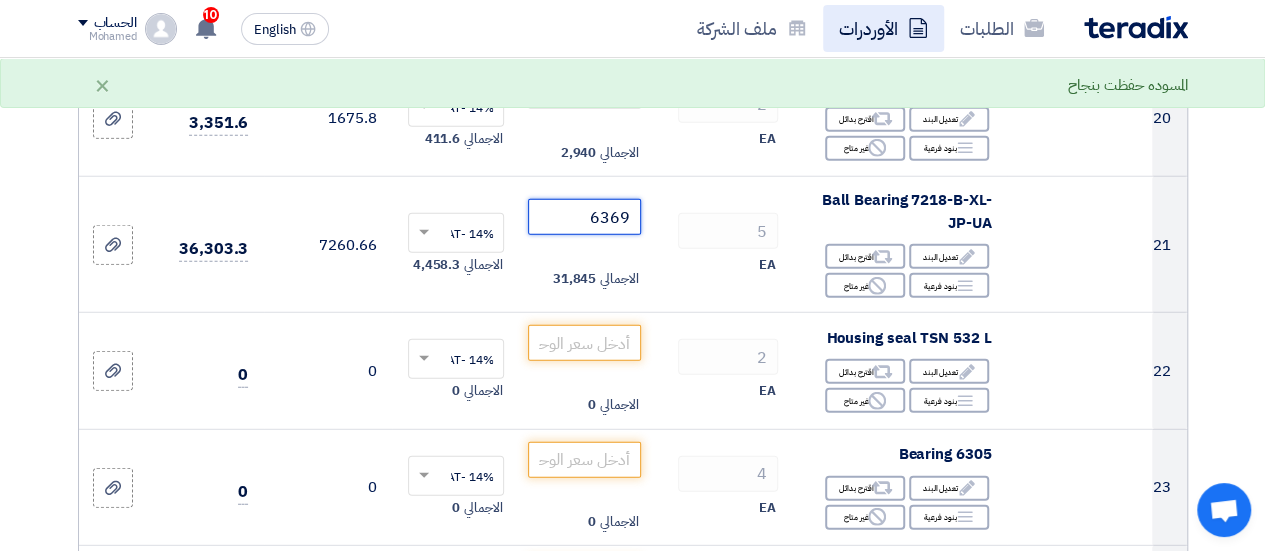 type on "6369" 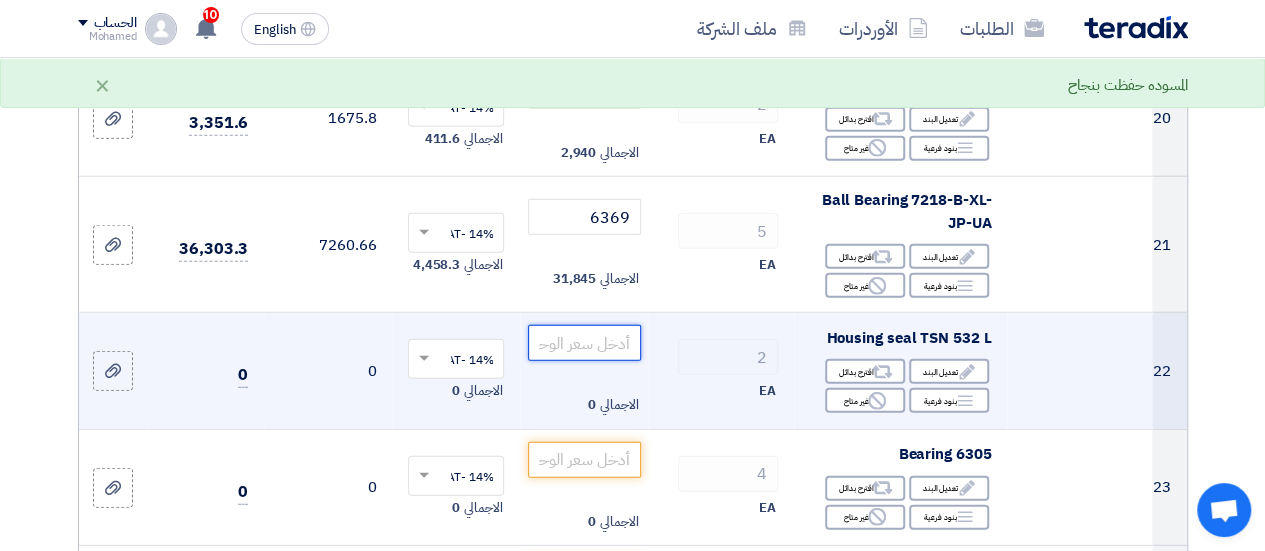 click 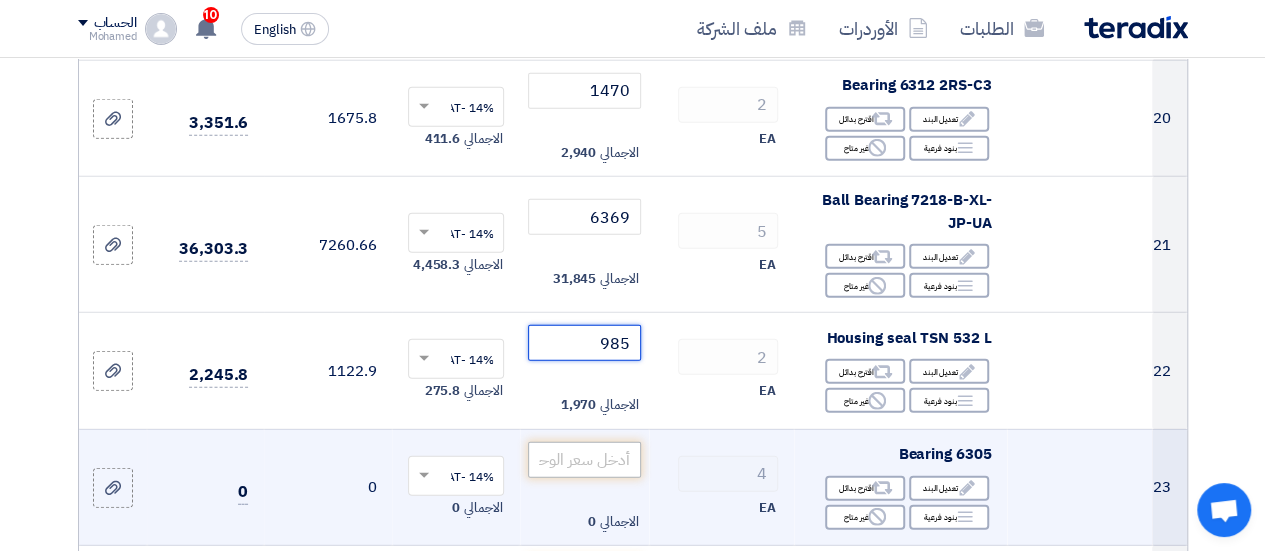 type on "985" 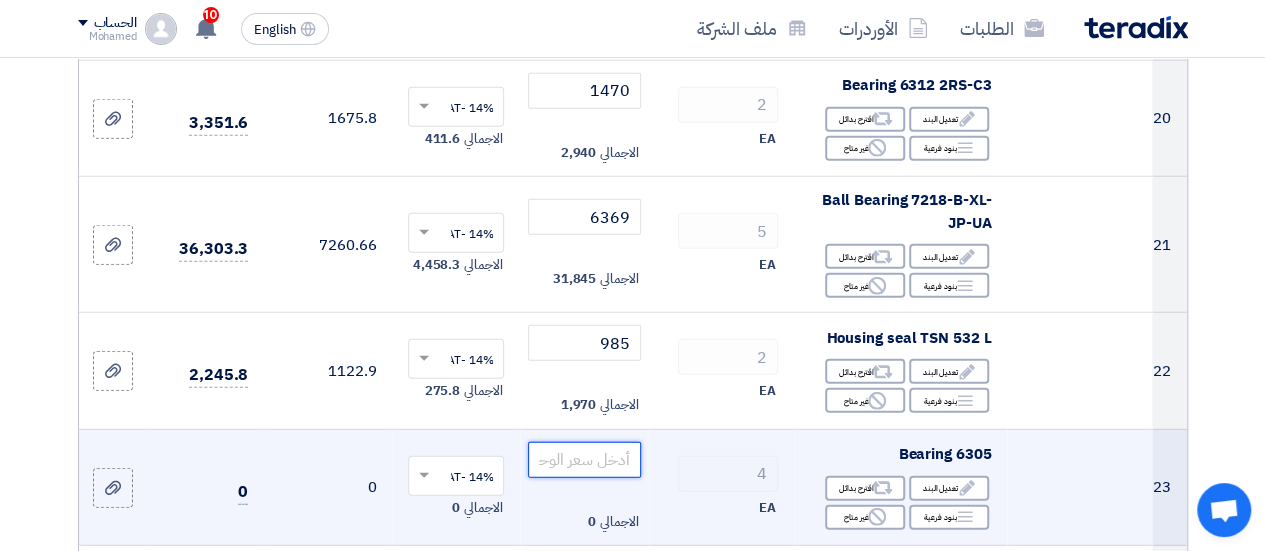 click 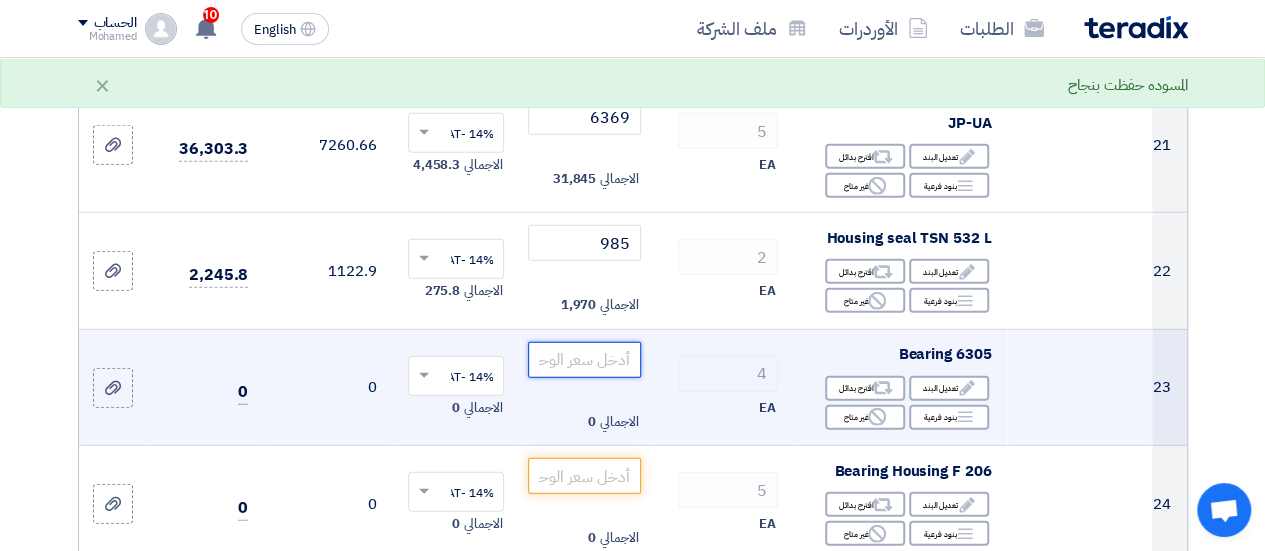scroll, scrollTop: 2800, scrollLeft: 0, axis: vertical 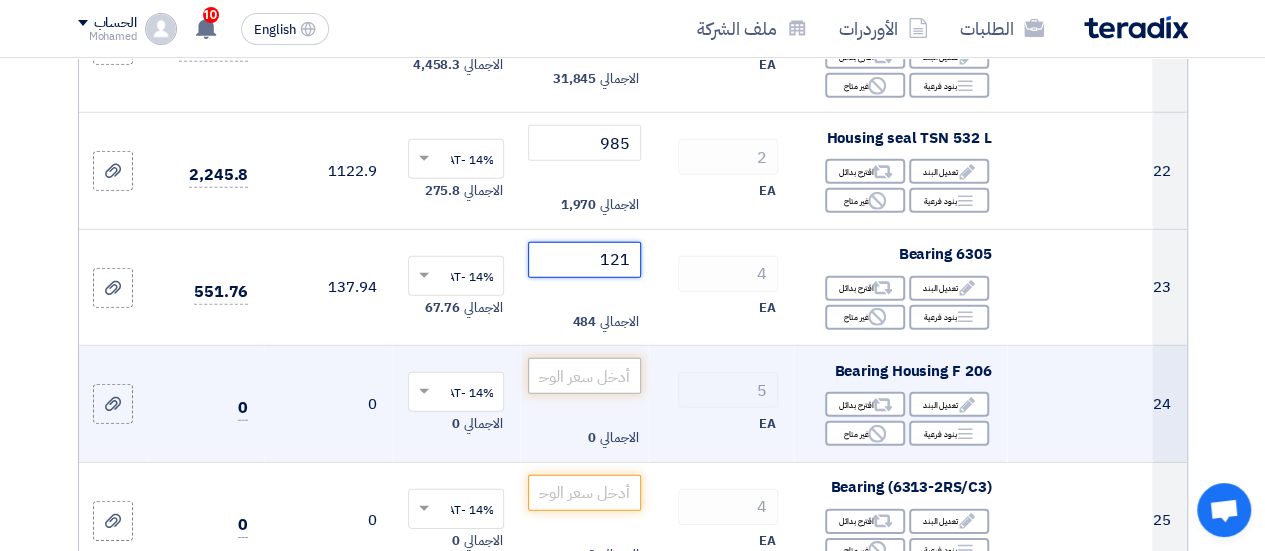 type on "121" 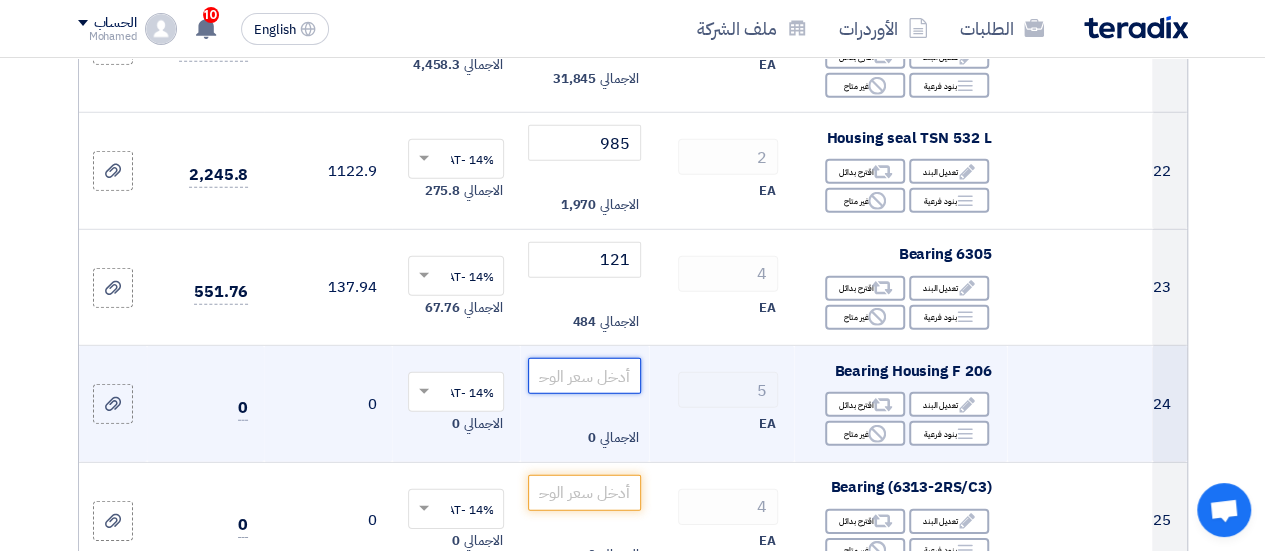 click 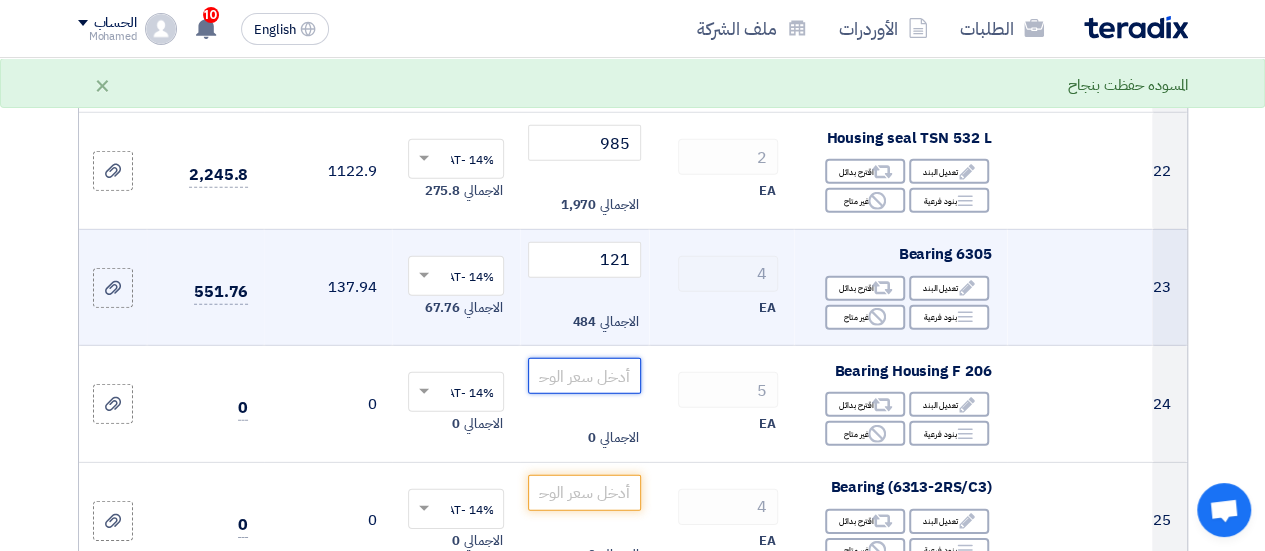 scroll, scrollTop: 2900, scrollLeft: 0, axis: vertical 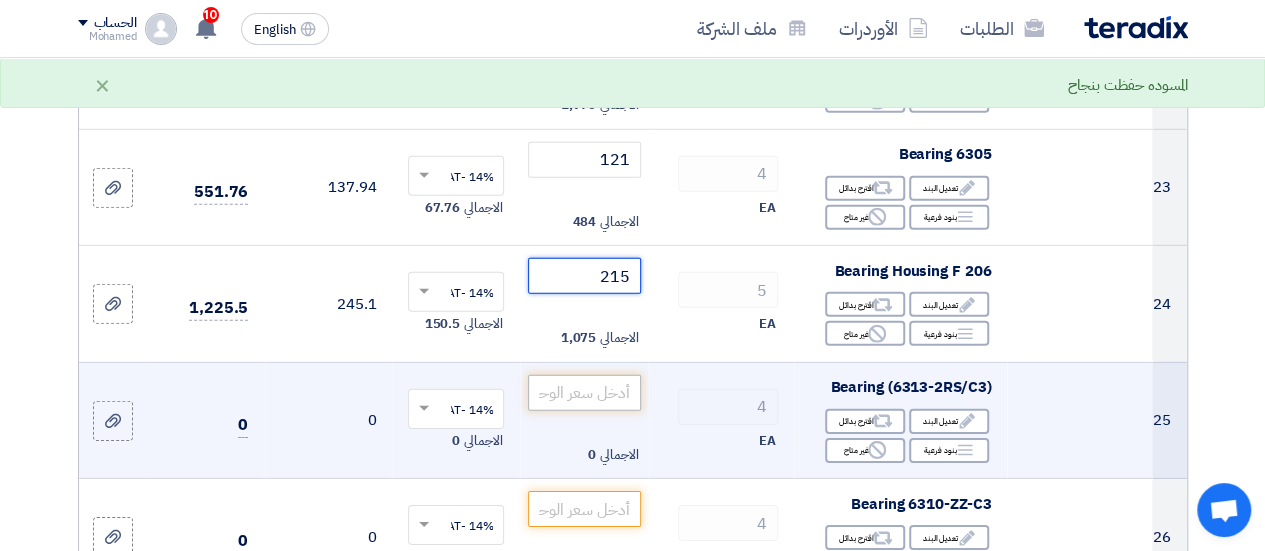 type on "215" 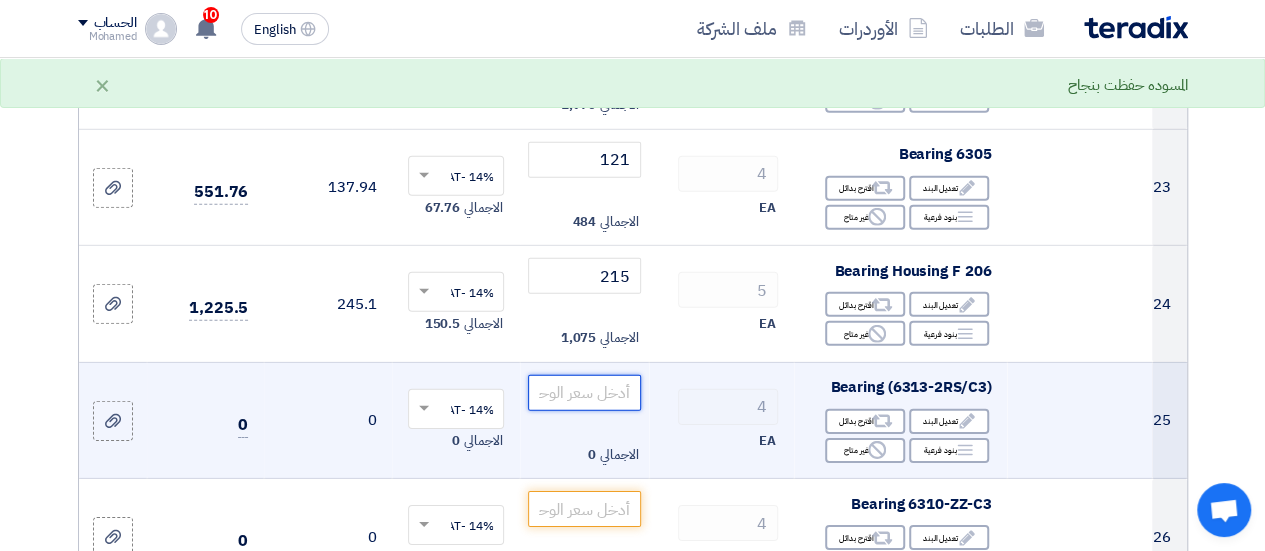 click 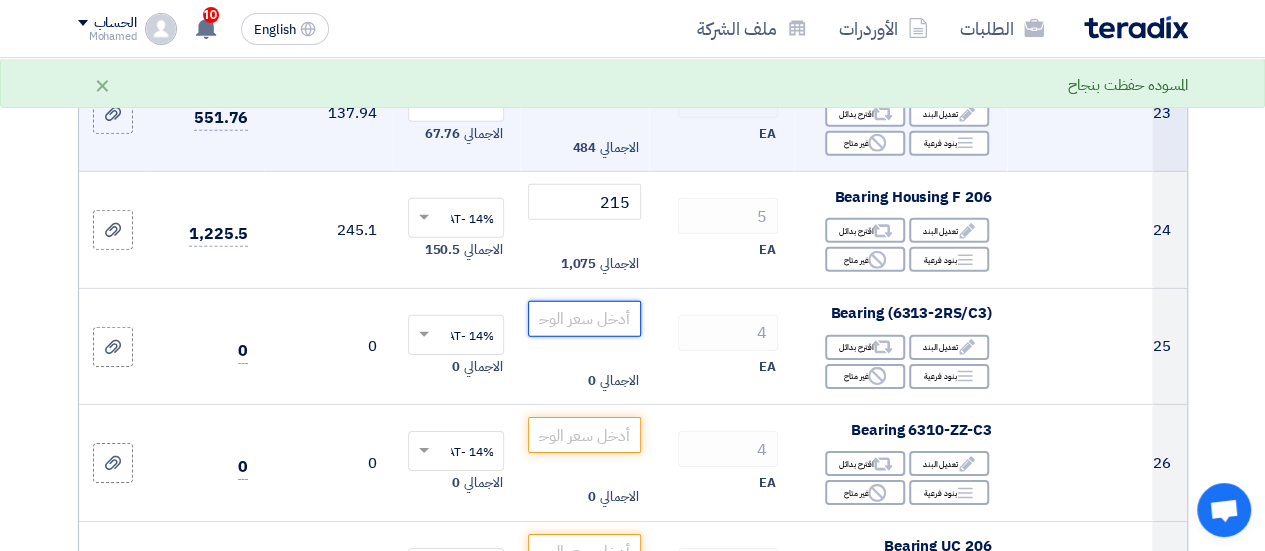 scroll, scrollTop: 3000, scrollLeft: 0, axis: vertical 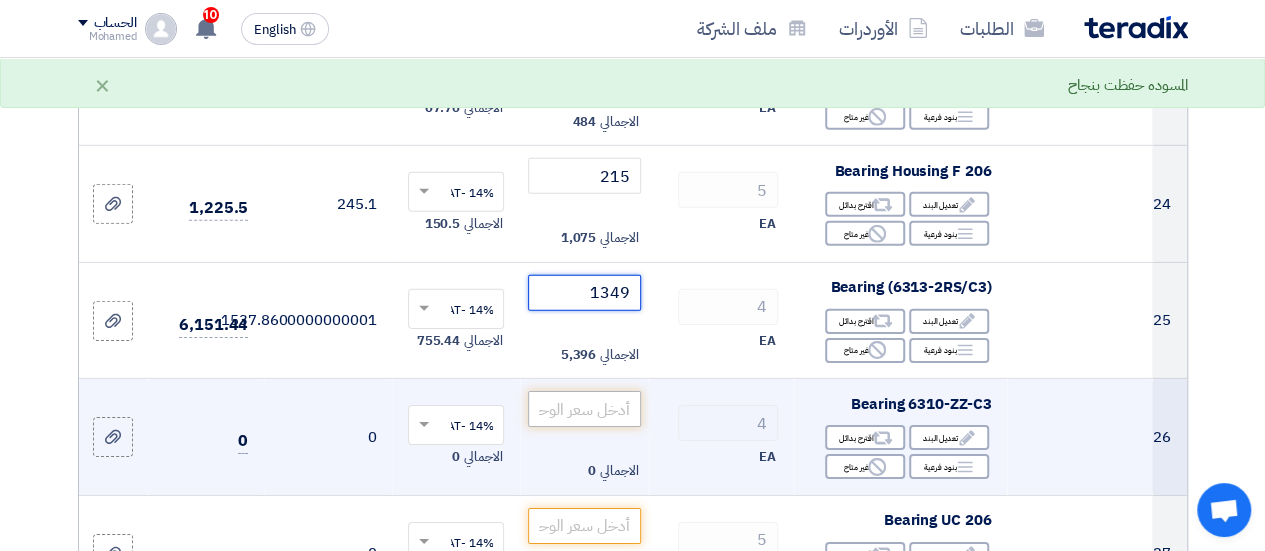 type on "1349" 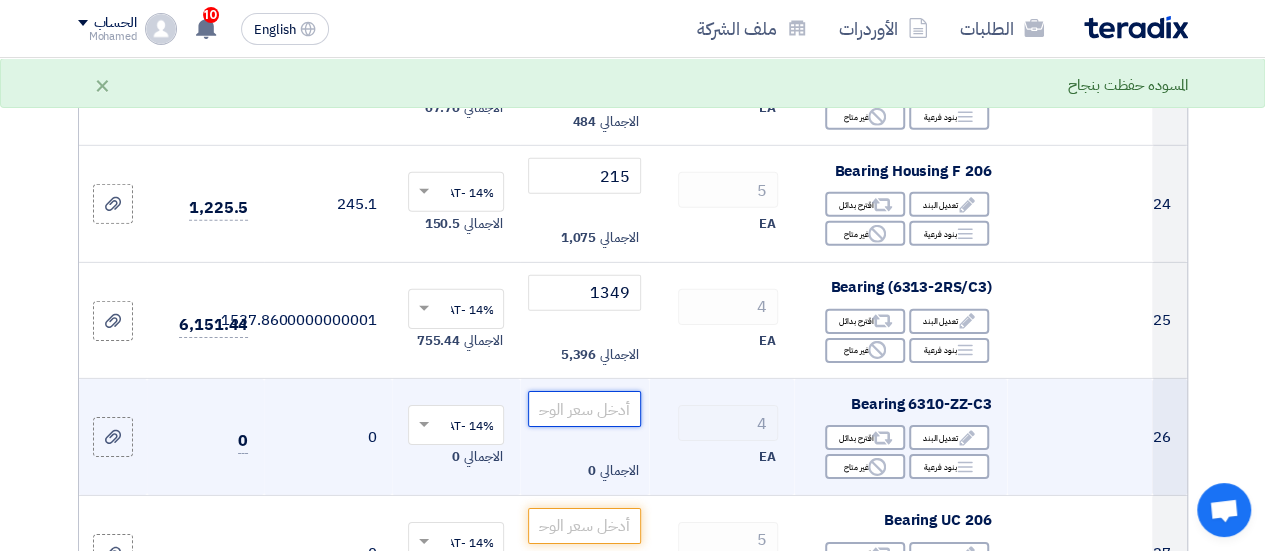 click 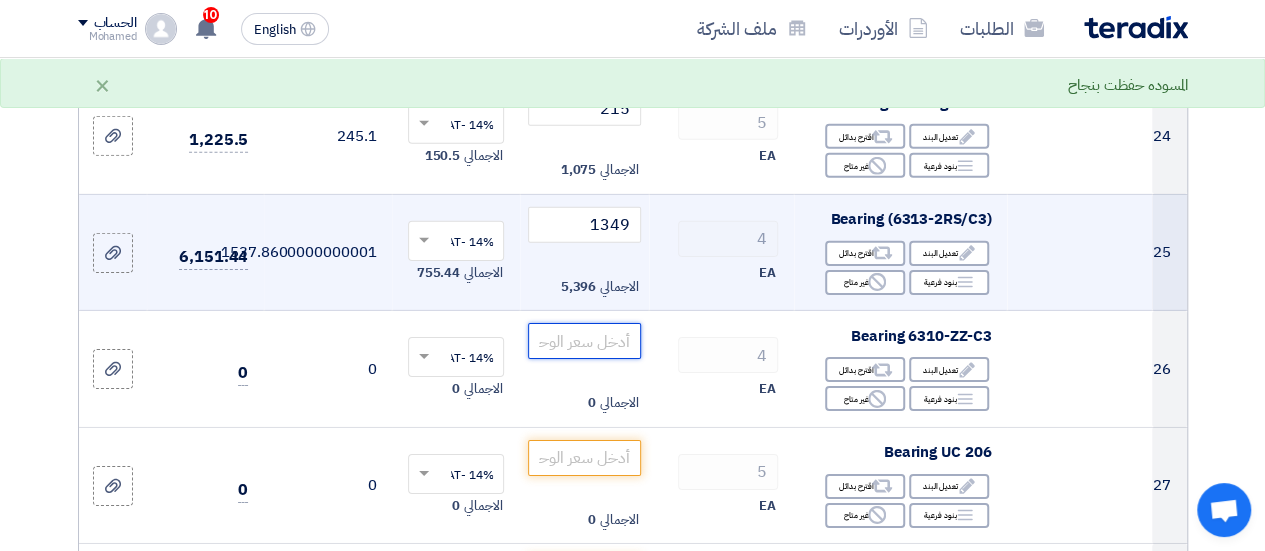 scroll, scrollTop: 3100, scrollLeft: 0, axis: vertical 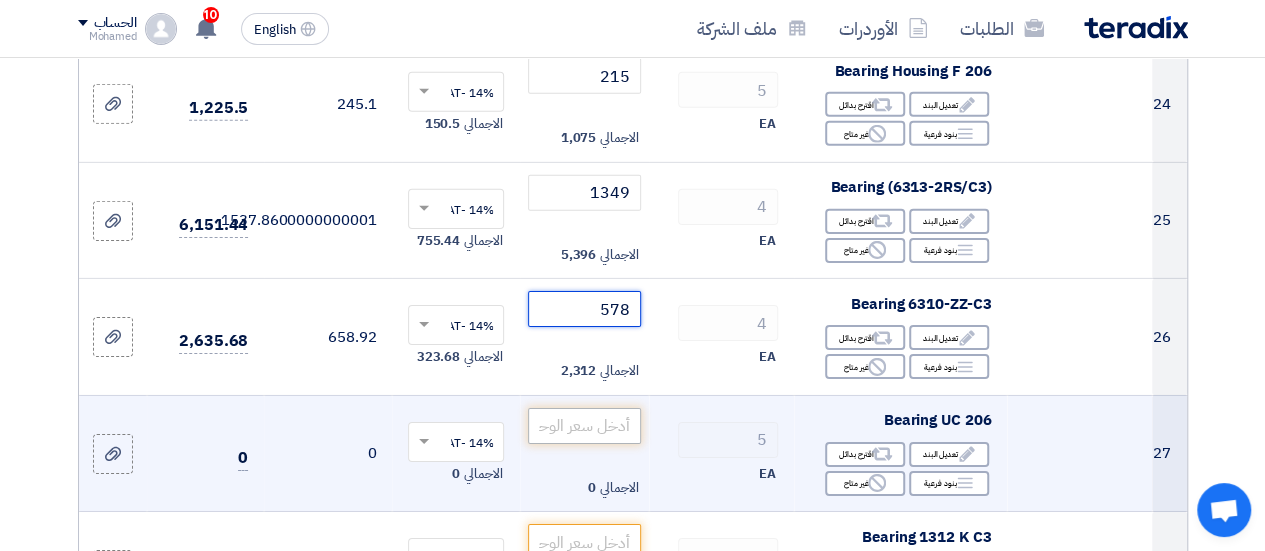 type on "578" 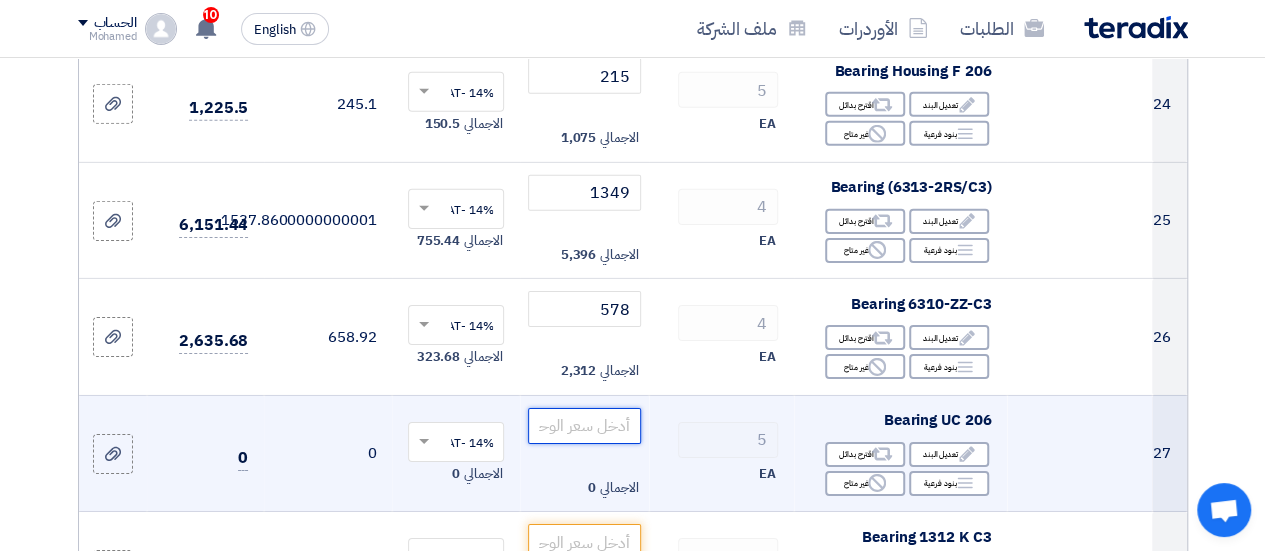 click 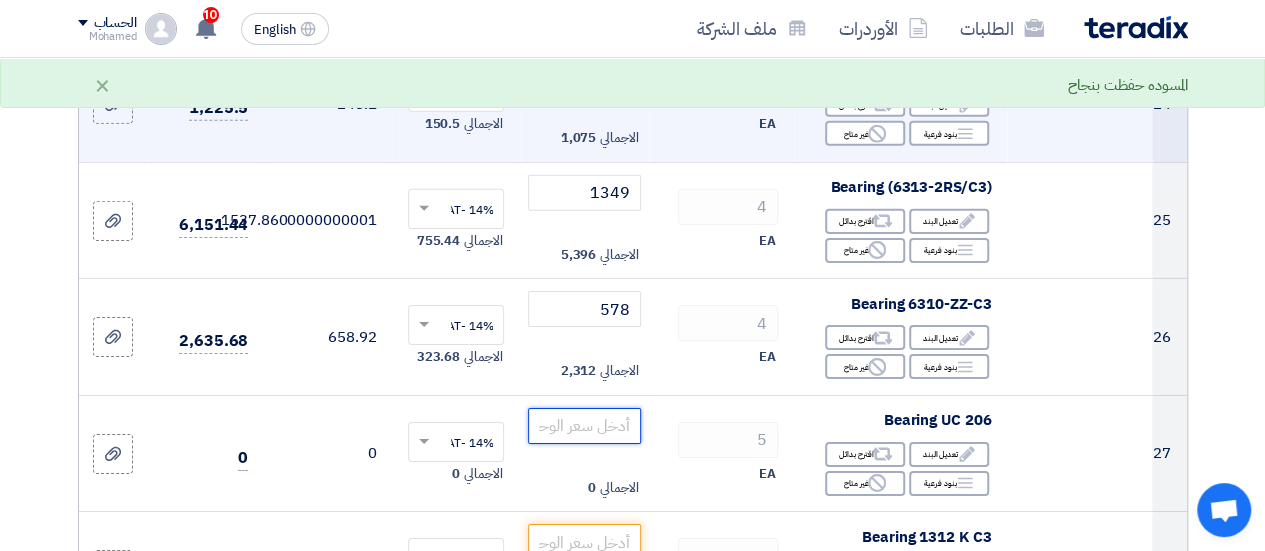 scroll, scrollTop: 3200, scrollLeft: 0, axis: vertical 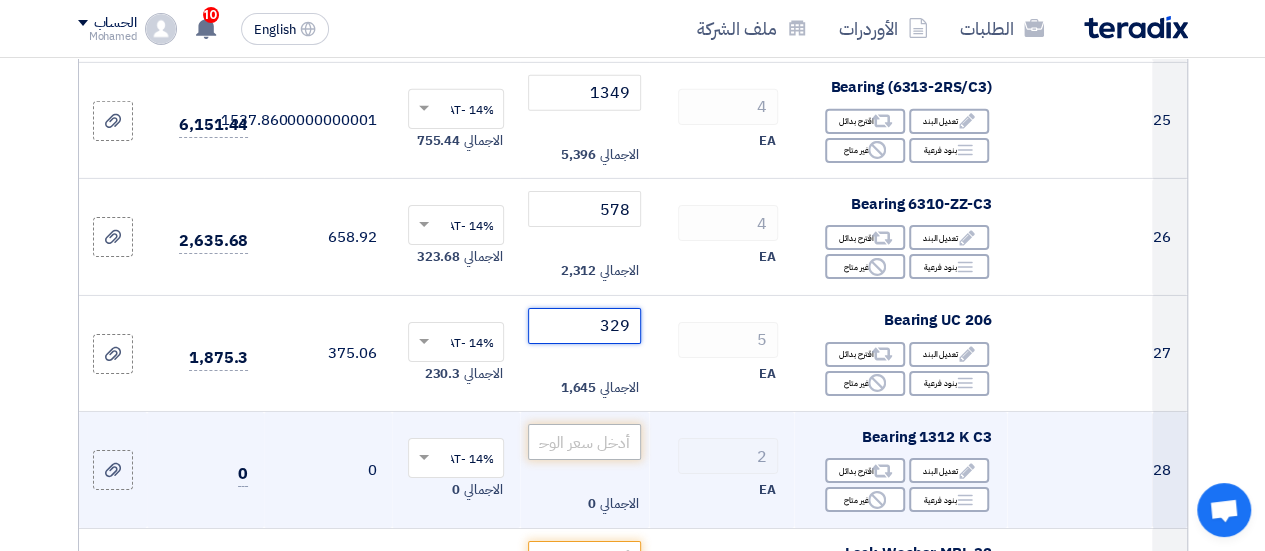 type on "329" 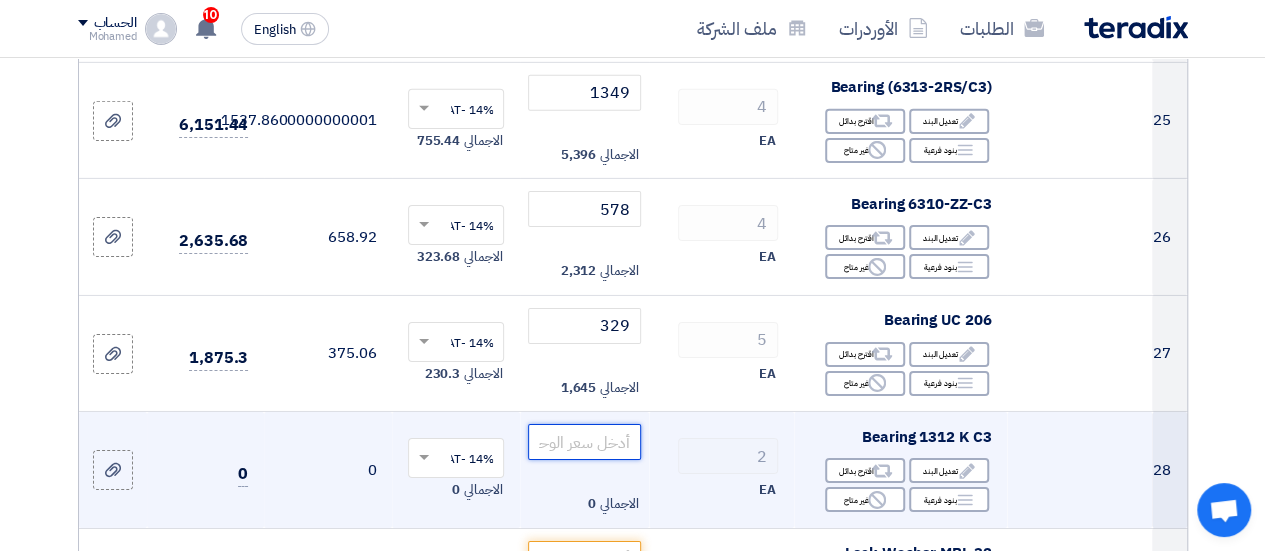 click 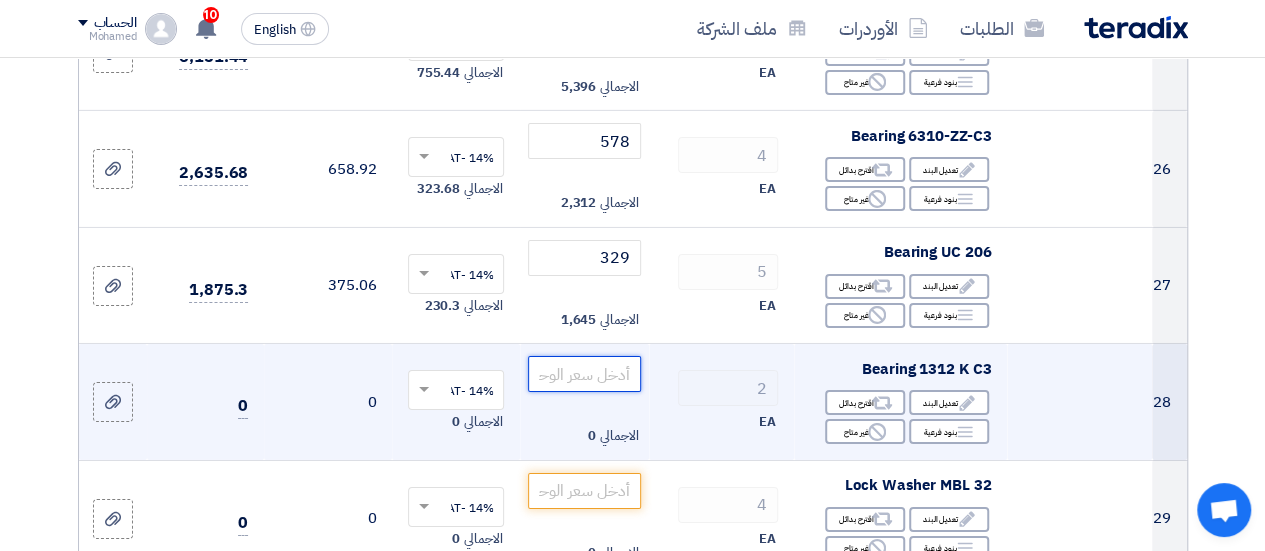 scroll, scrollTop: 3300, scrollLeft: 0, axis: vertical 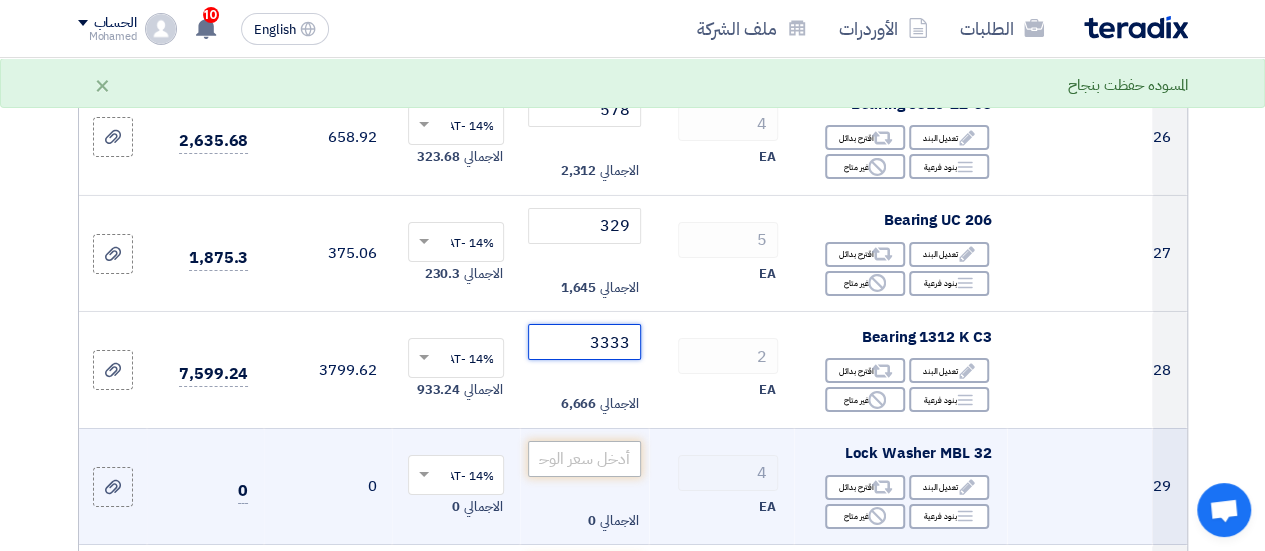 type on "3333" 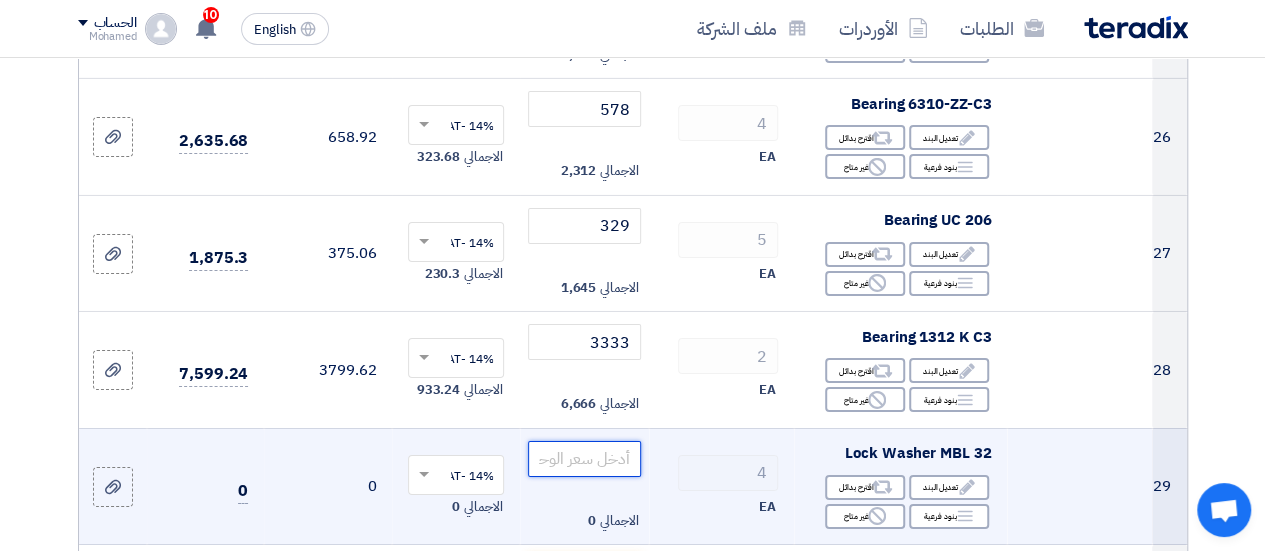 click 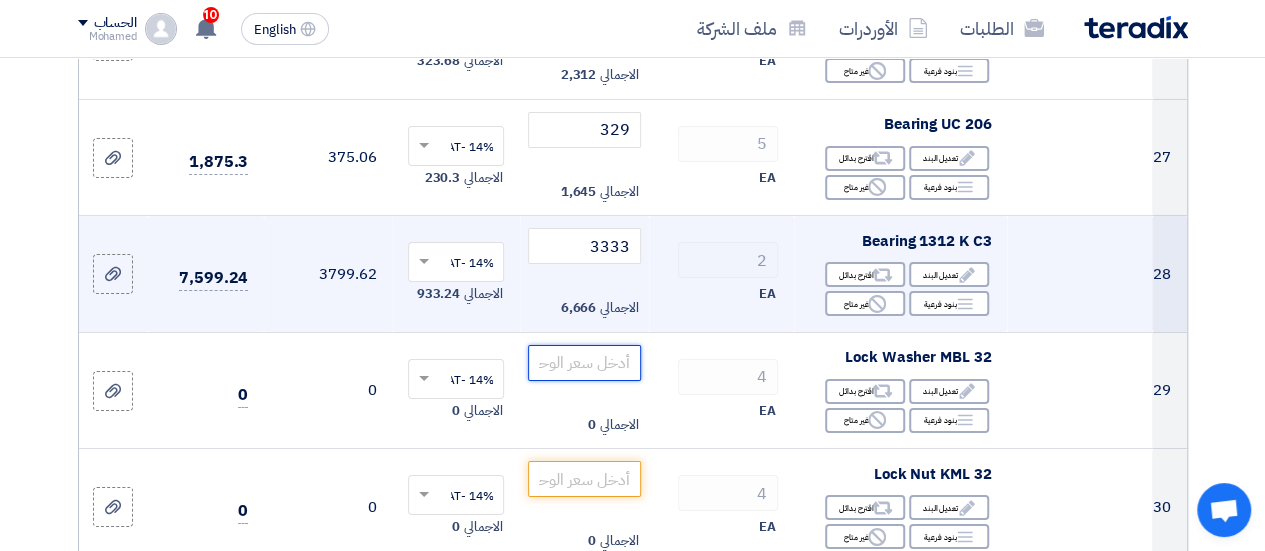 scroll, scrollTop: 3500, scrollLeft: 0, axis: vertical 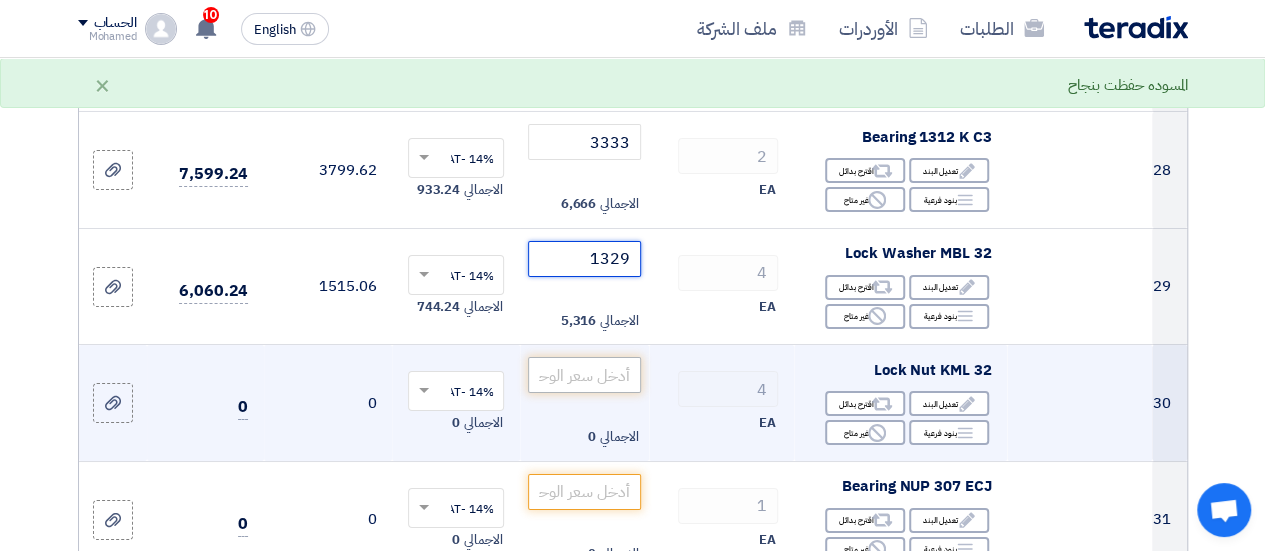 type on "1329" 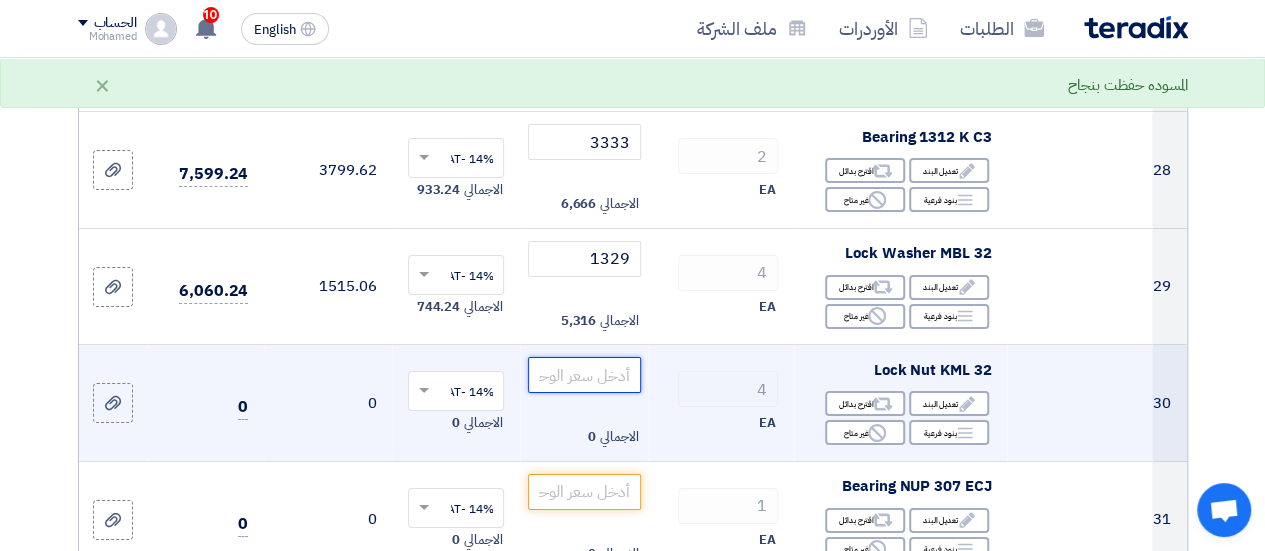 click 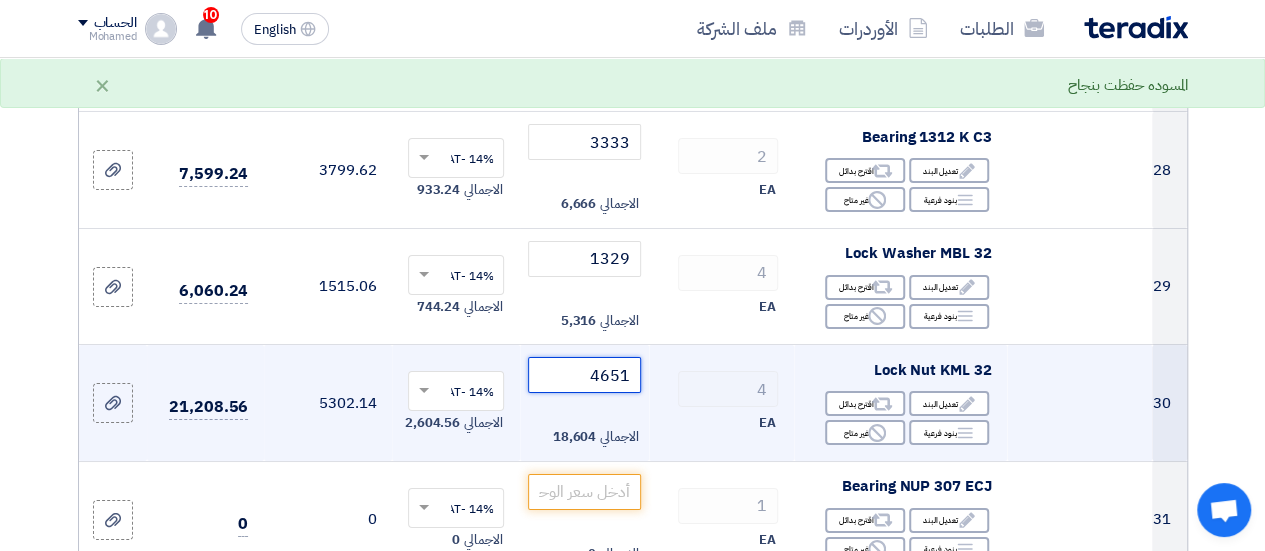 scroll, scrollTop: 3600, scrollLeft: 0, axis: vertical 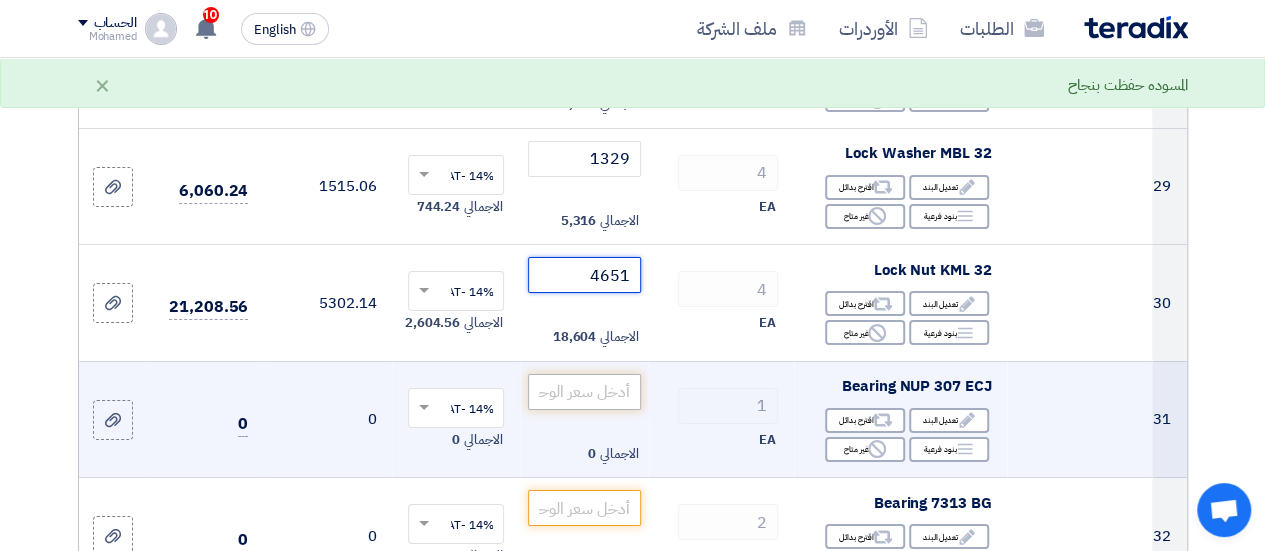 type on "4651" 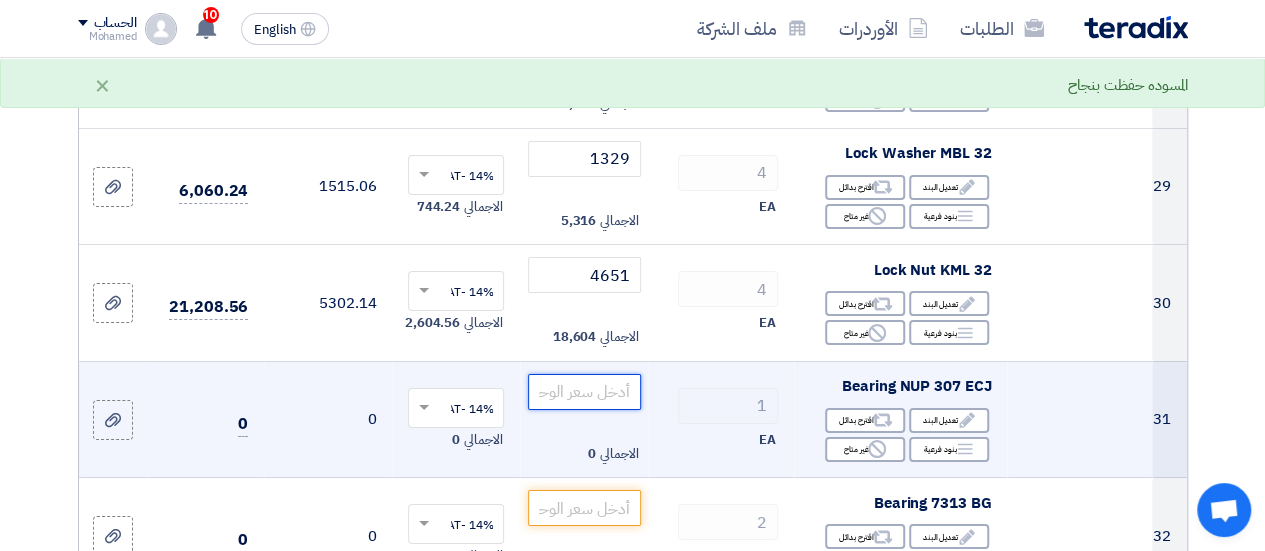 click 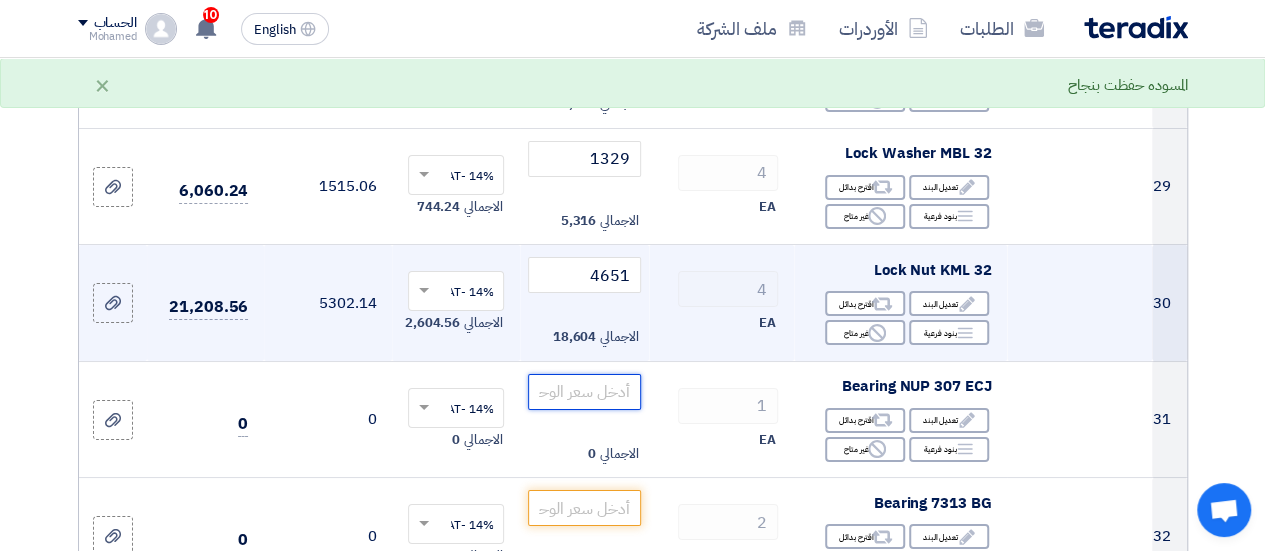 scroll, scrollTop: 3700, scrollLeft: 0, axis: vertical 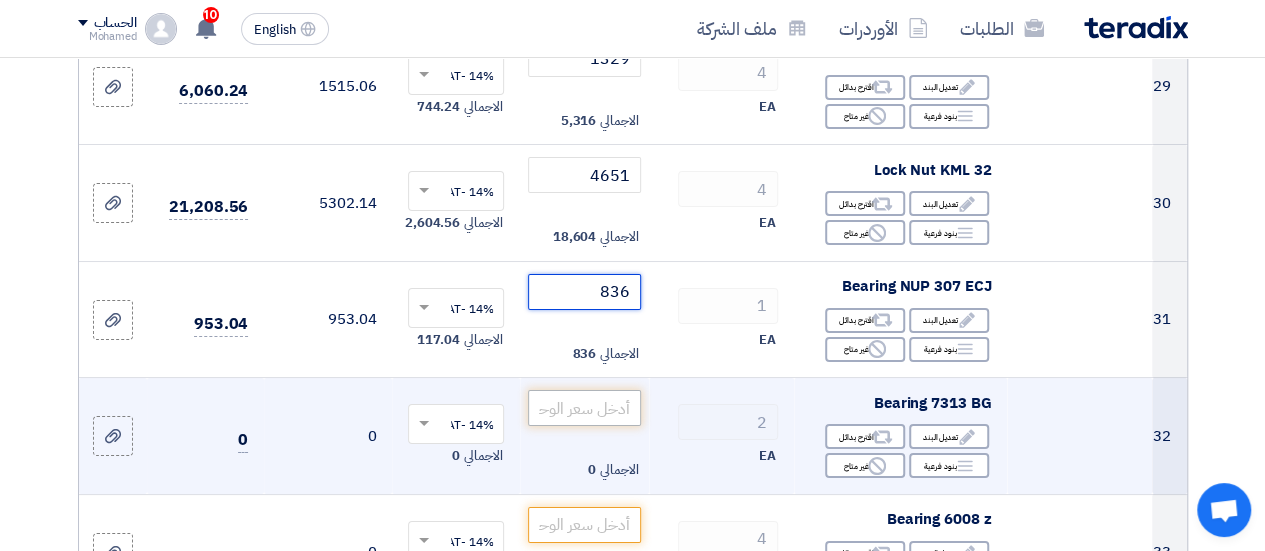 type on "836" 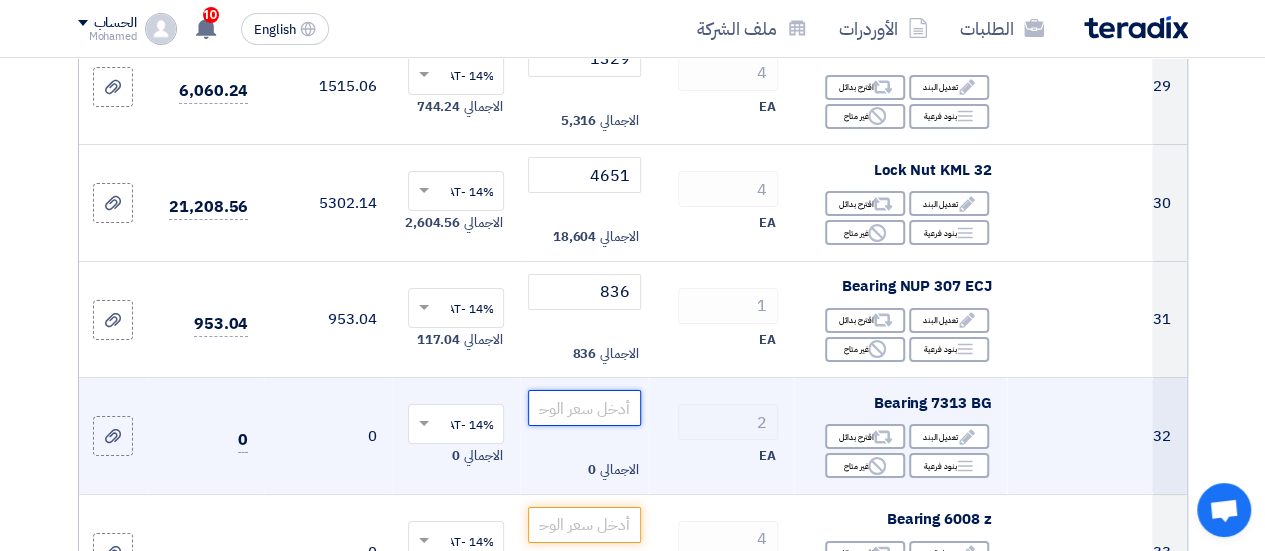 click 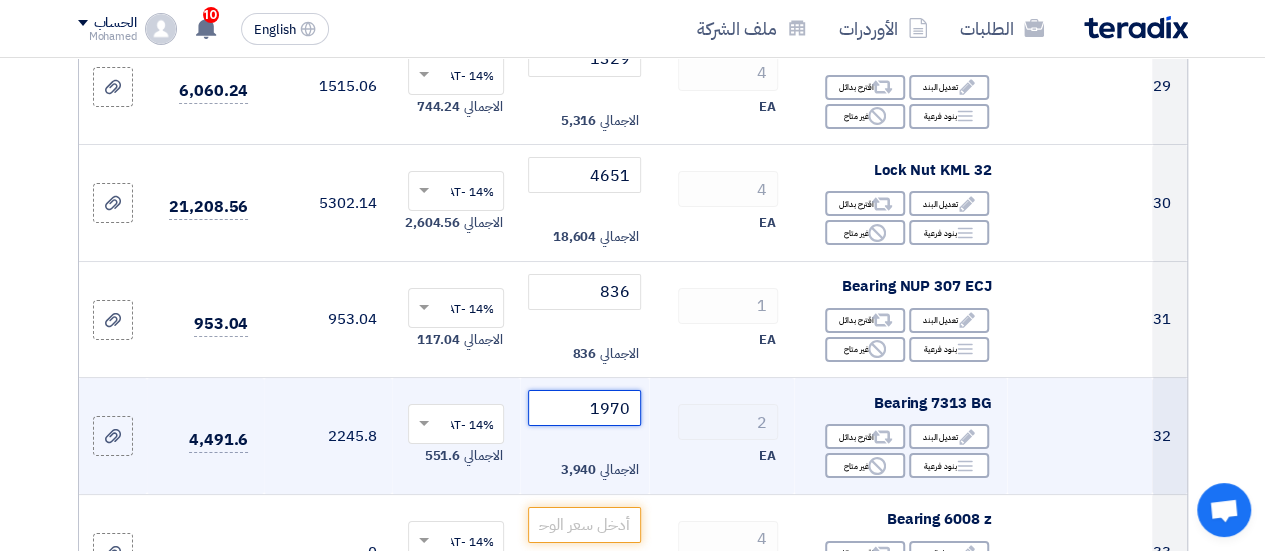 scroll, scrollTop: 3900, scrollLeft: 0, axis: vertical 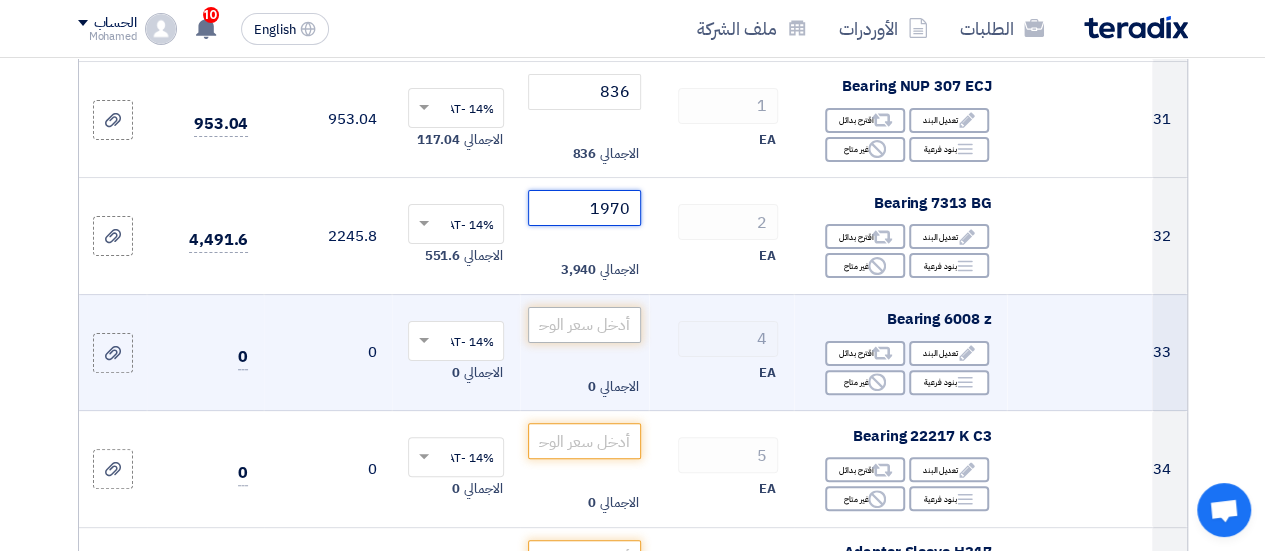 type on "1970" 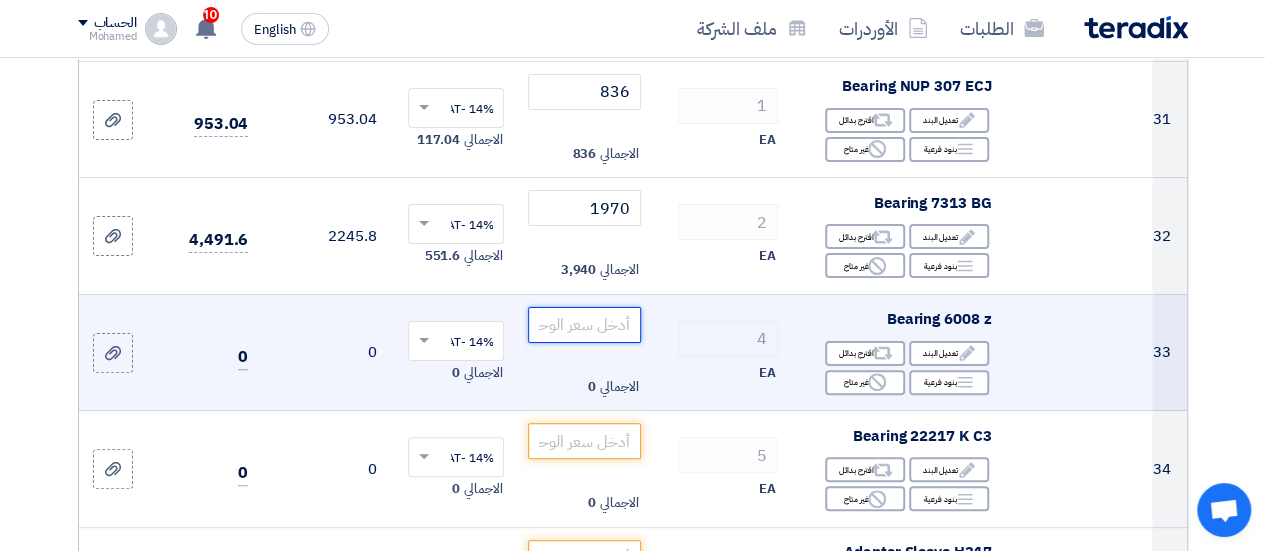 click 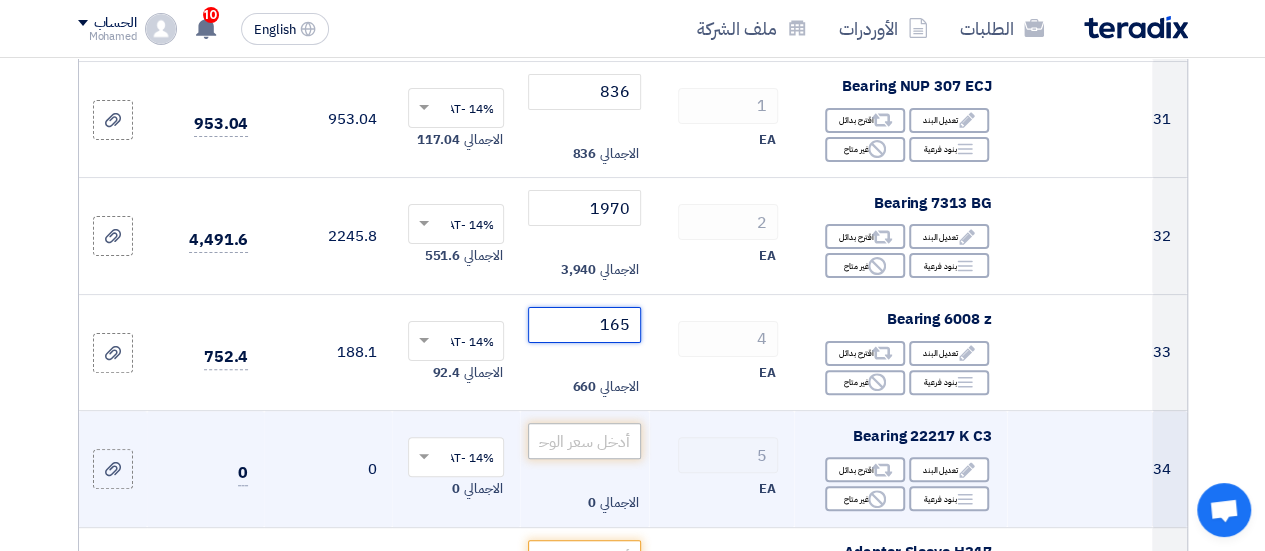 type on "165" 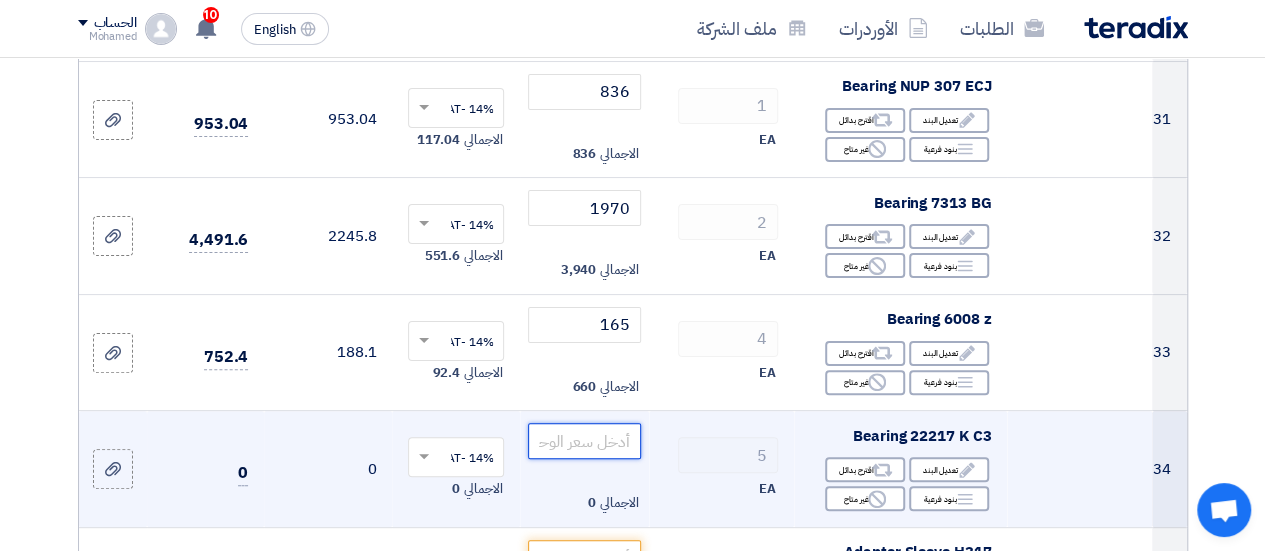 click 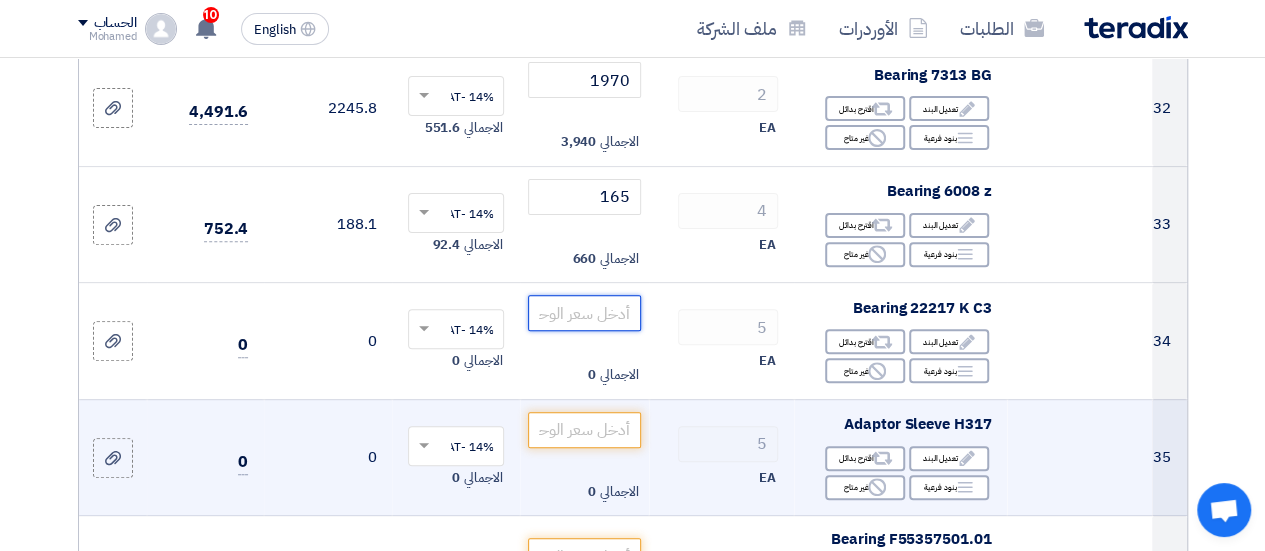 scroll, scrollTop: 4100, scrollLeft: 0, axis: vertical 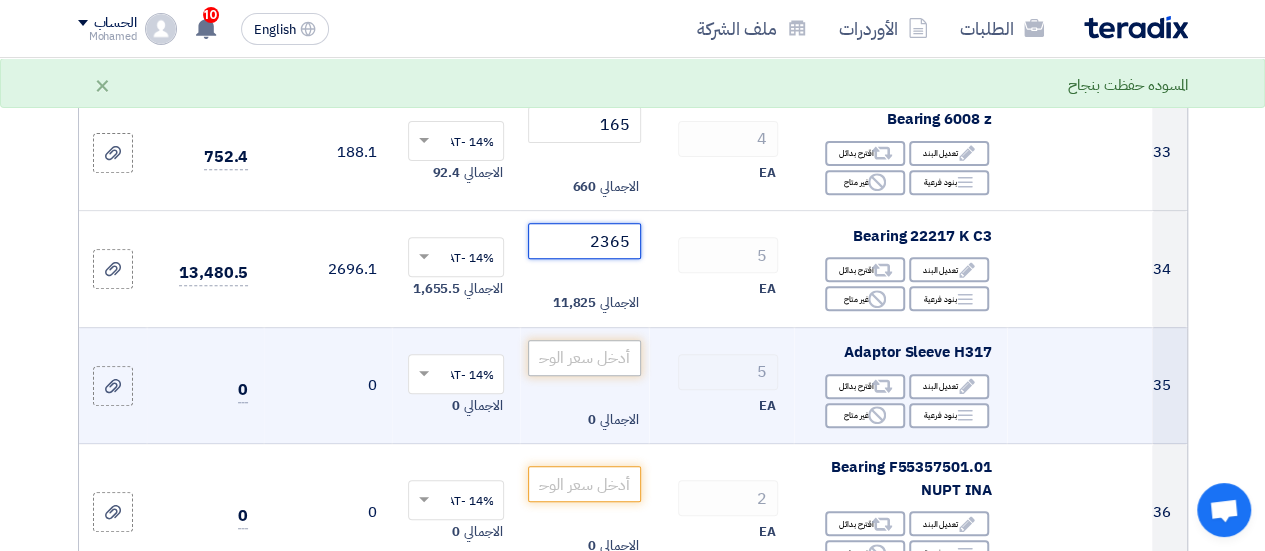 type on "2365" 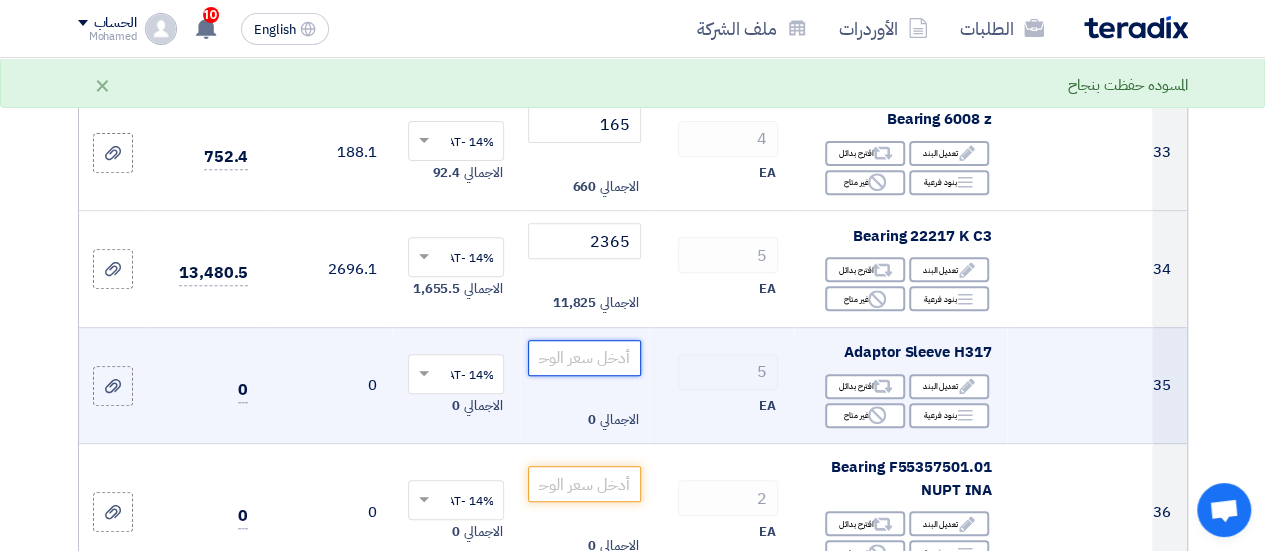 click 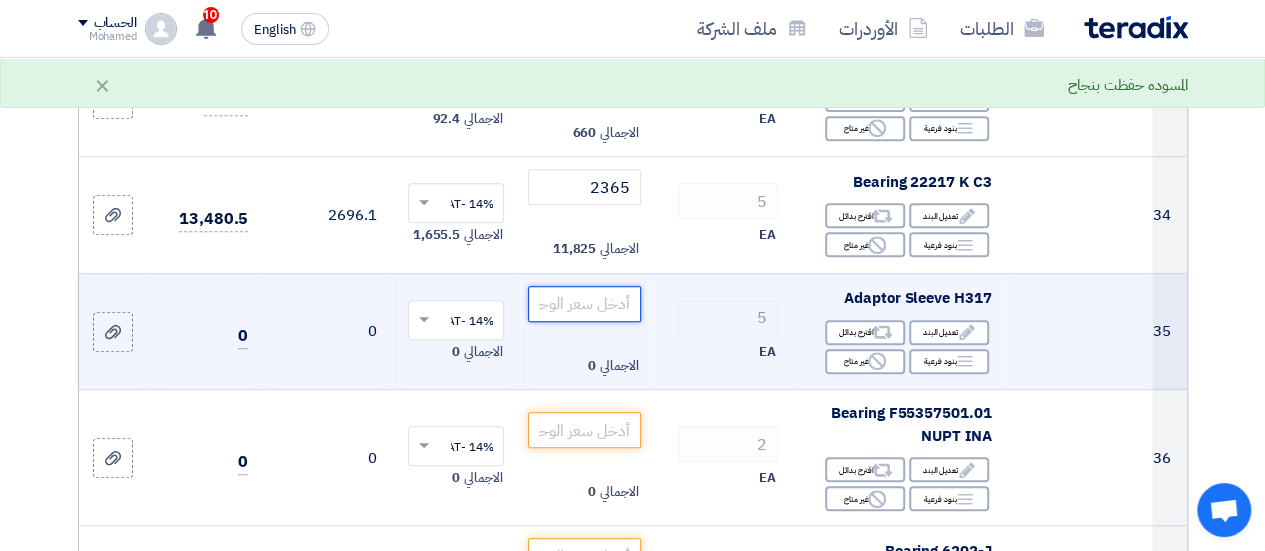 scroll, scrollTop: 4200, scrollLeft: 0, axis: vertical 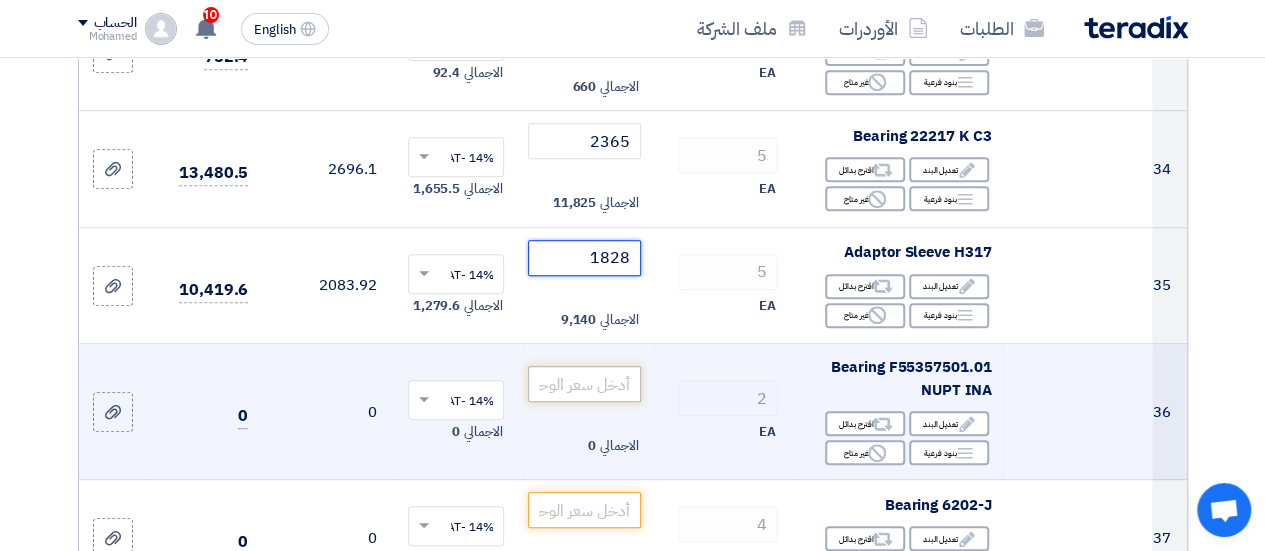 type on "1828" 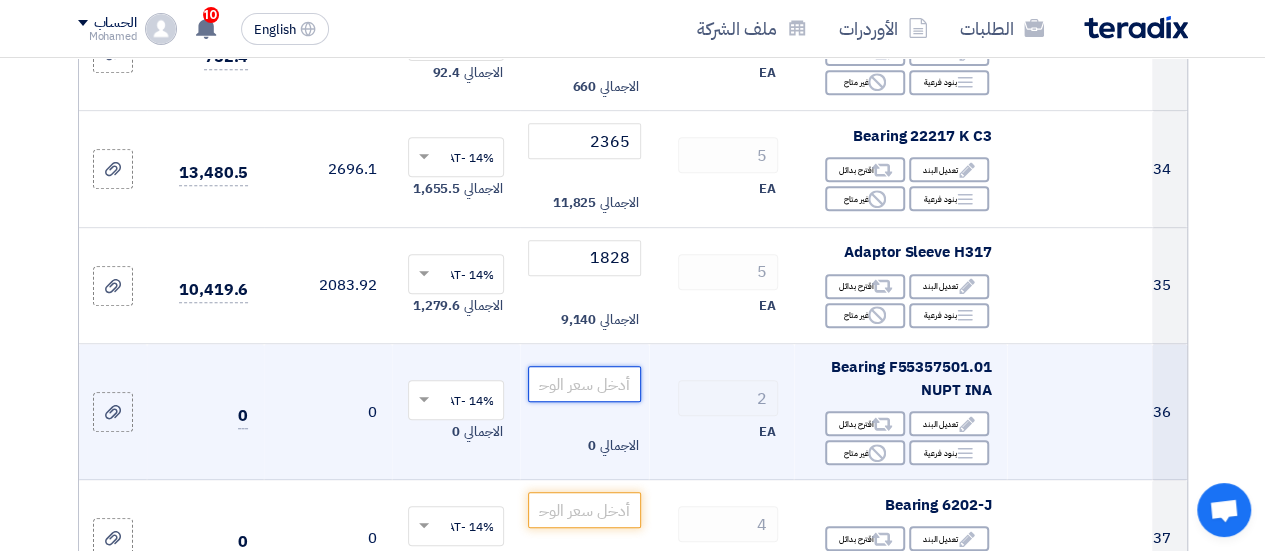 click 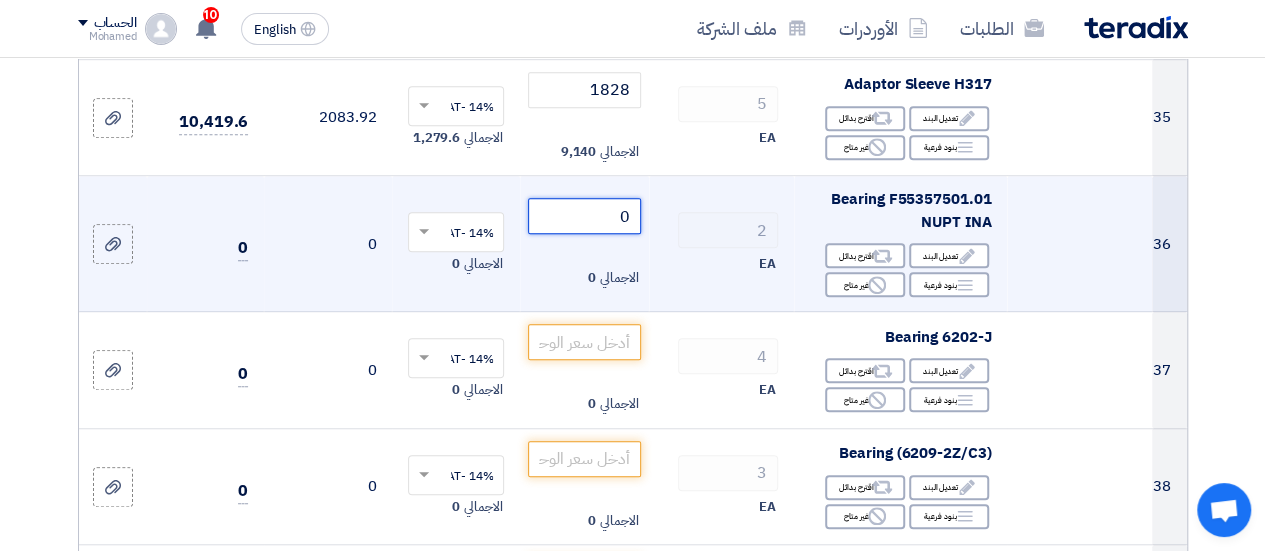 scroll, scrollTop: 4400, scrollLeft: 0, axis: vertical 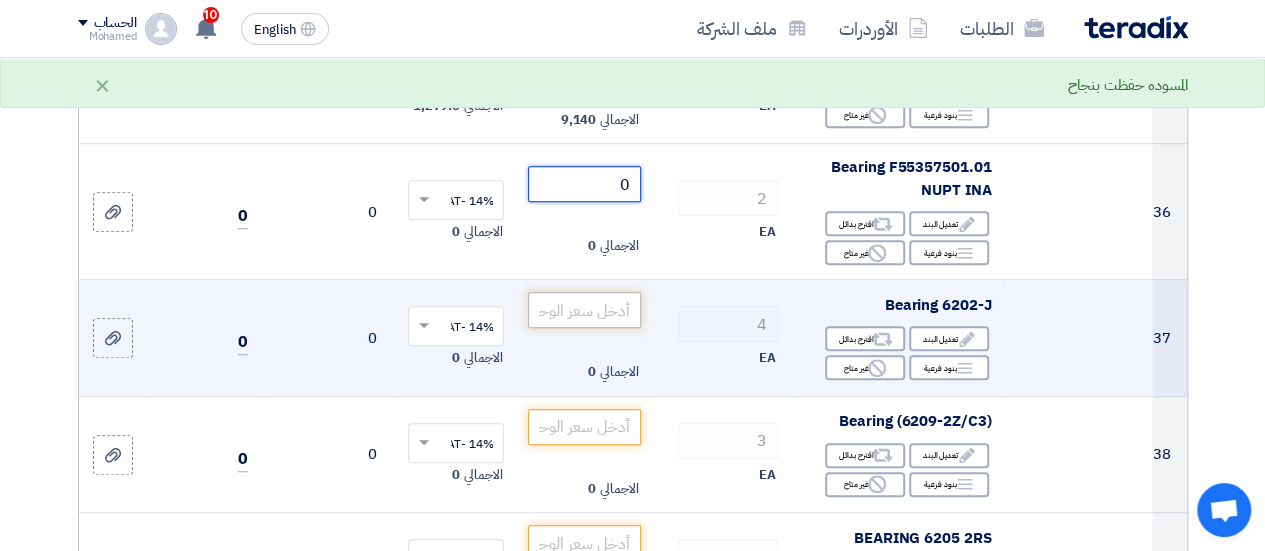 type on "0" 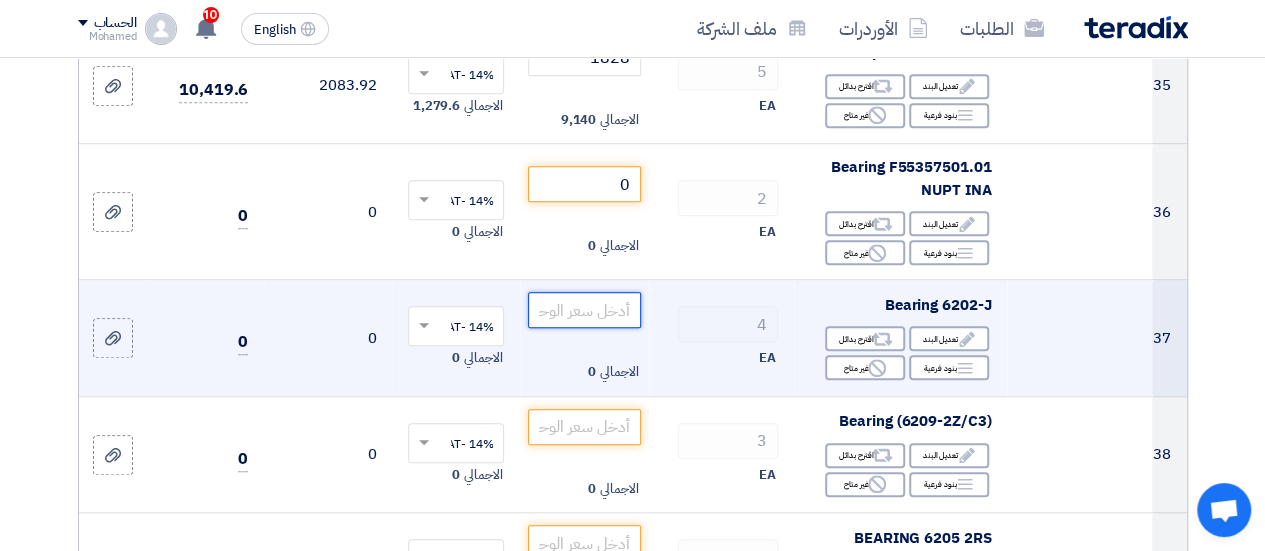click 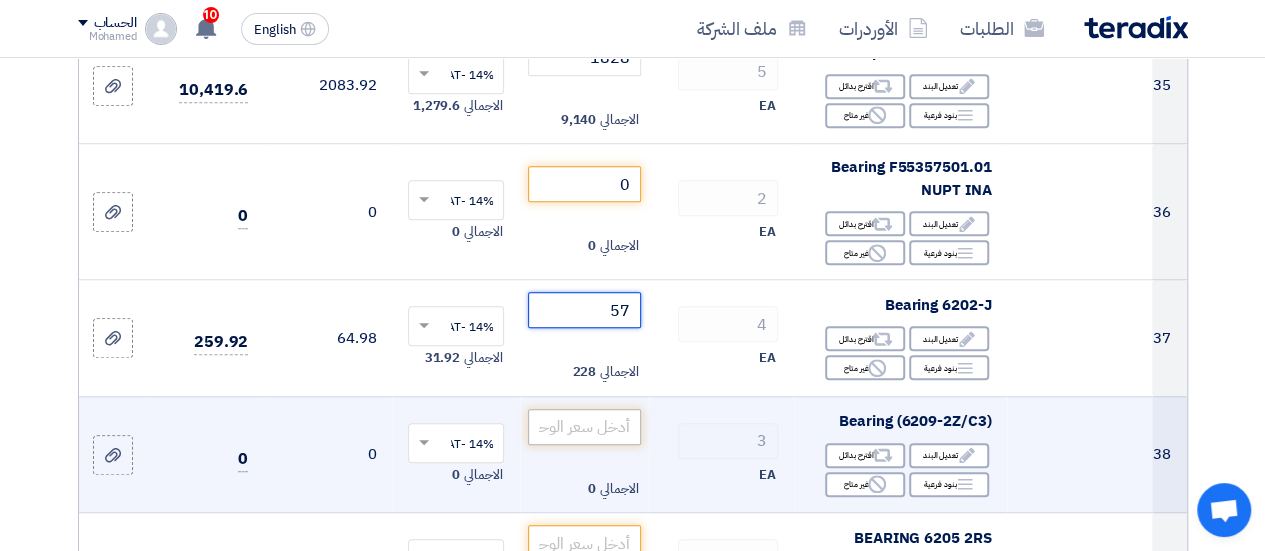 type on "57" 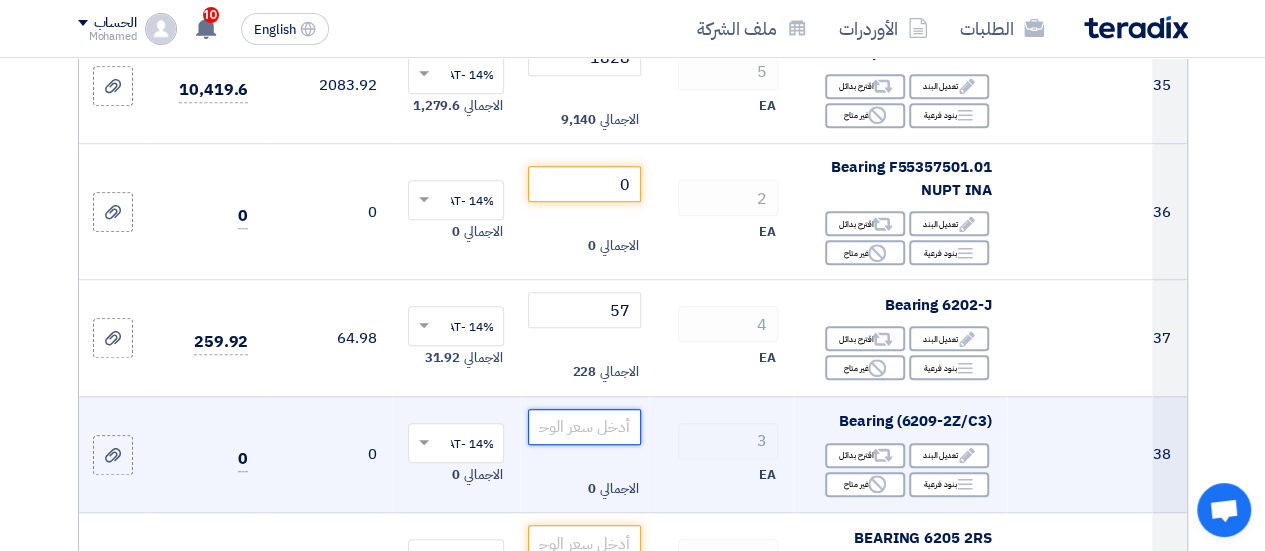 click 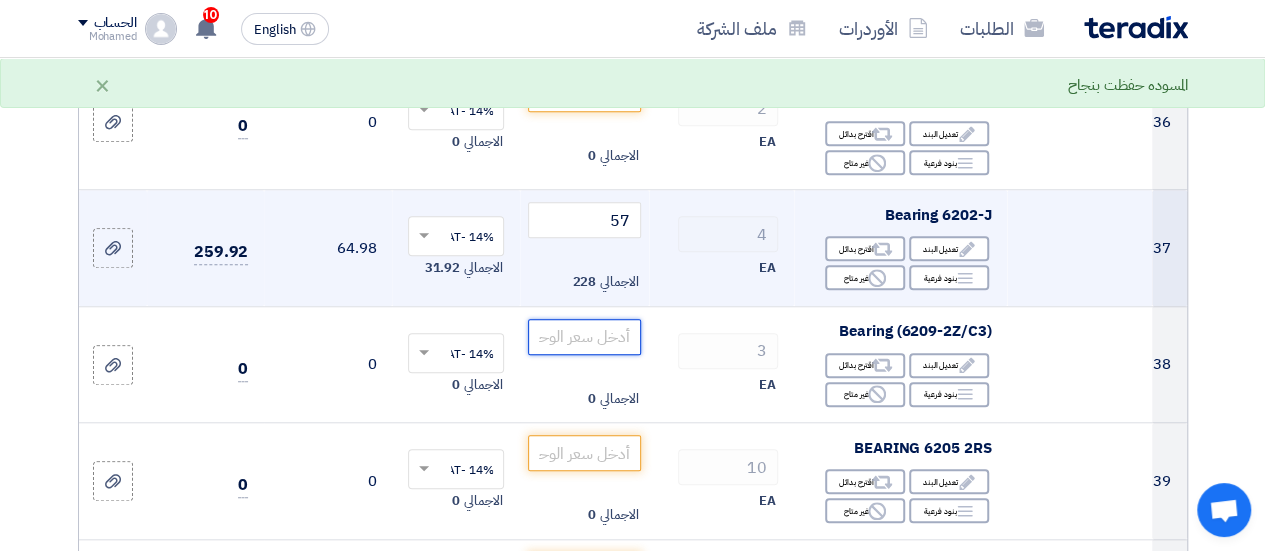 scroll, scrollTop: 4500, scrollLeft: 0, axis: vertical 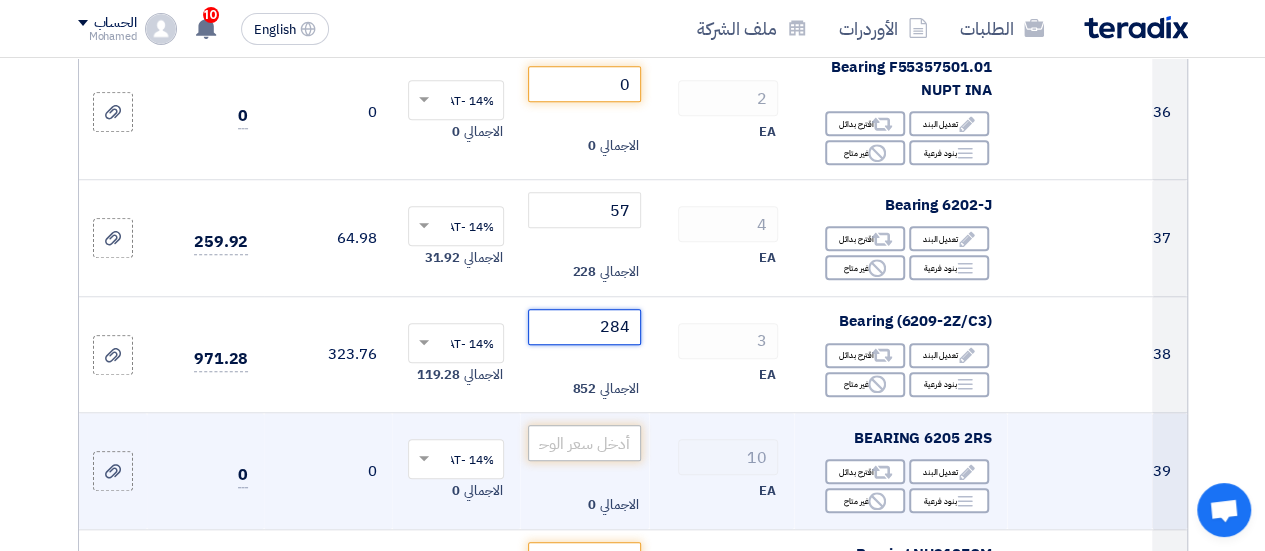 type on "284" 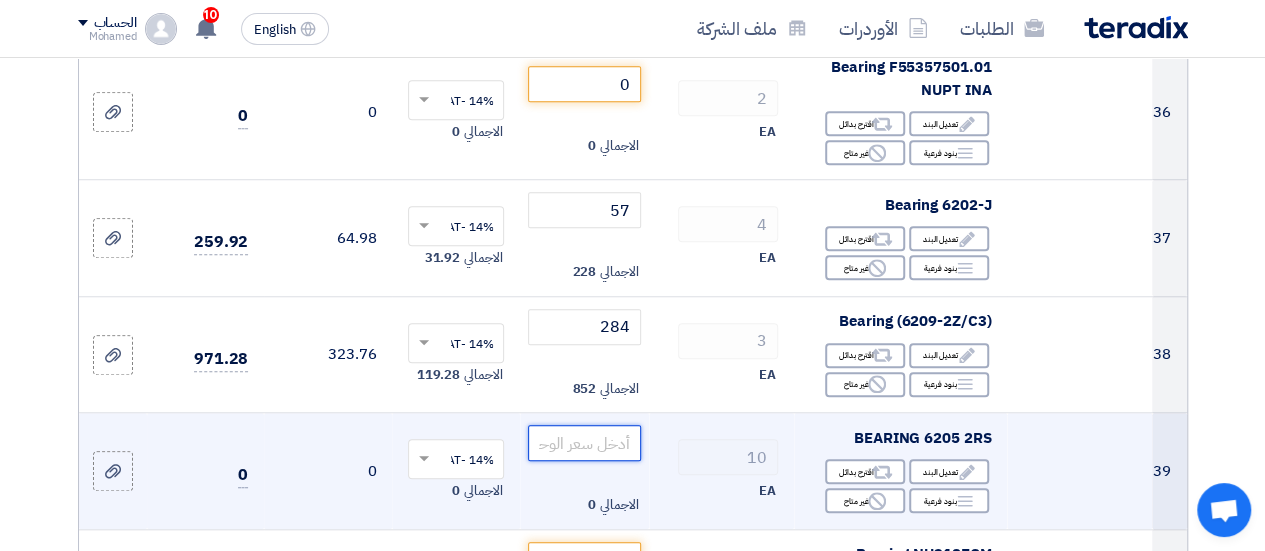 click 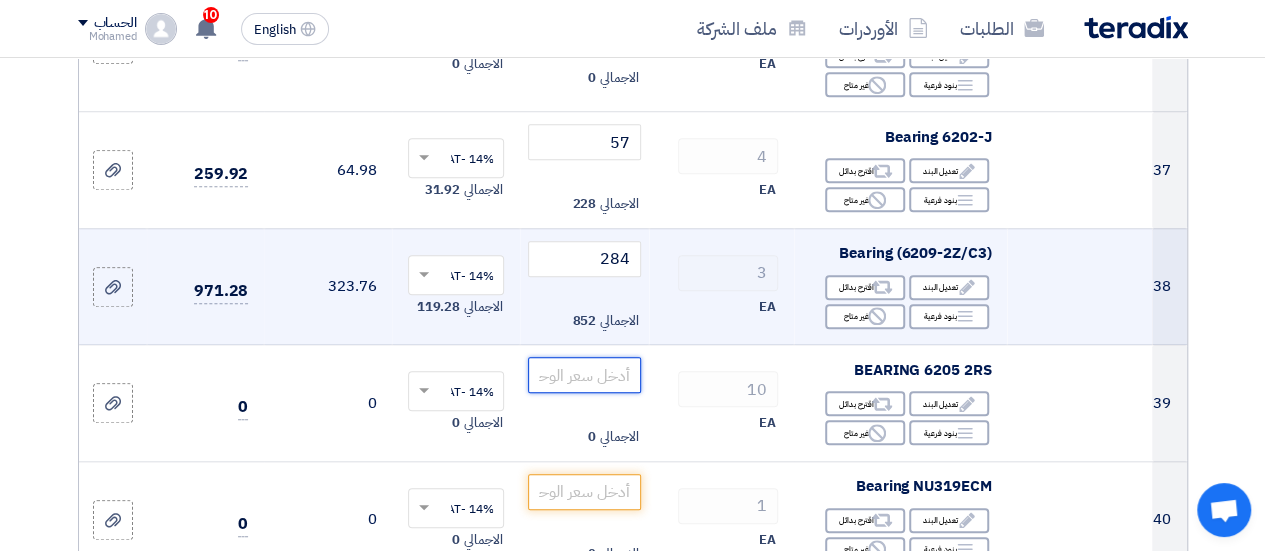 scroll, scrollTop: 4600, scrollLeft: 0, axis: vertical 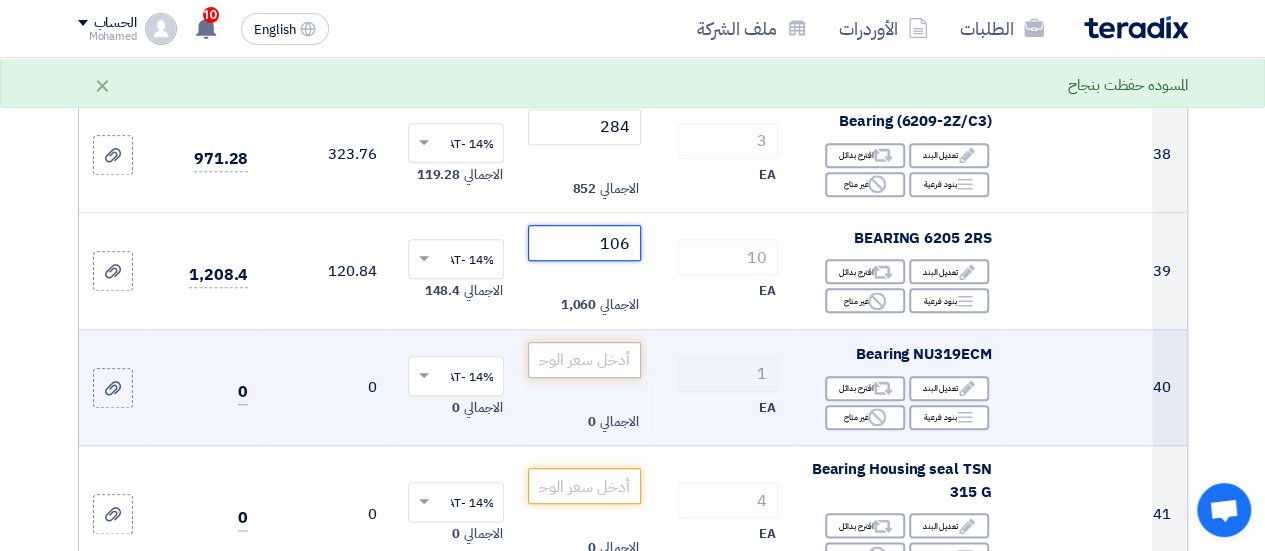type on "106" 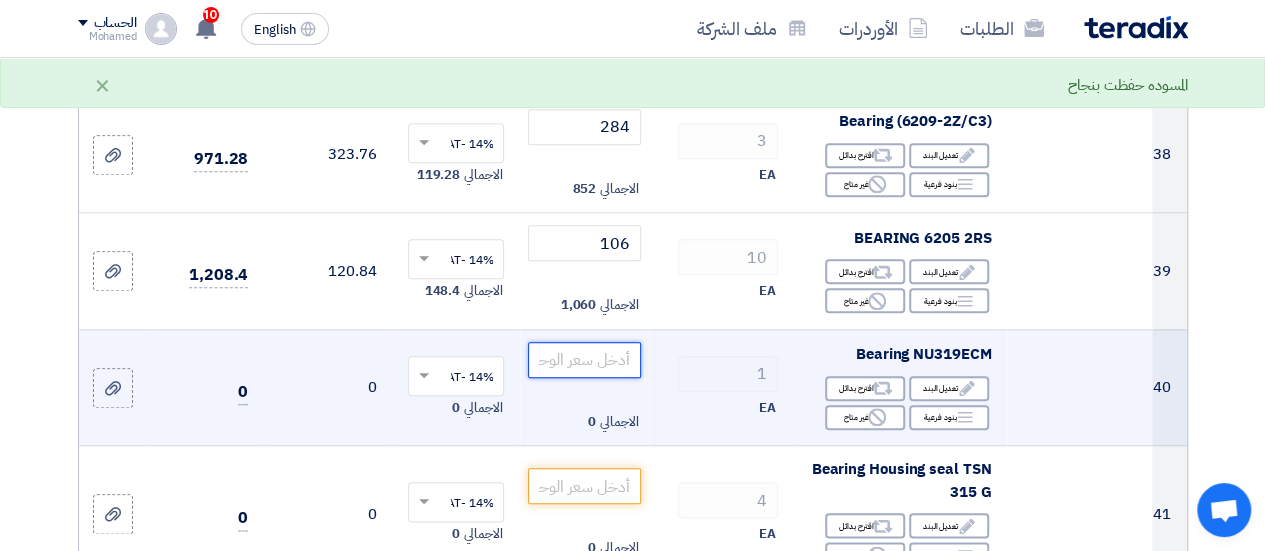 click 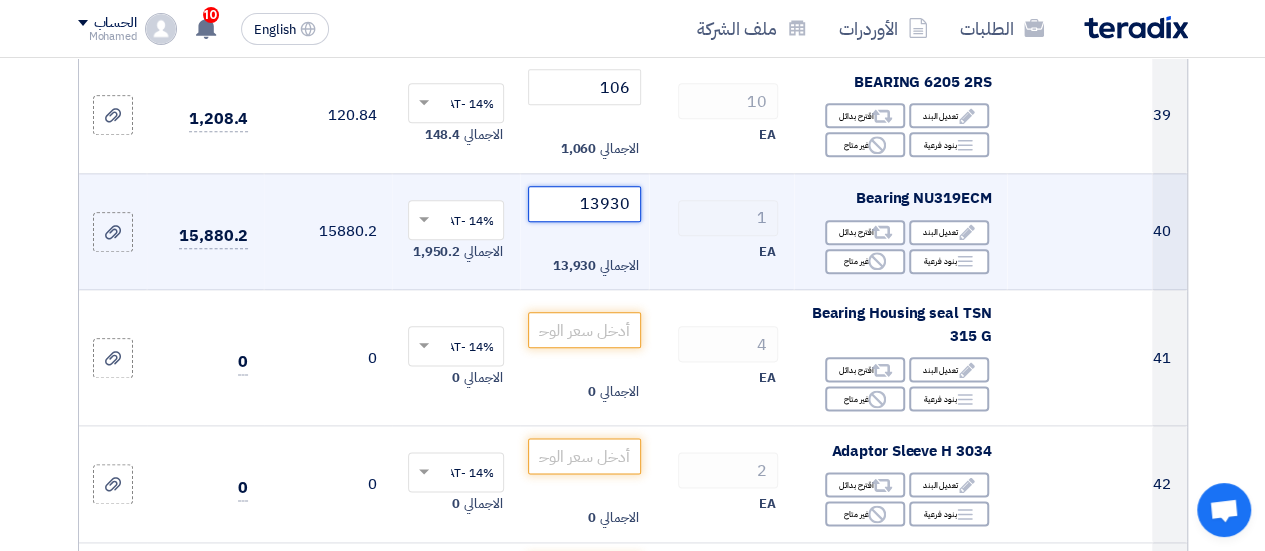 scroll, scrollTop: 4900, scrollLeft: 0, axis: vertical 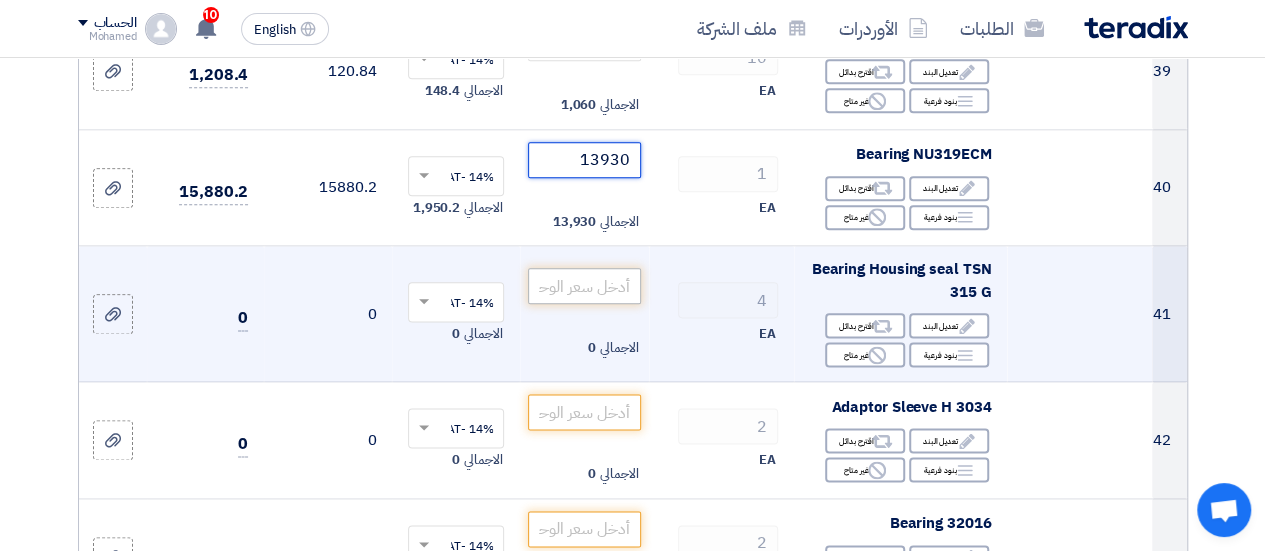 type on "13930" 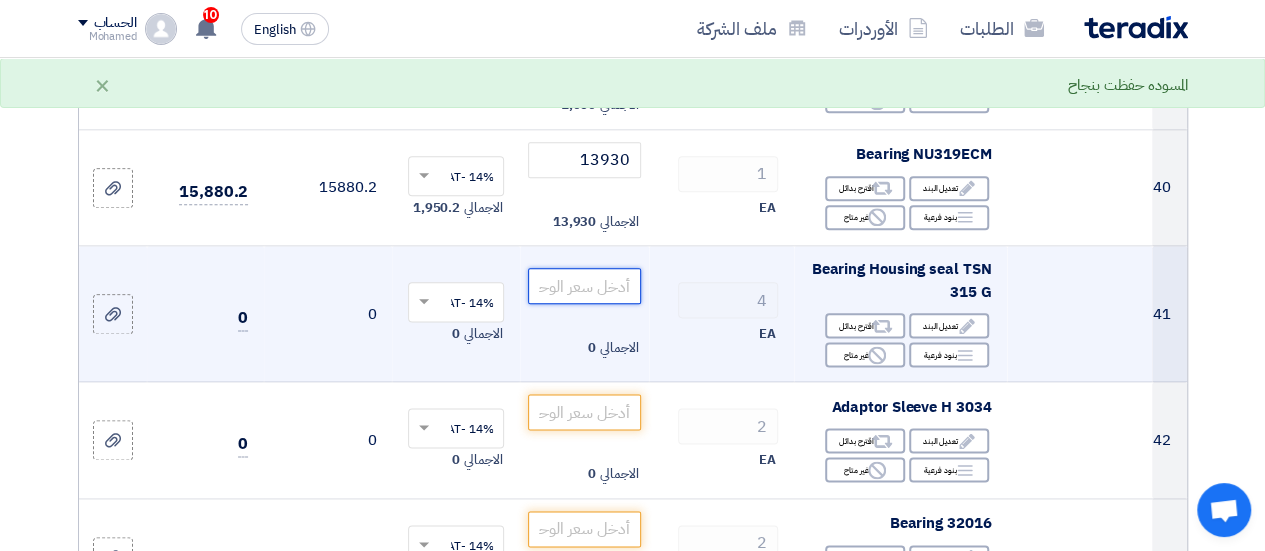 click 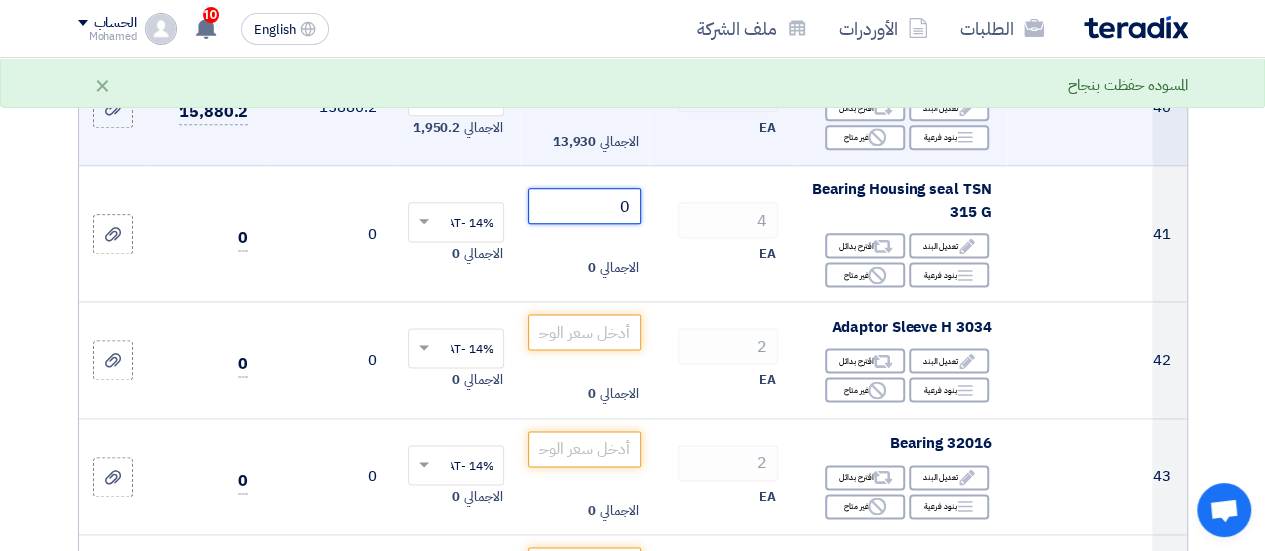 scroll, scrollTop: 5000, scrollLeft: 0, axis: vertical 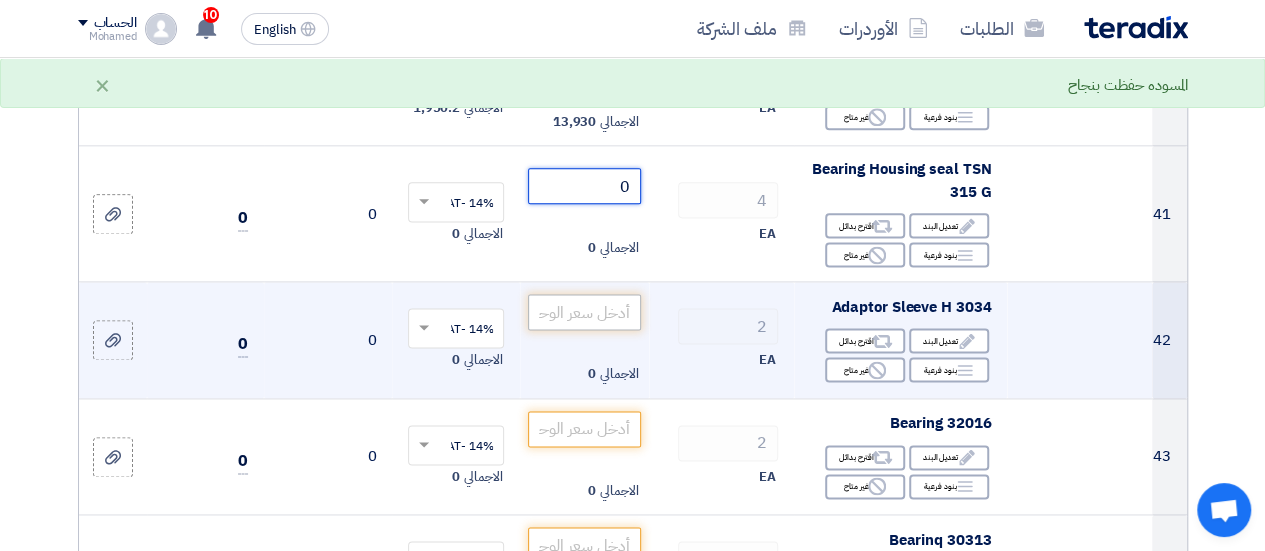 type on "0" 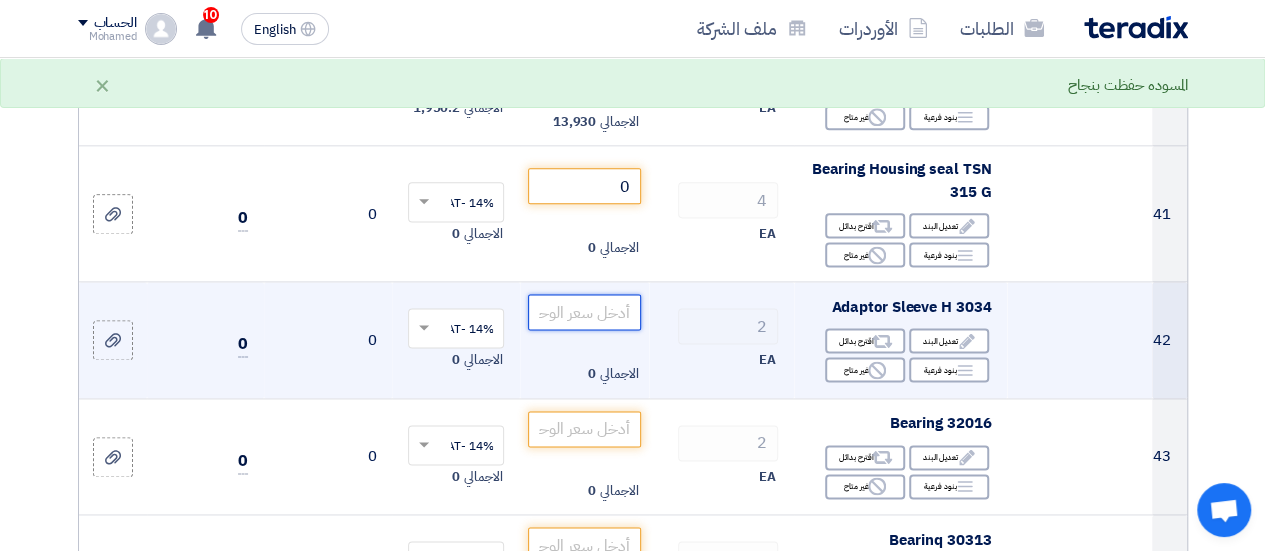 click 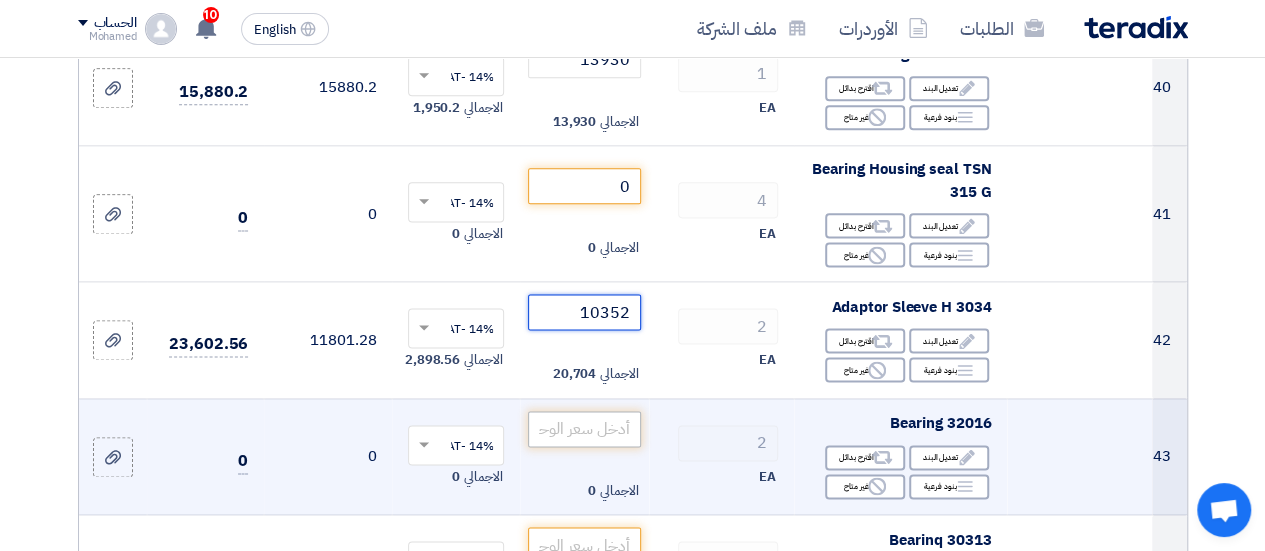 type on "10352" 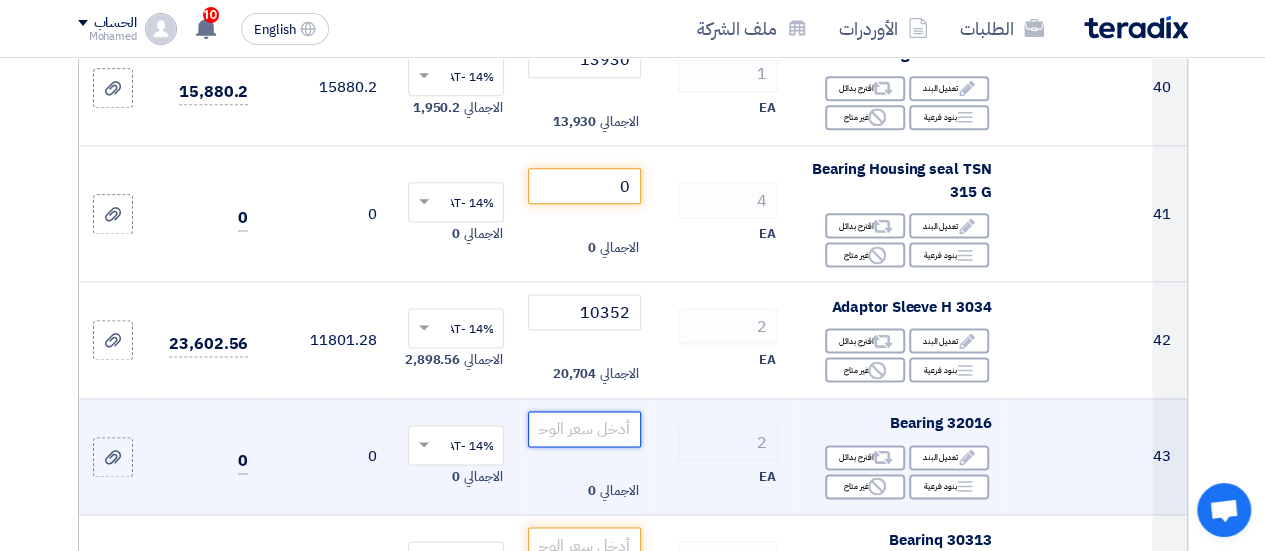 click 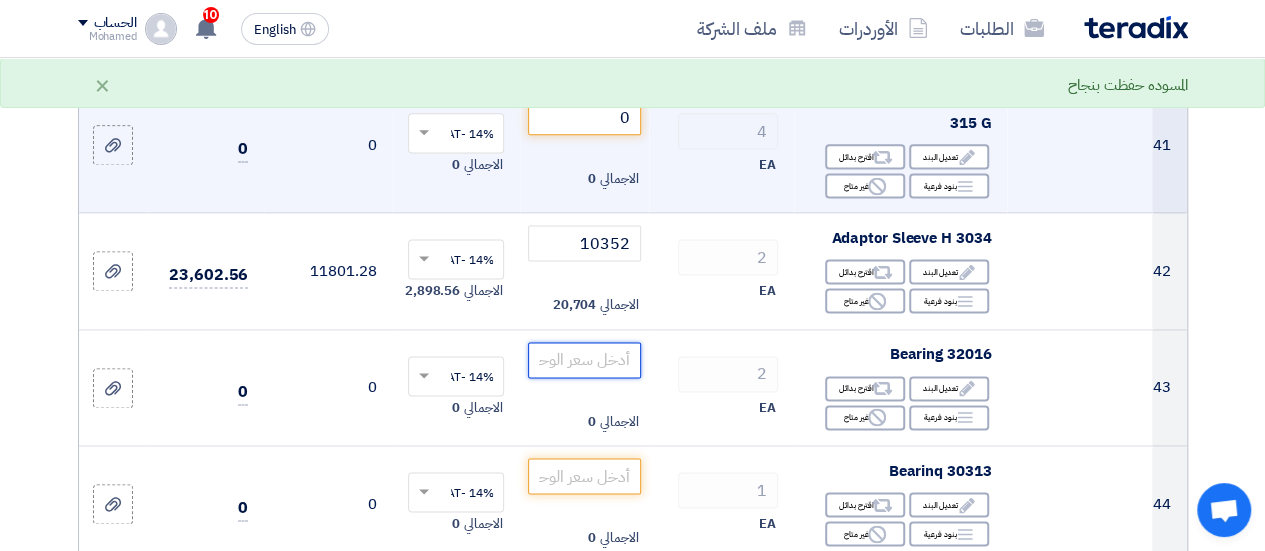 scroll, scrollTop: 5100, scrollLeft: 0, axis: vertical 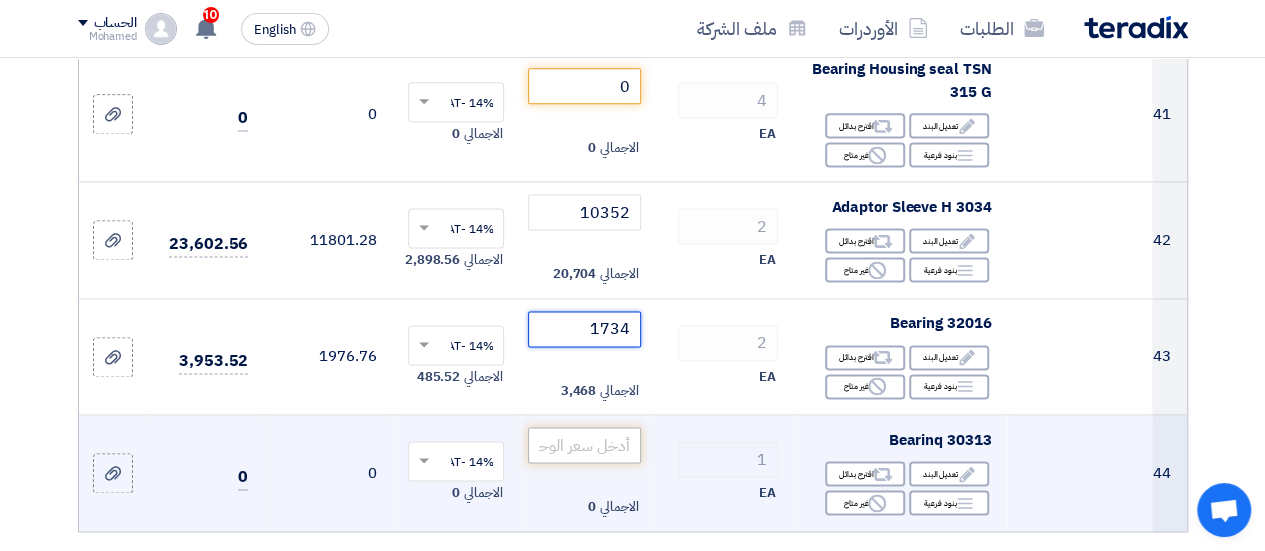 type on "1734" 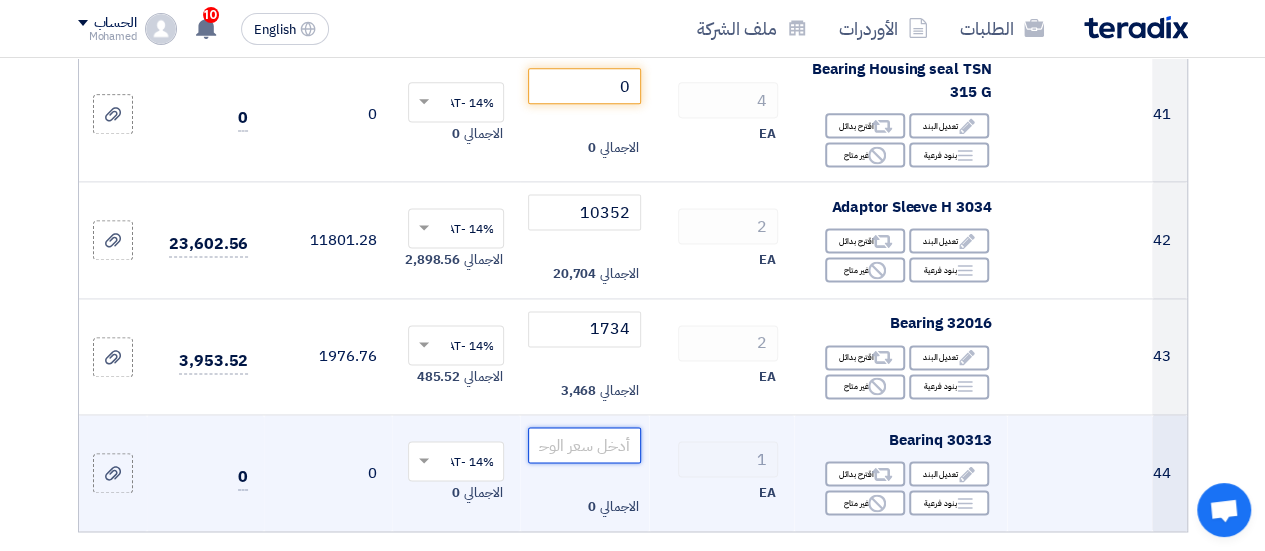 click 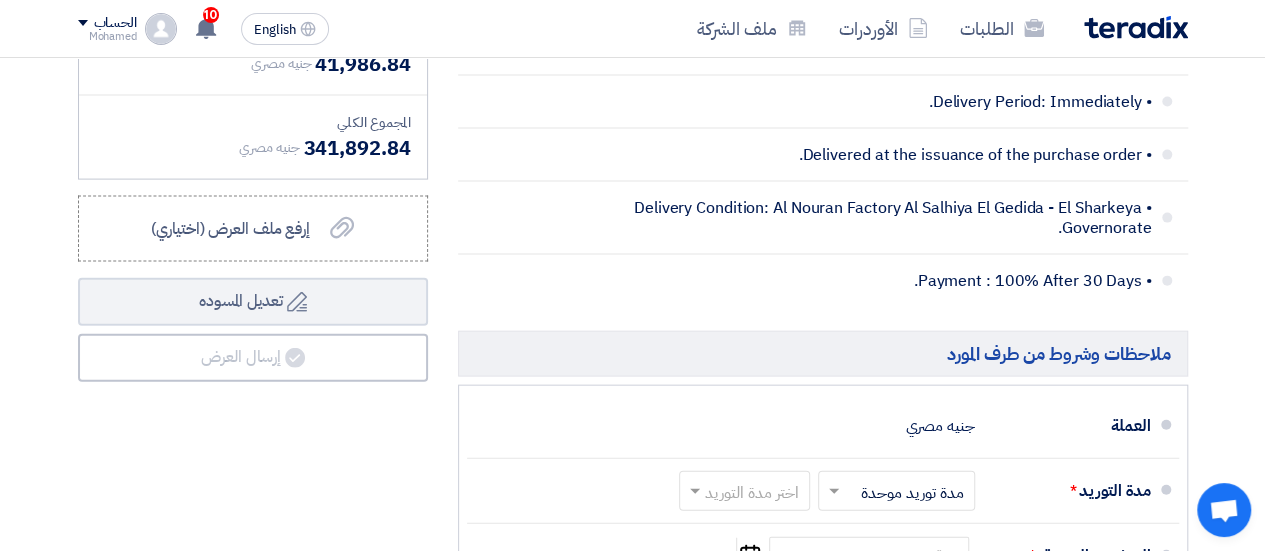 scroll, scrollTop: 5900, scrollLeft: 0, axis: vertical 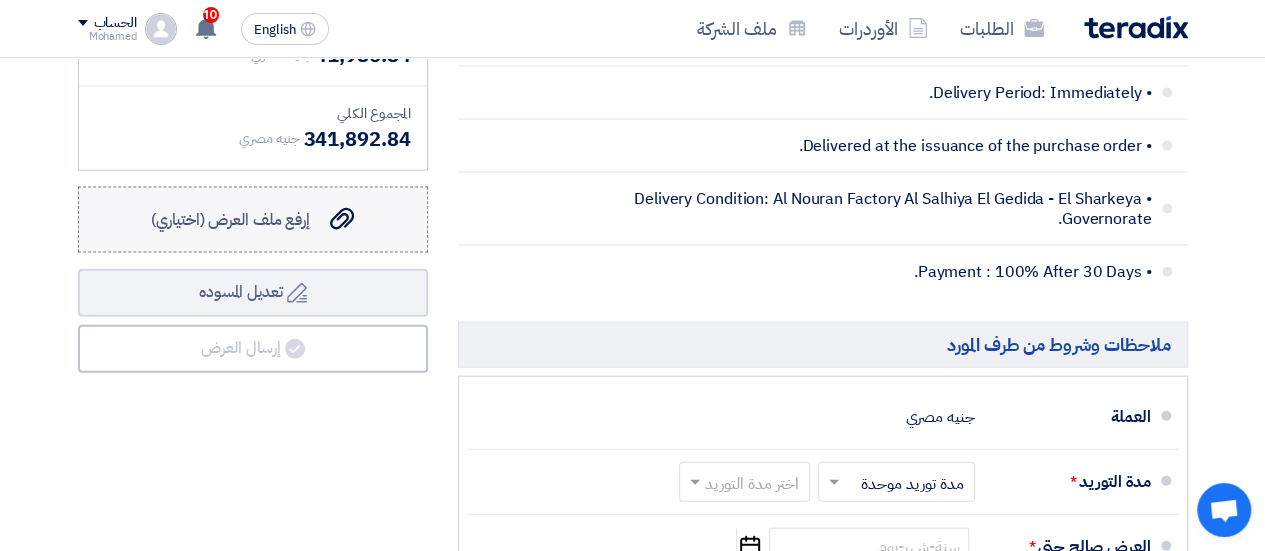 type on "2559" 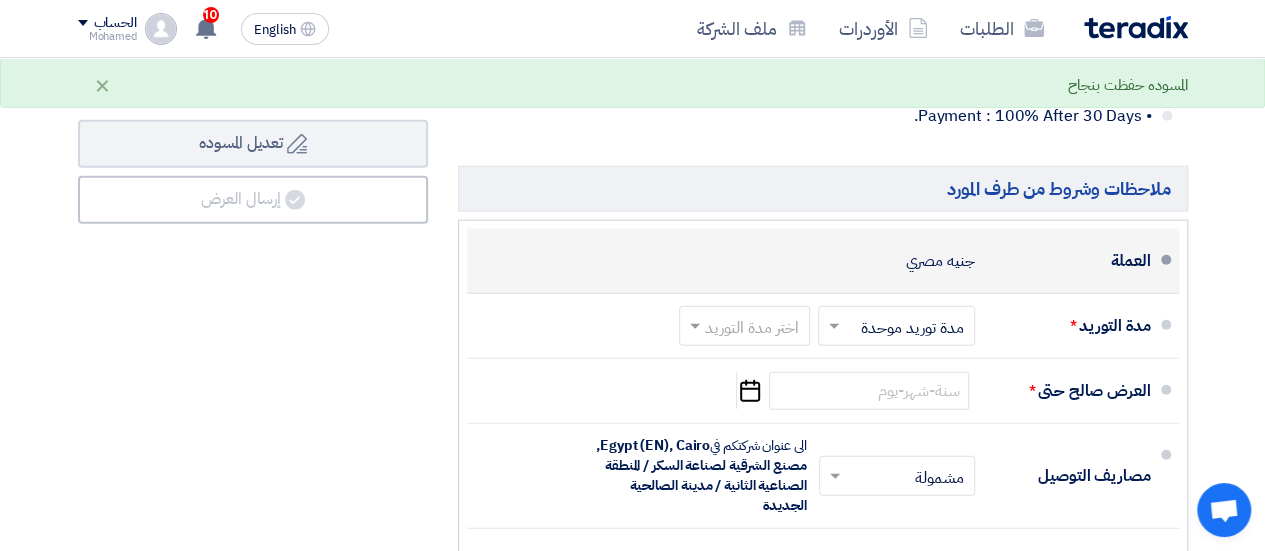 scroll, scrollTop: 6100, scrollLeft: 0, axis: vertical 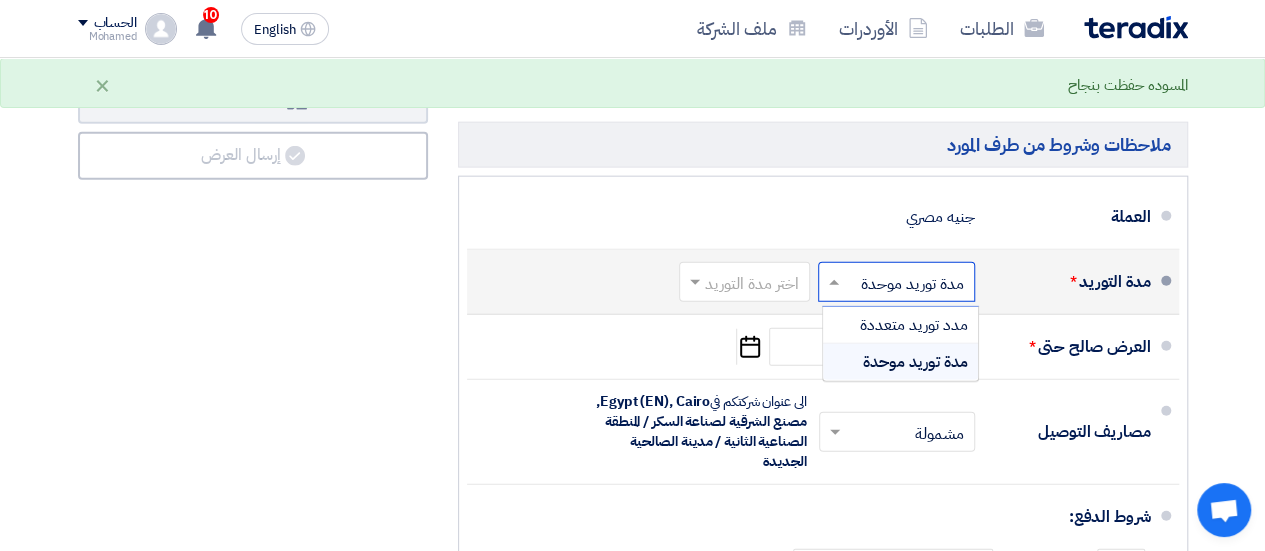click 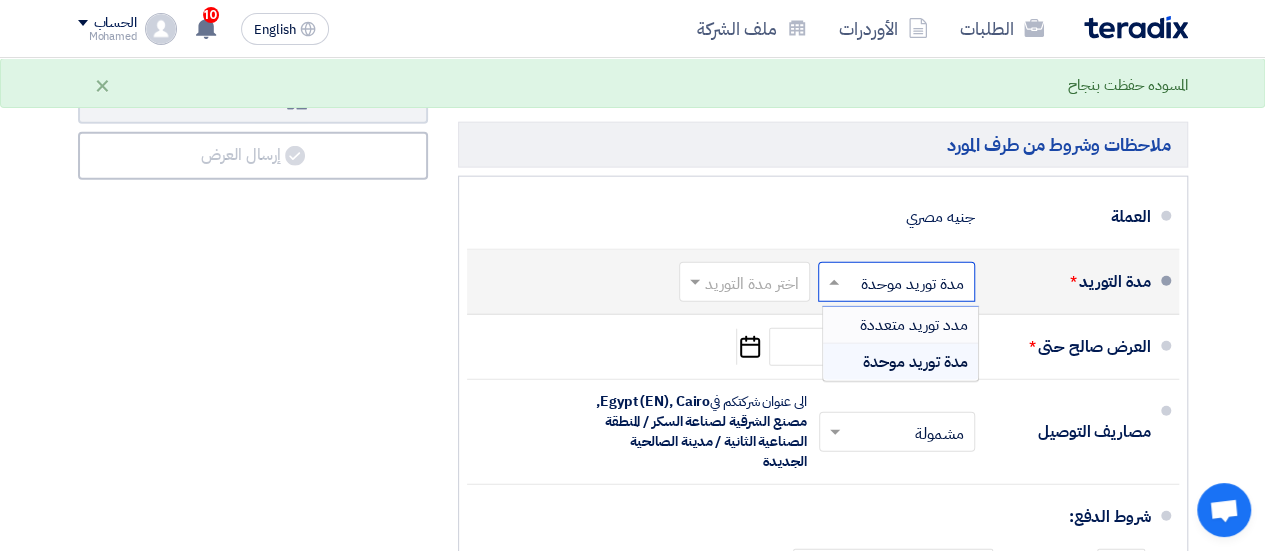 click on "مدد توريد متعددة" at bounding box center [900, 325] 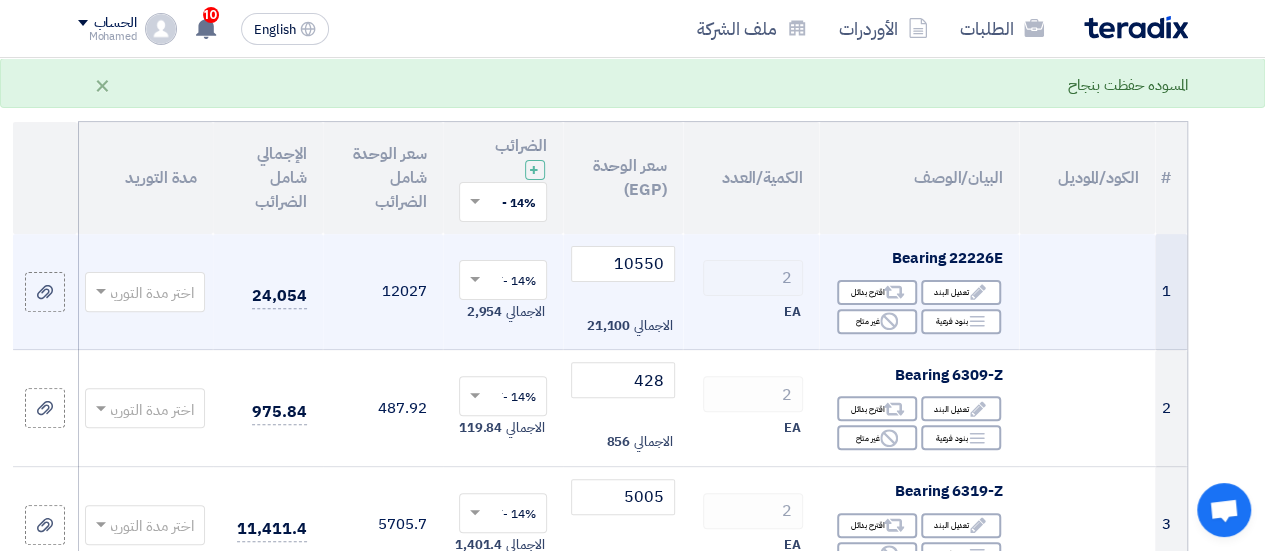 scroll, scrollTop: 200, scrollLeft: 0, axis: vertical 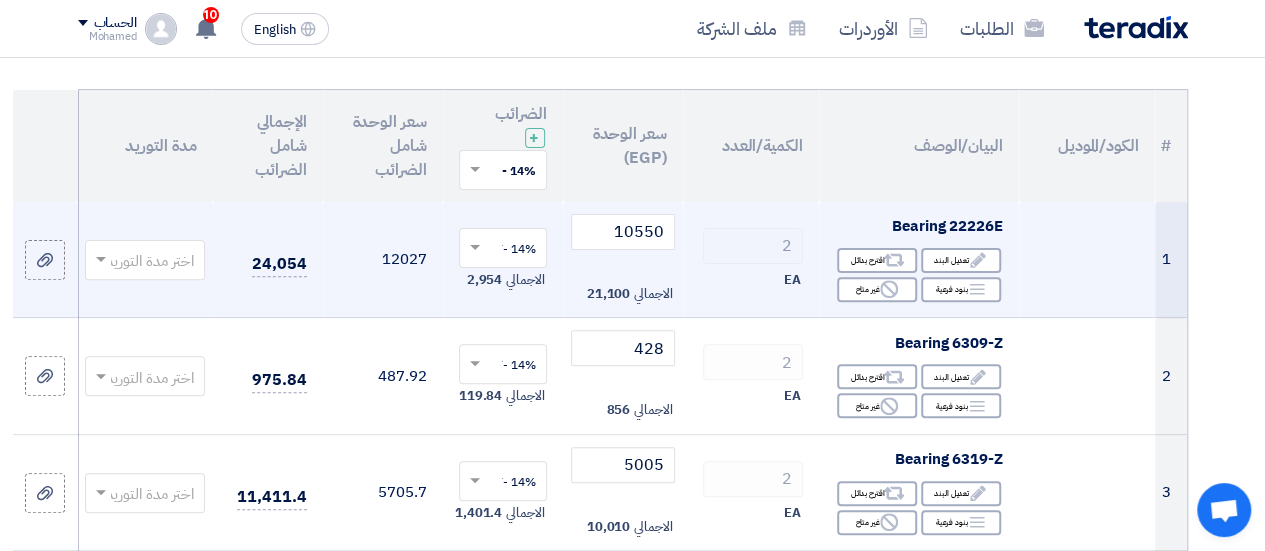 click 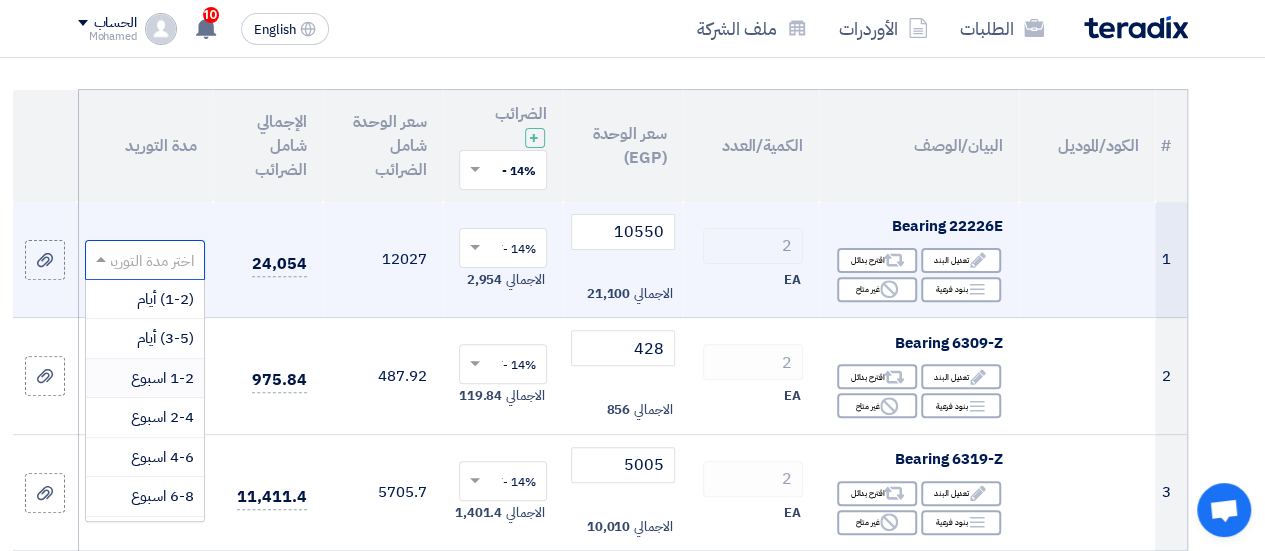 click on "1-2 اسبوع" at bounding box center (162, 378) 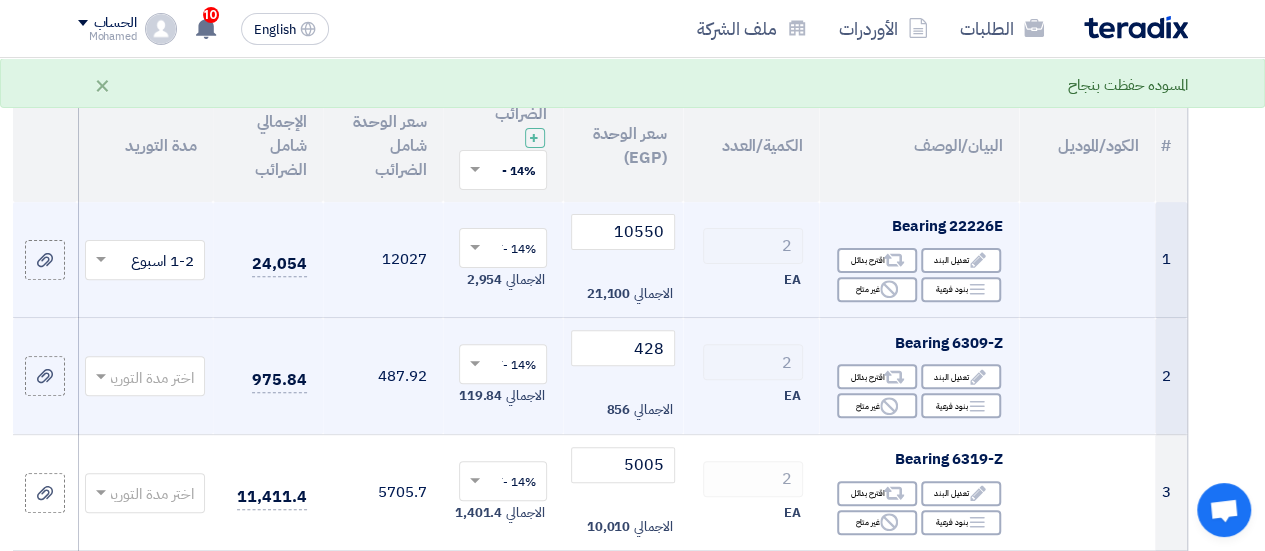 click 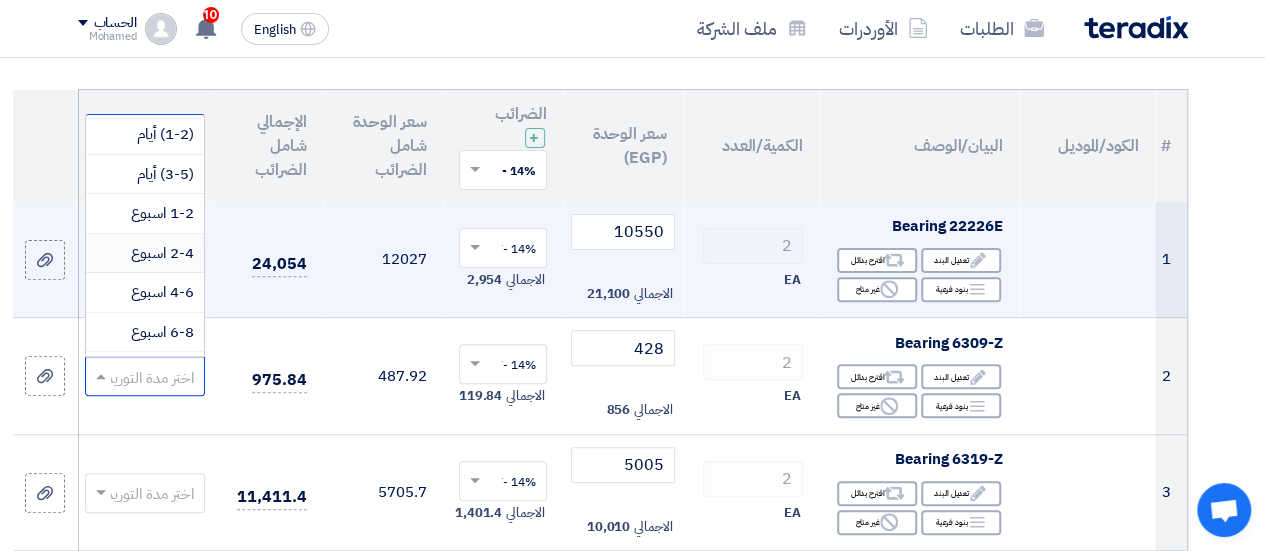 click on "2-4 اسبوع" at bounding box center [162, 253] 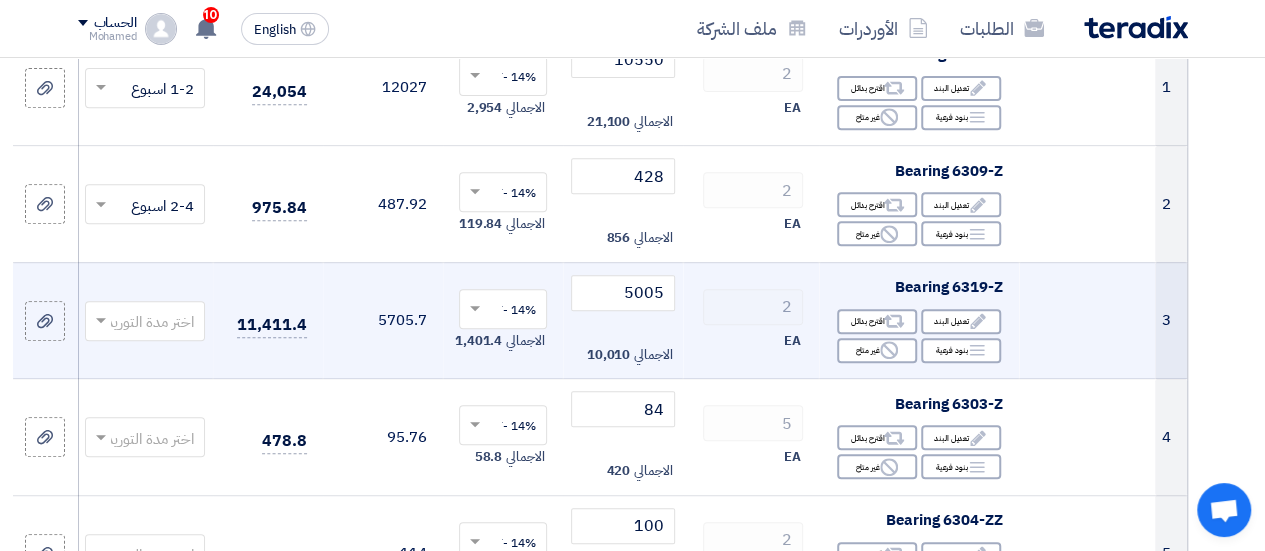 scroll, scrollTop: 400, scrollLeft: 0, axis: vertical 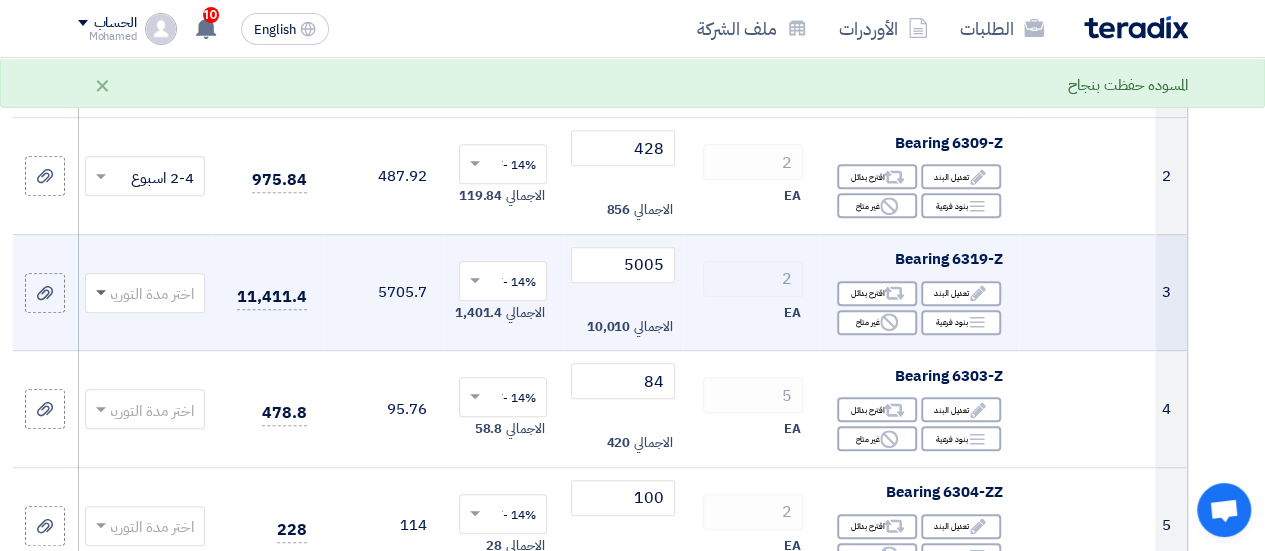 click 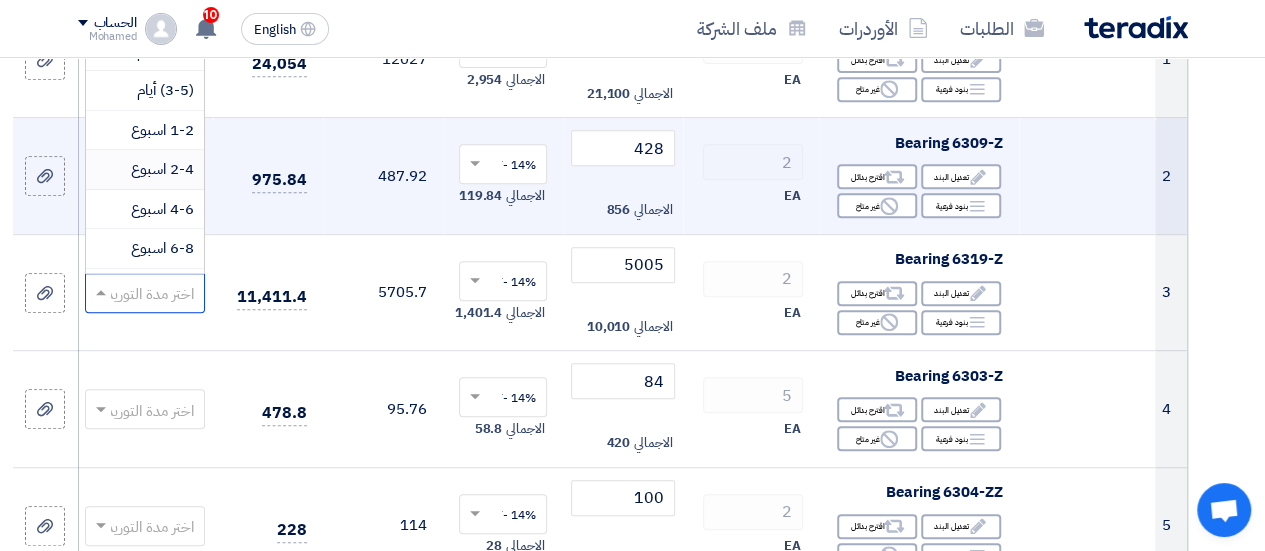 click on "2-4 اسبوع" at bounding box center (162, 169) 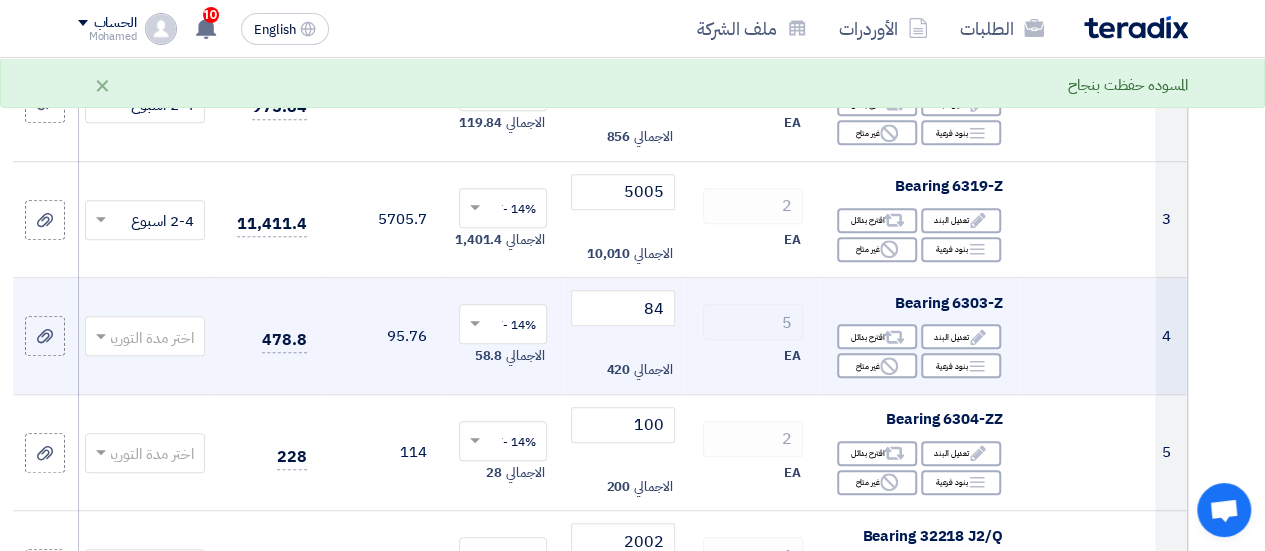 scroll, scrollTop: 500, scrollLeft: 0, axis: vertical 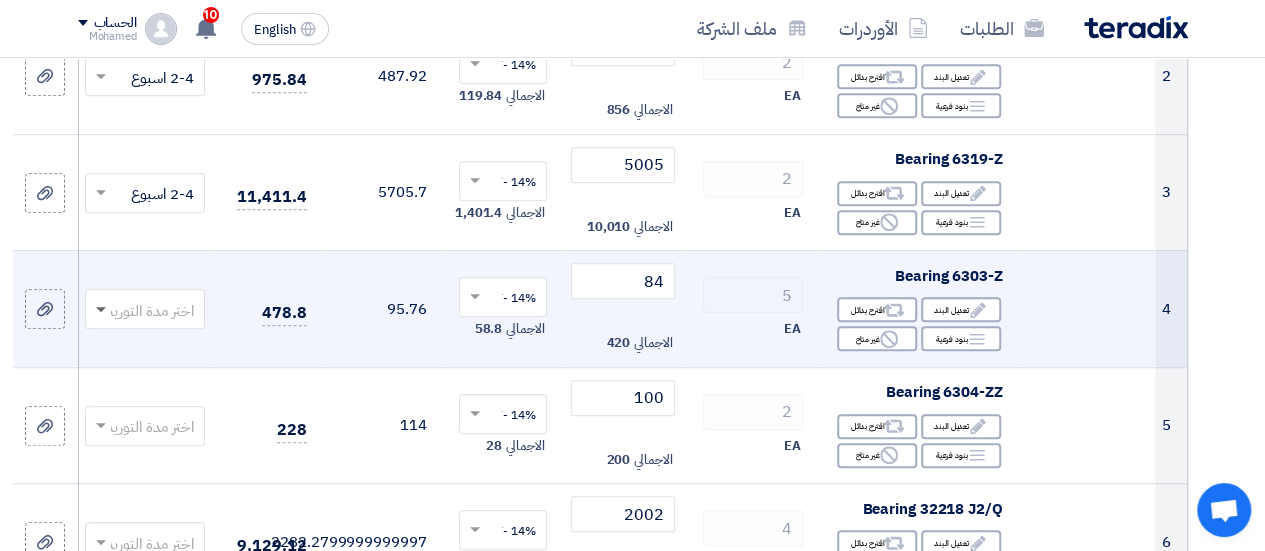 click 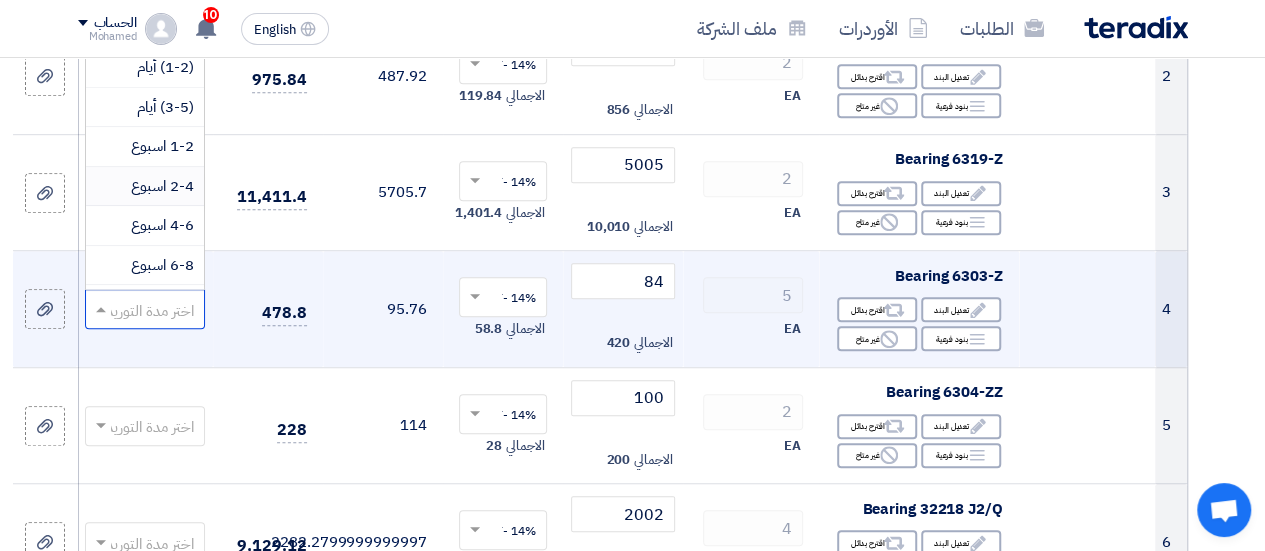 click on "2-4 اسبوع" at bounding box center (162, 186) 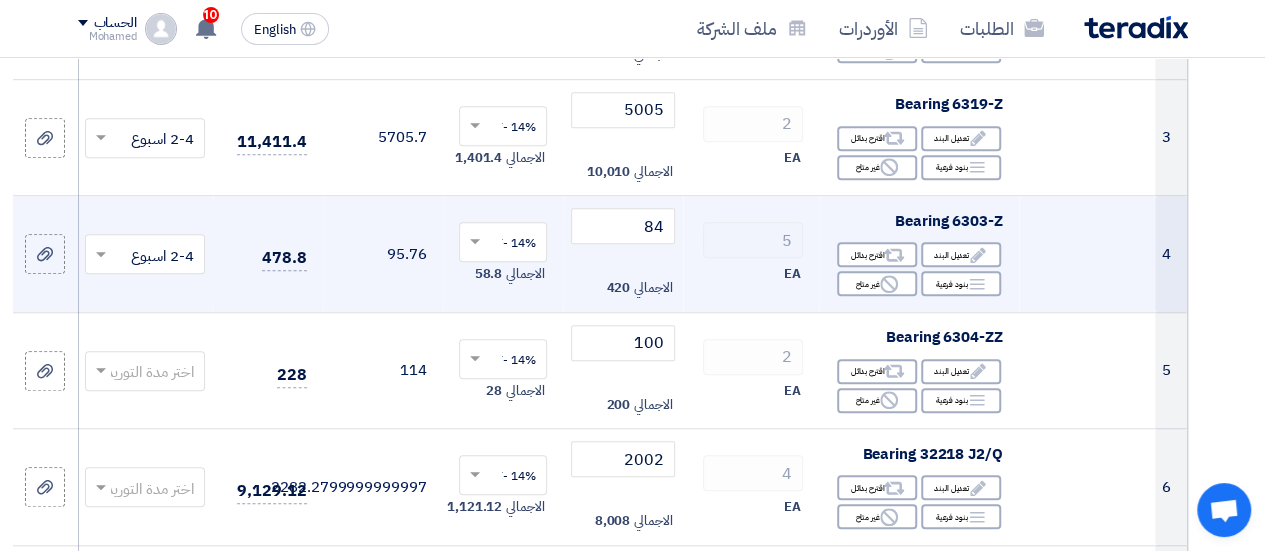 scroll, scrollTop: 600, scrollLeft: 0, axis: vertical 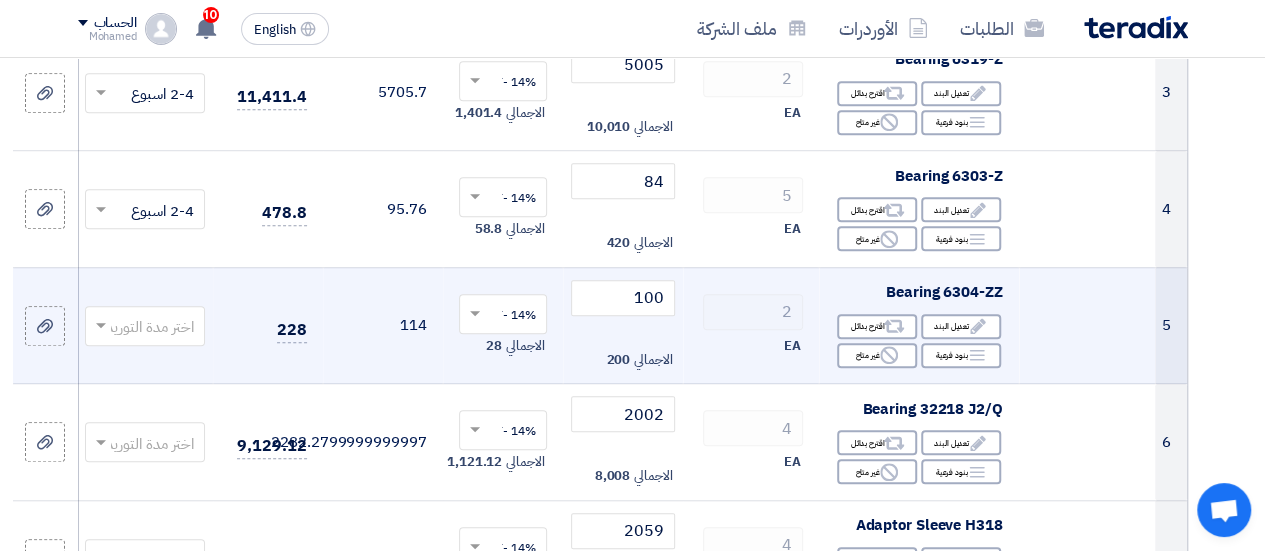 click 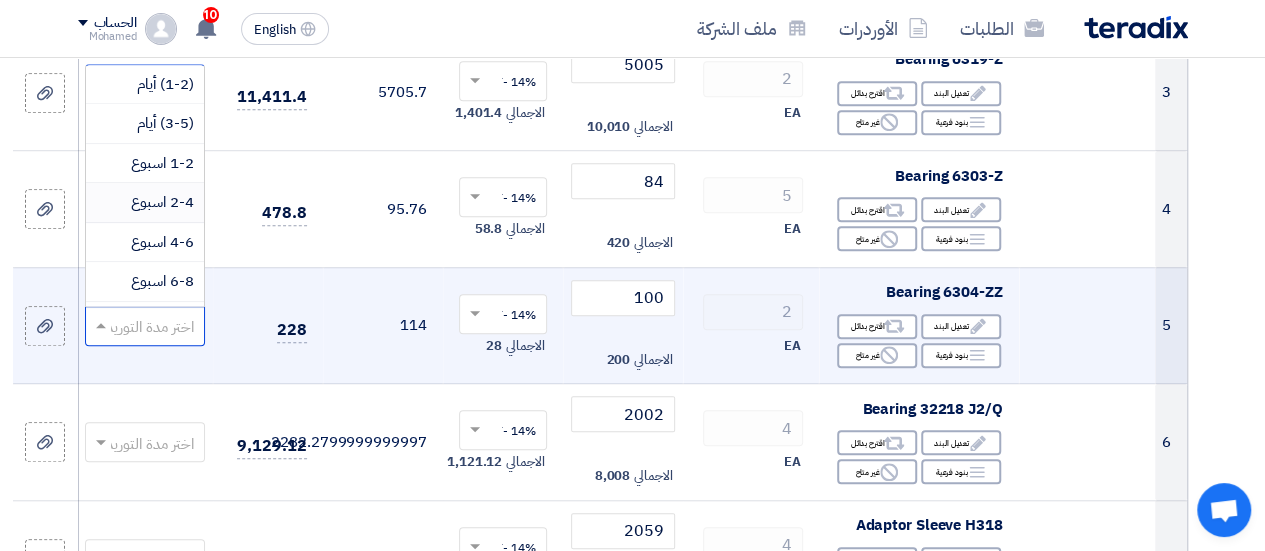 click on "2-4 اسبوع" at bounding box center [162, 202] 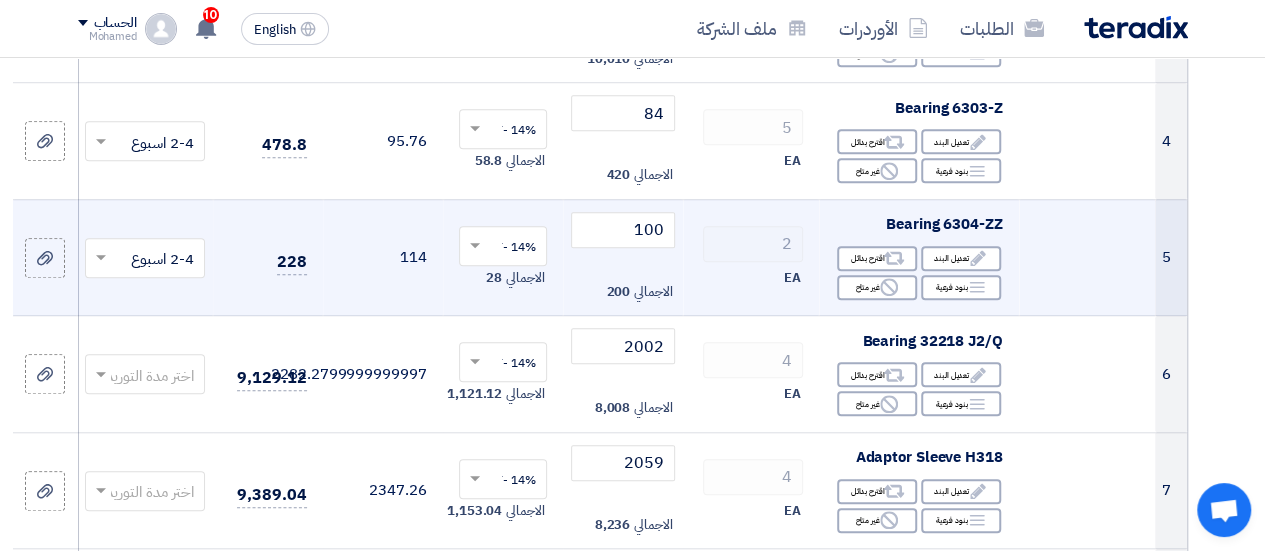 scroll, scrollTop: 700, scrollLeft: 0, axis: vertical 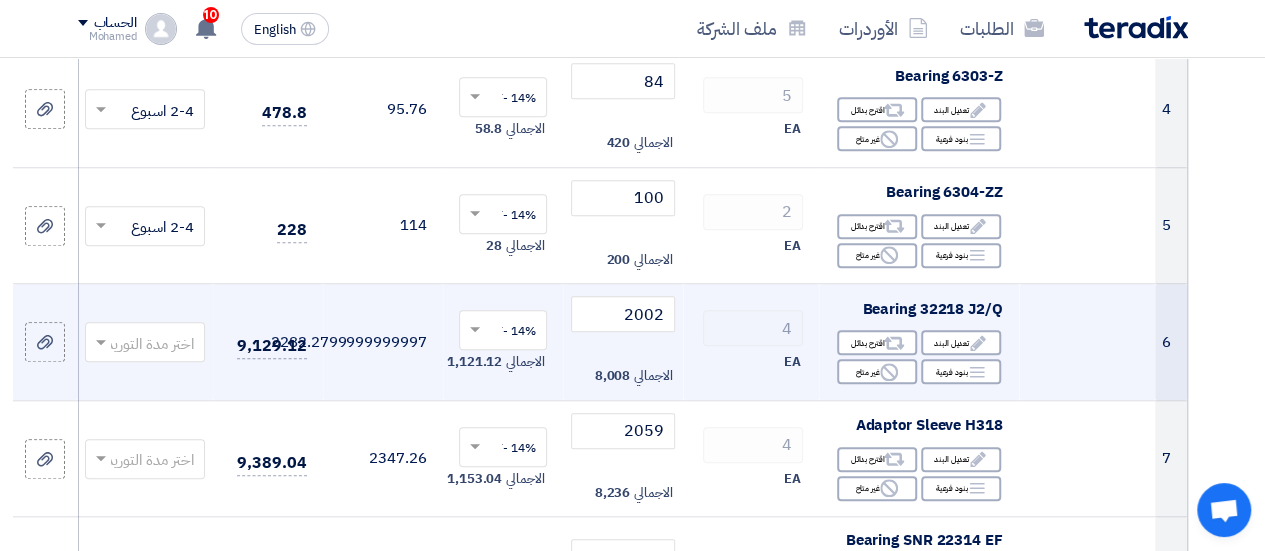 click 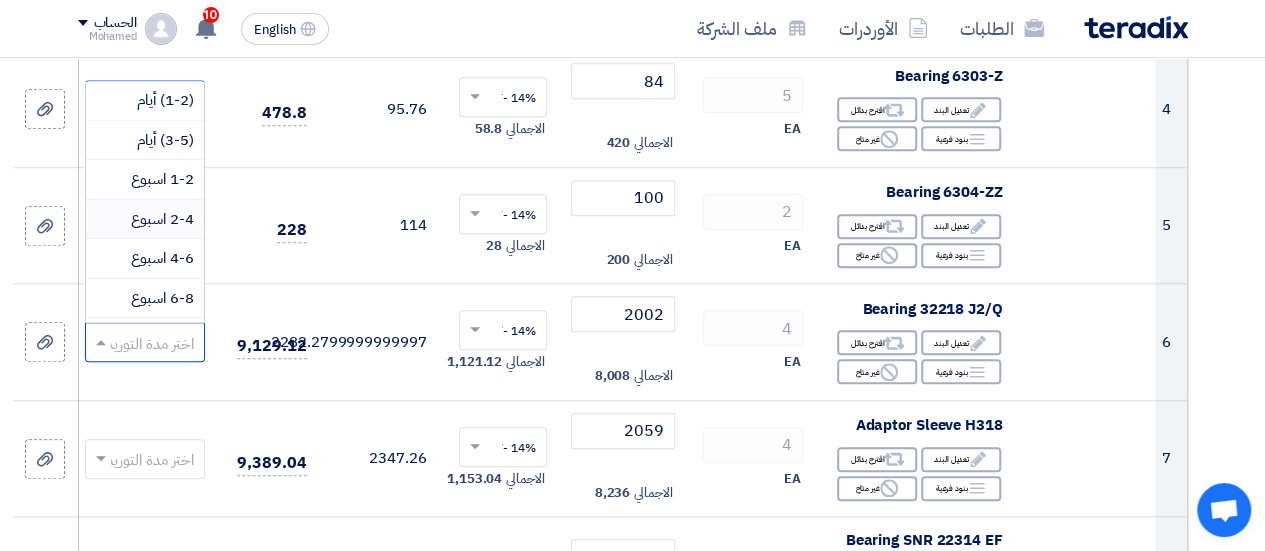 click on "2-4 اسبوع" at bounding box center [162, 219] 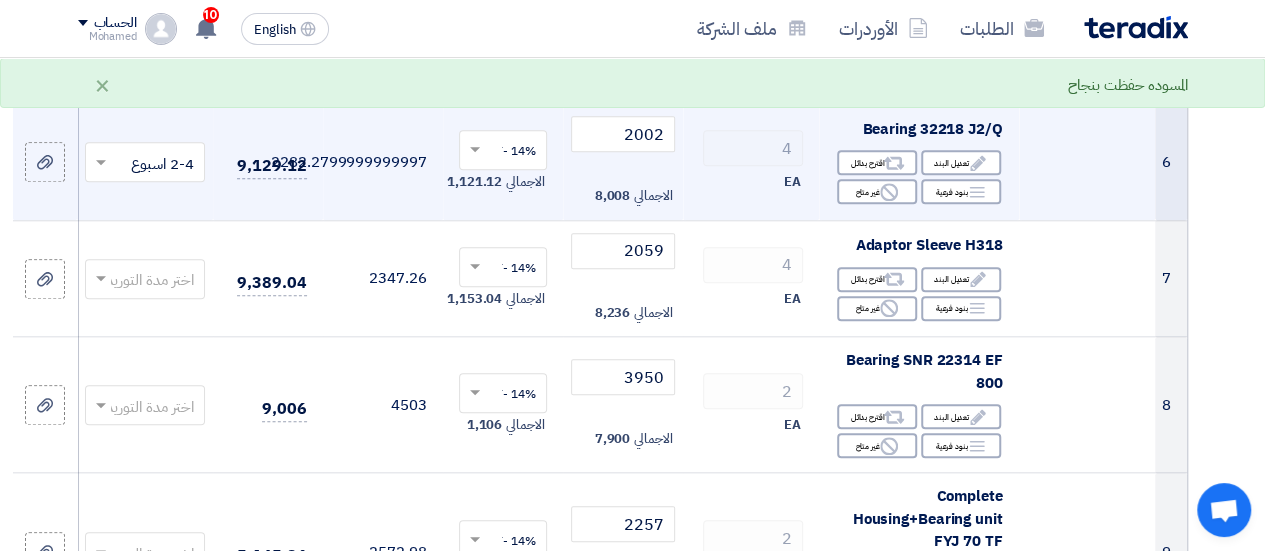 scroll, scrollTop: 900, scrollLeft: 0, axis: vertical 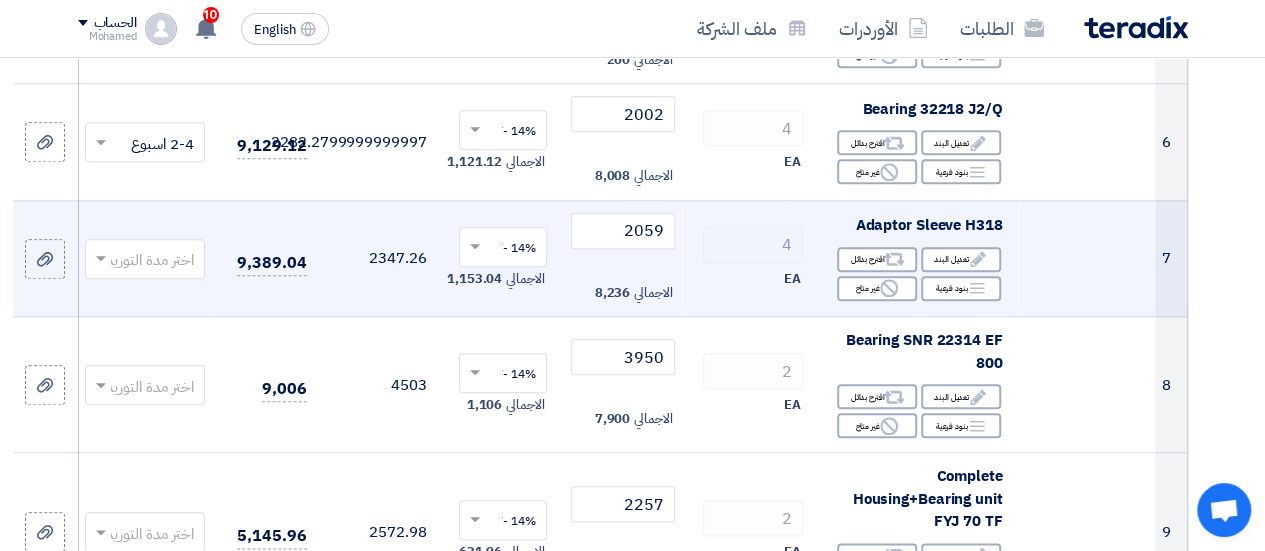 click 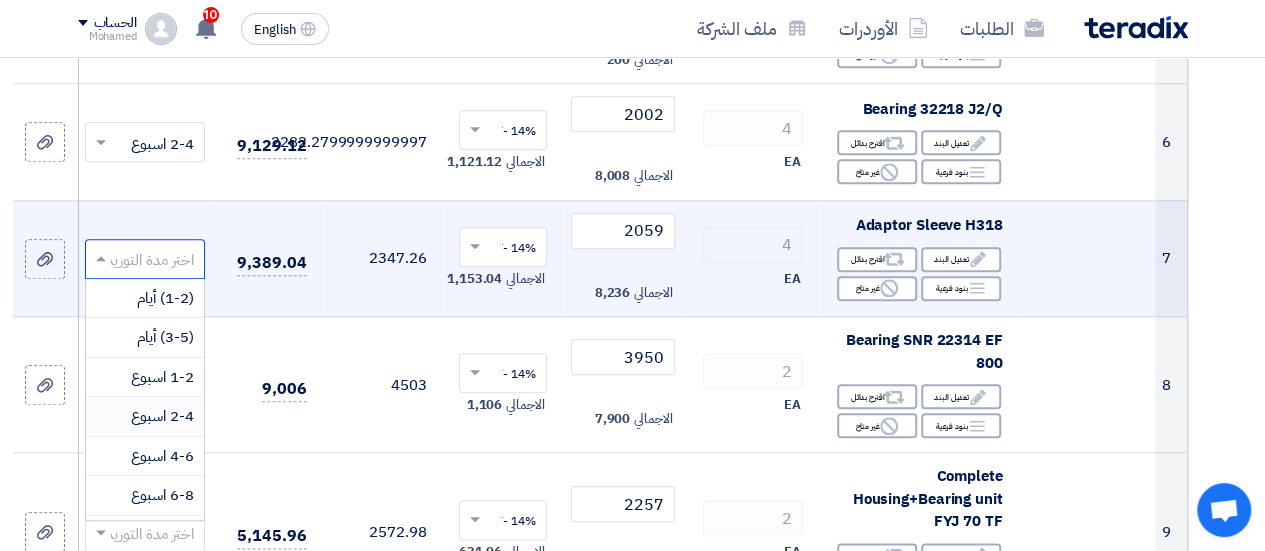 scroll, scrollTop: 100, scrollLeft: 0, axis: vertical 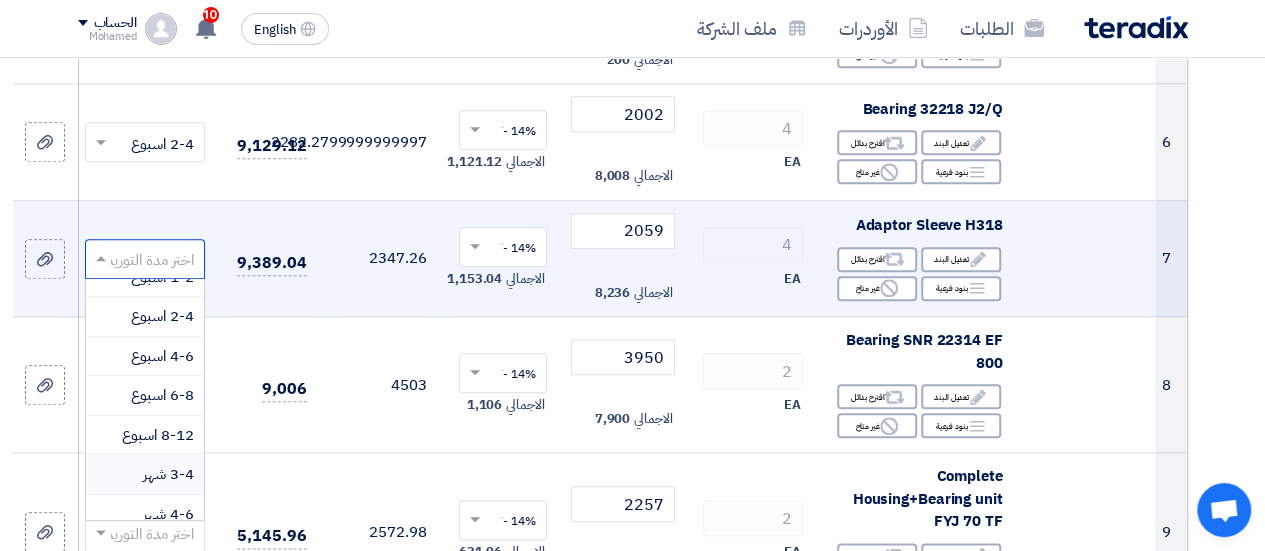 click on "3-4 شهر" at bounding box center (168, 474) 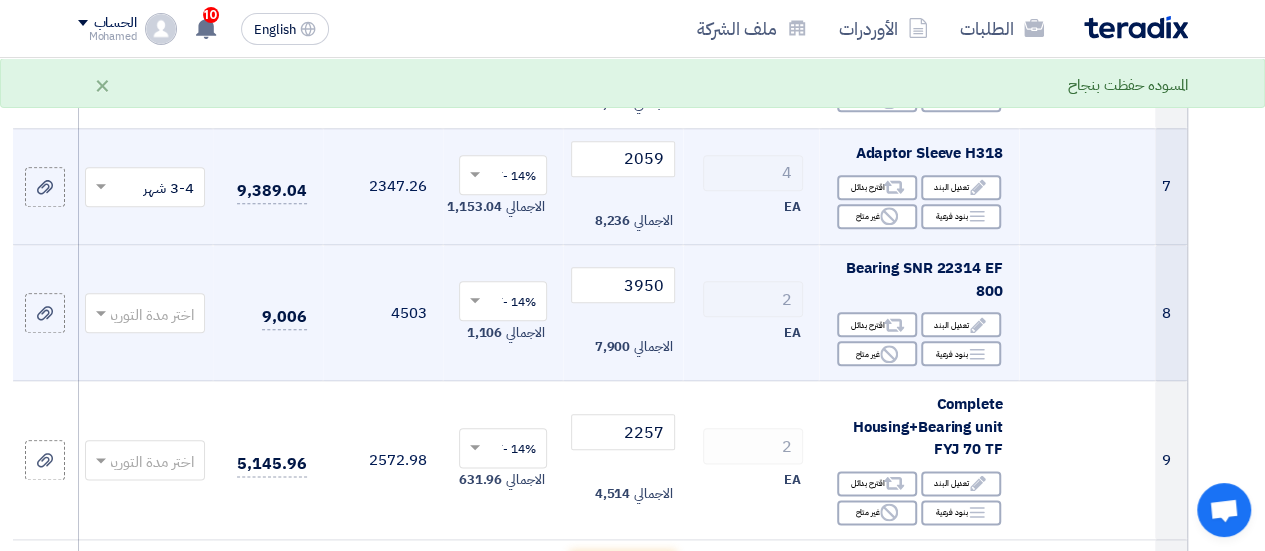 scroll, scrollTop: 1000, scrollLeft: 0, axis: vertical 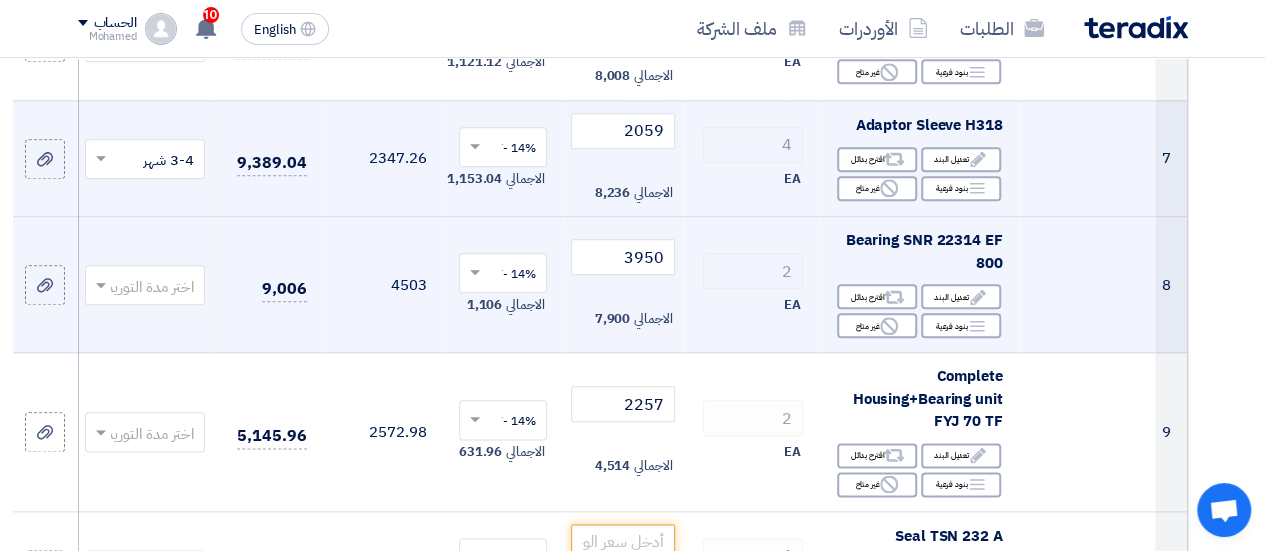 click 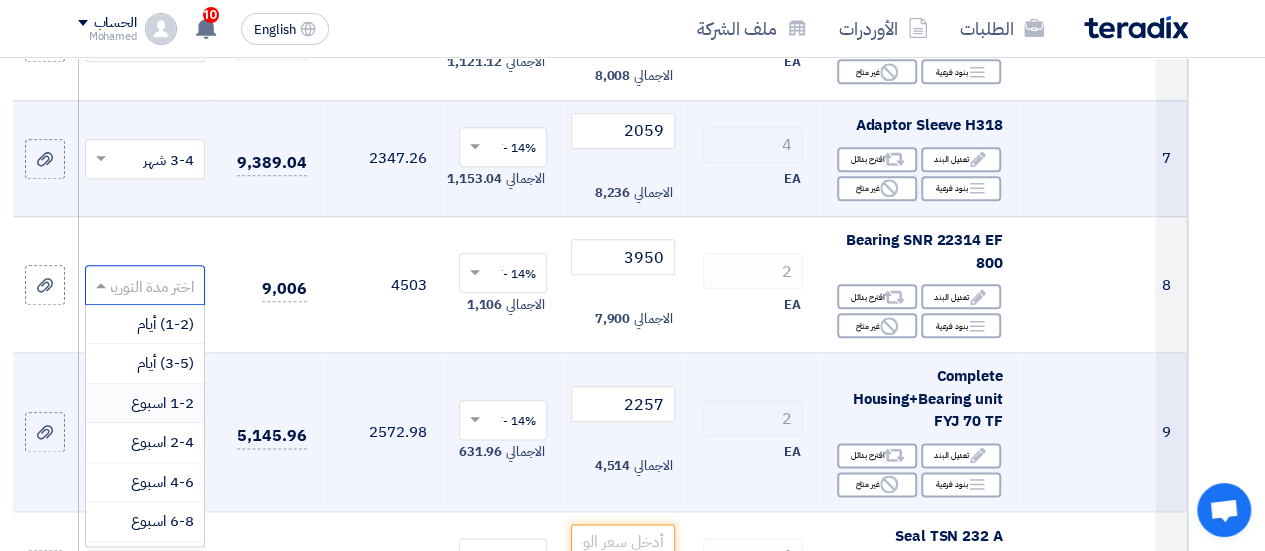 click on "1-2 اسبوع" at bounding box center (162, 403) 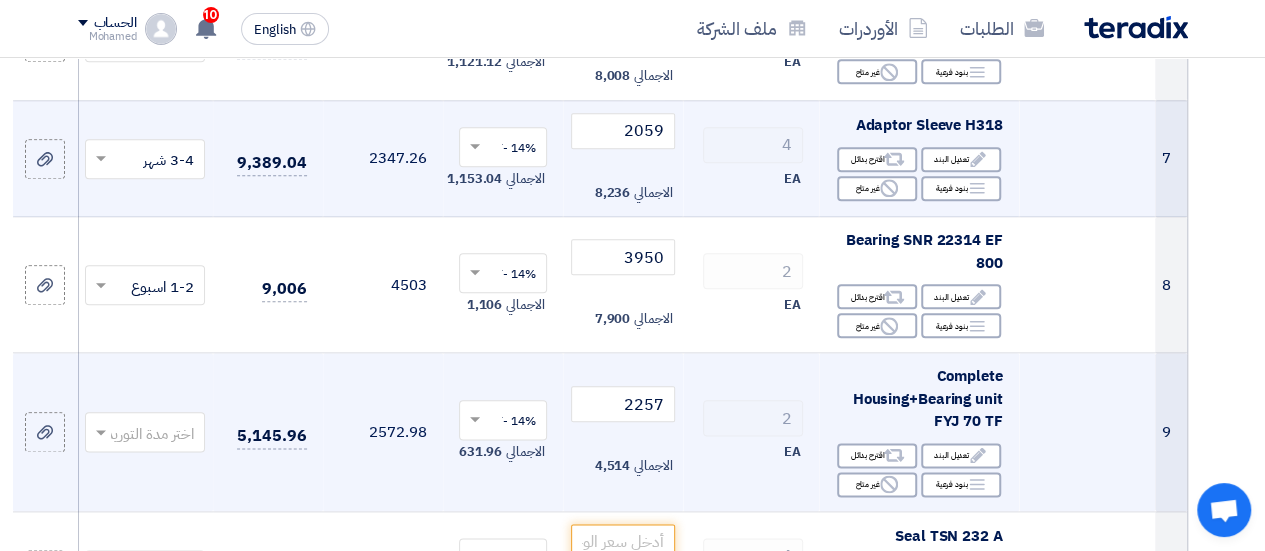 click 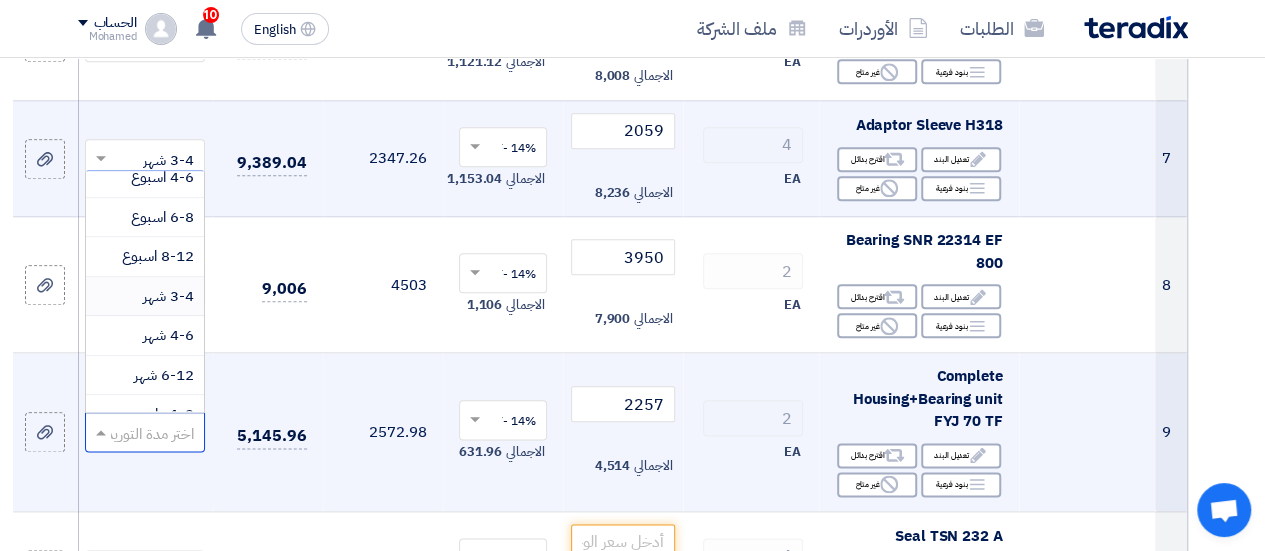 scroll, scrollTop: 190, scrollLeft: 0, axis: vertical 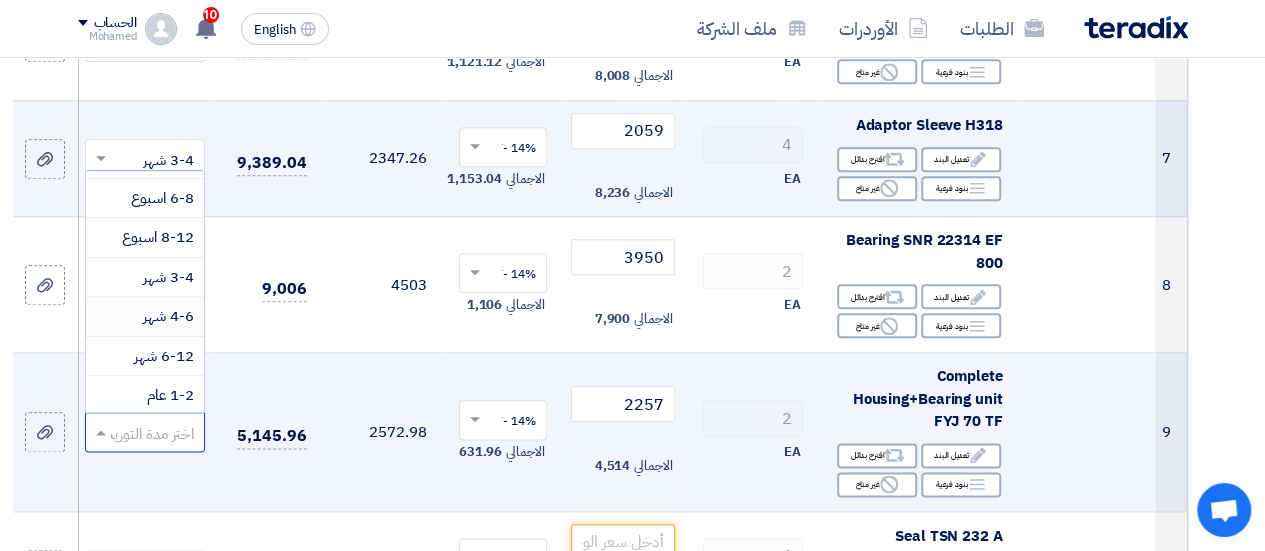 click on "4-6 شهر" at bounding box center (168, 316) 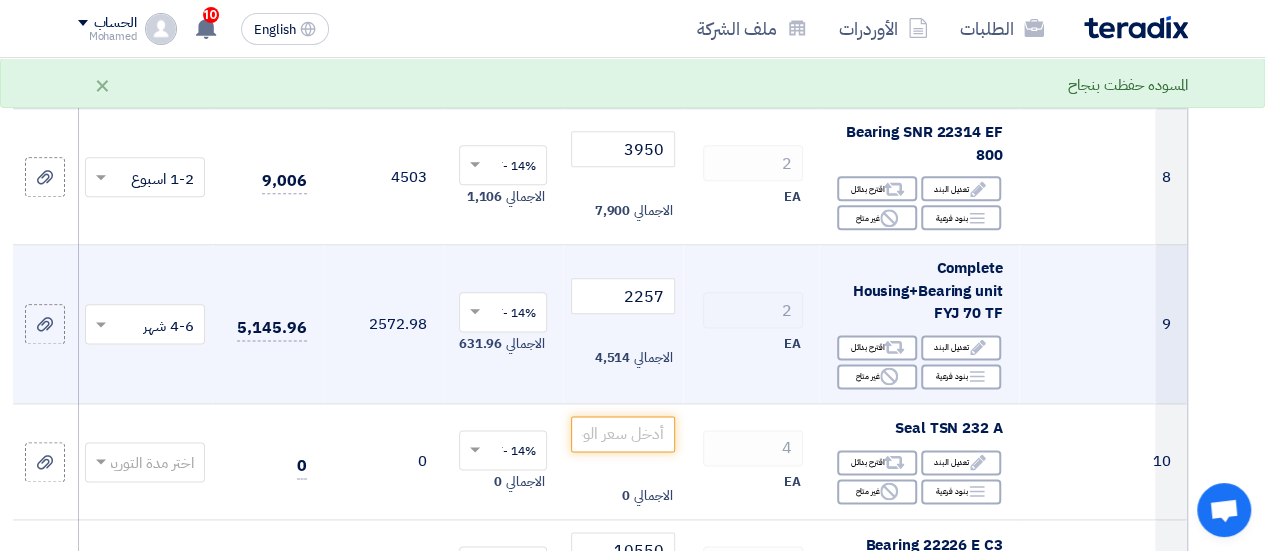 scroll, scrollTop: 1200, scrollLeft: 0, axis: vertical 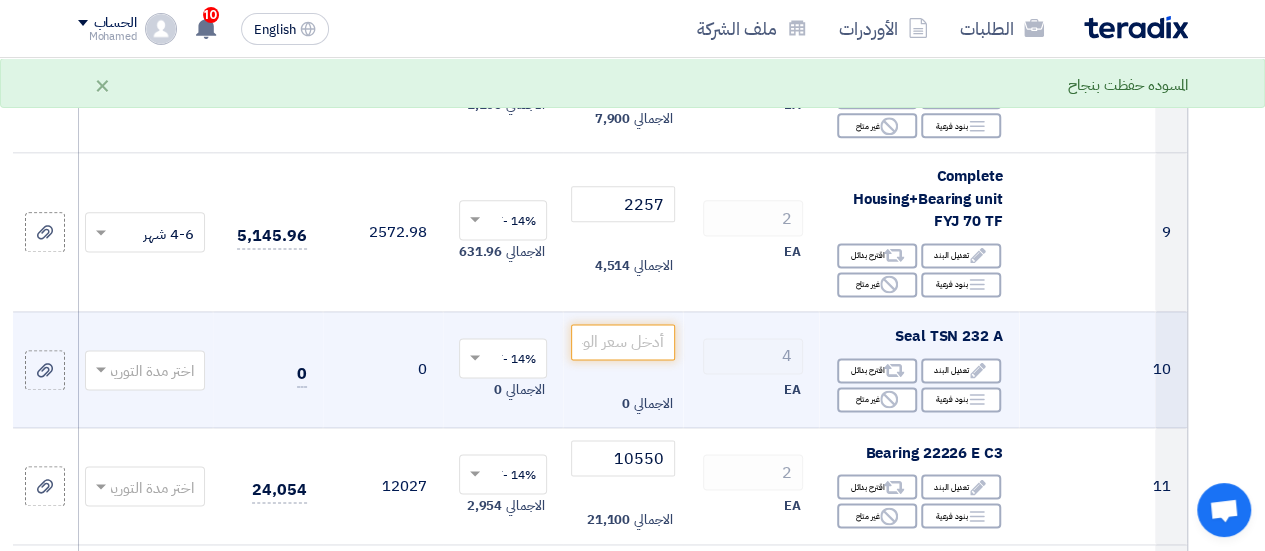 click 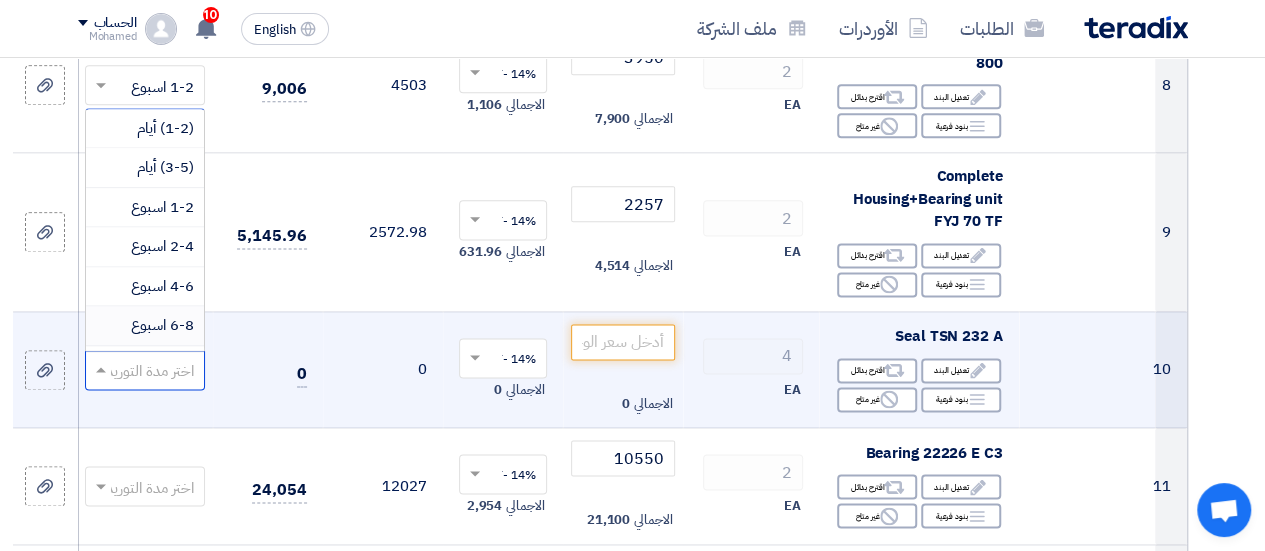 scroll, scrollTop: 100, scrollLeft: 0, axis: vertical 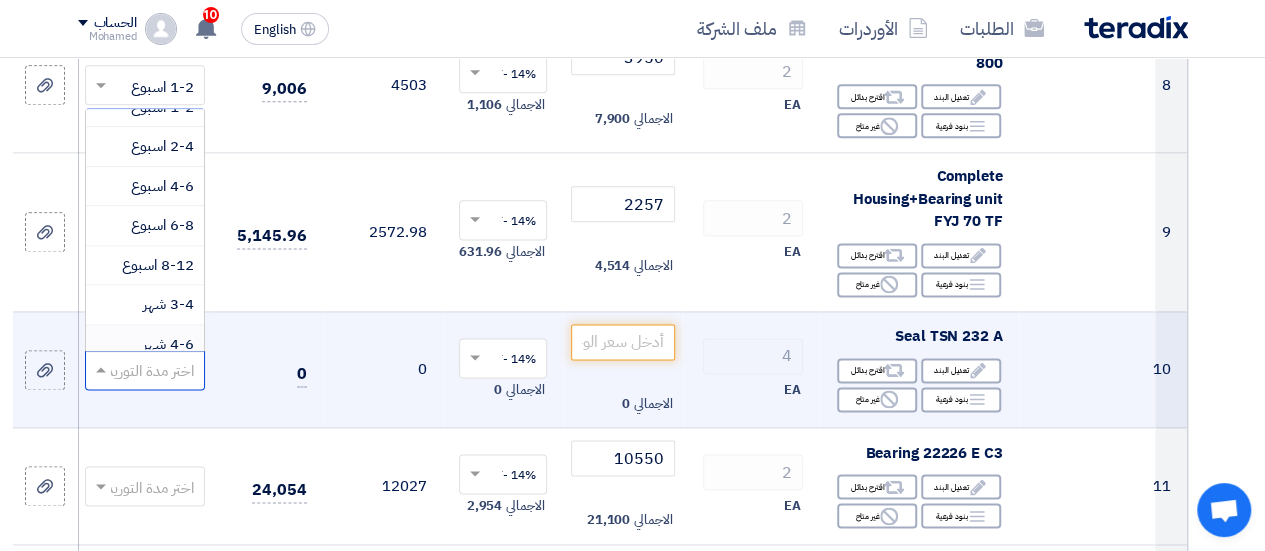 click on "4-6 شهر" at bounding box center (168, 344) 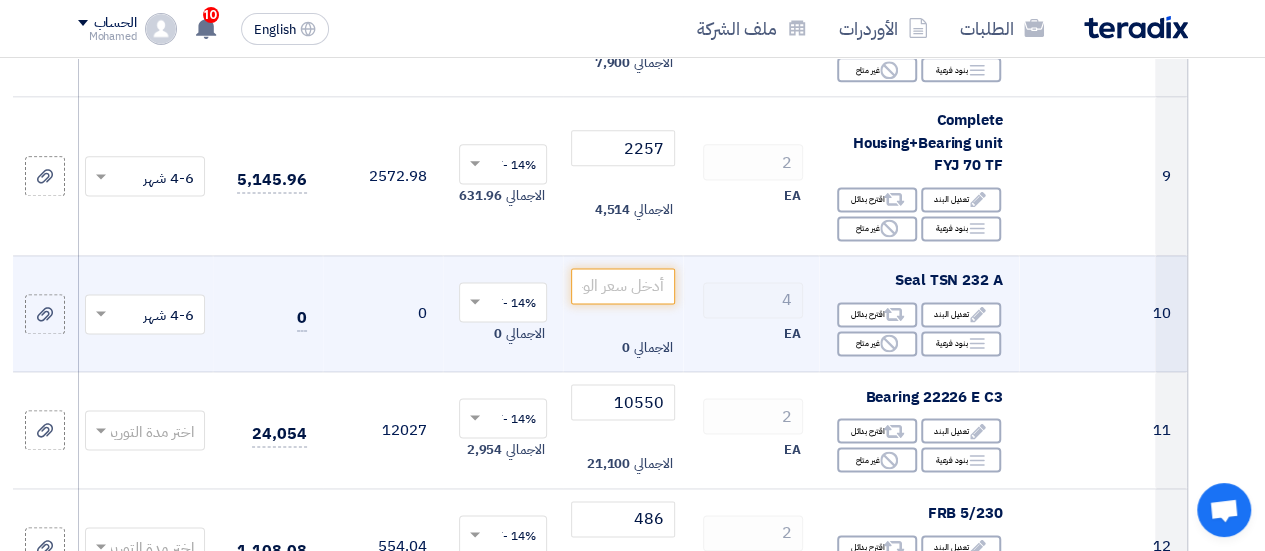 scroll, scrollTop: 1300, scrollLeft: 0, axis: vertical 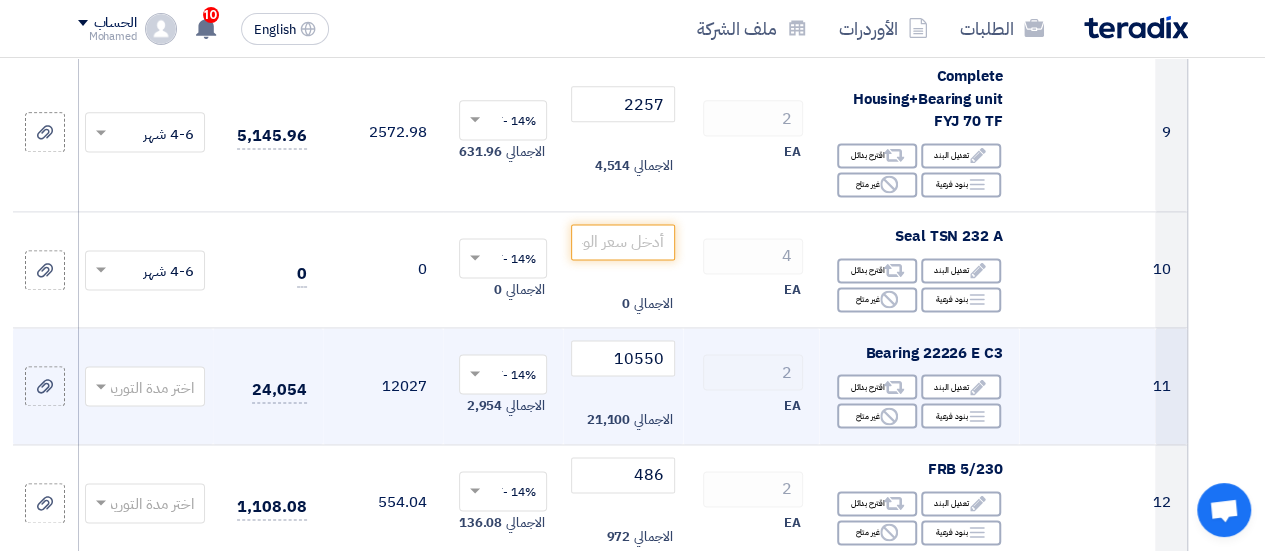 click 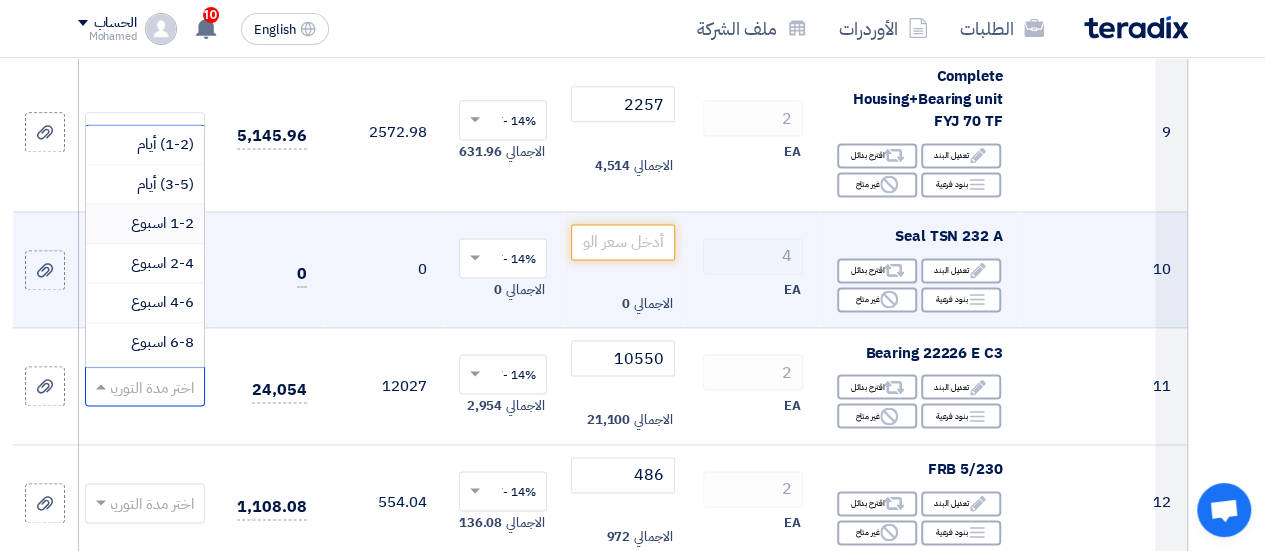 click on "1-2 اسبوع" at bounding box center [145, 224] 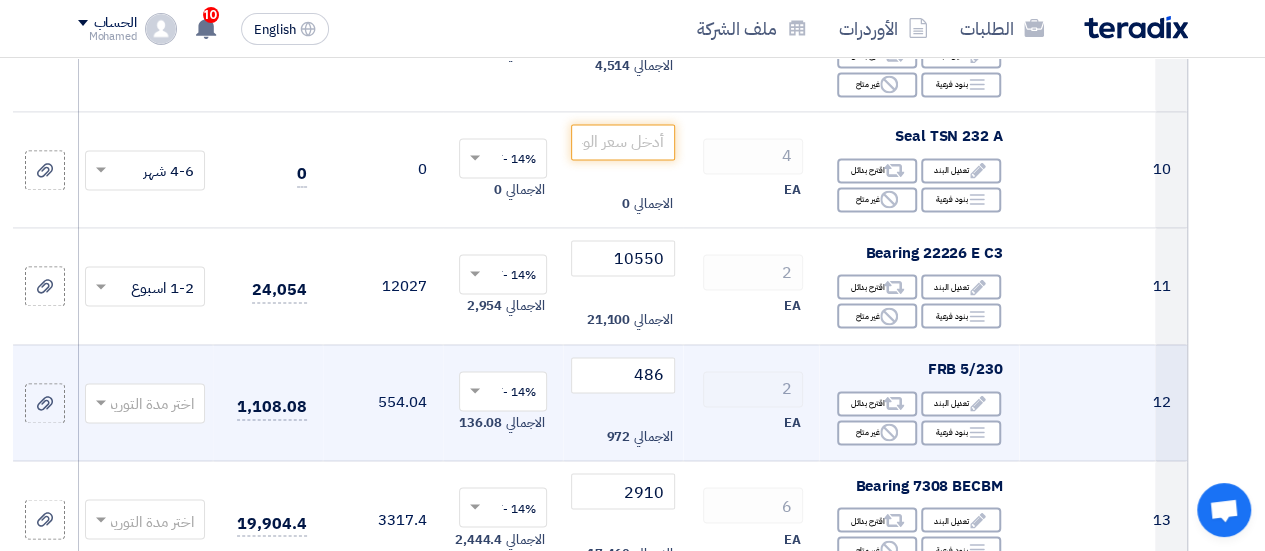 scroll, scrollTop: 1500, scrollLeft: 0, axis: vertical 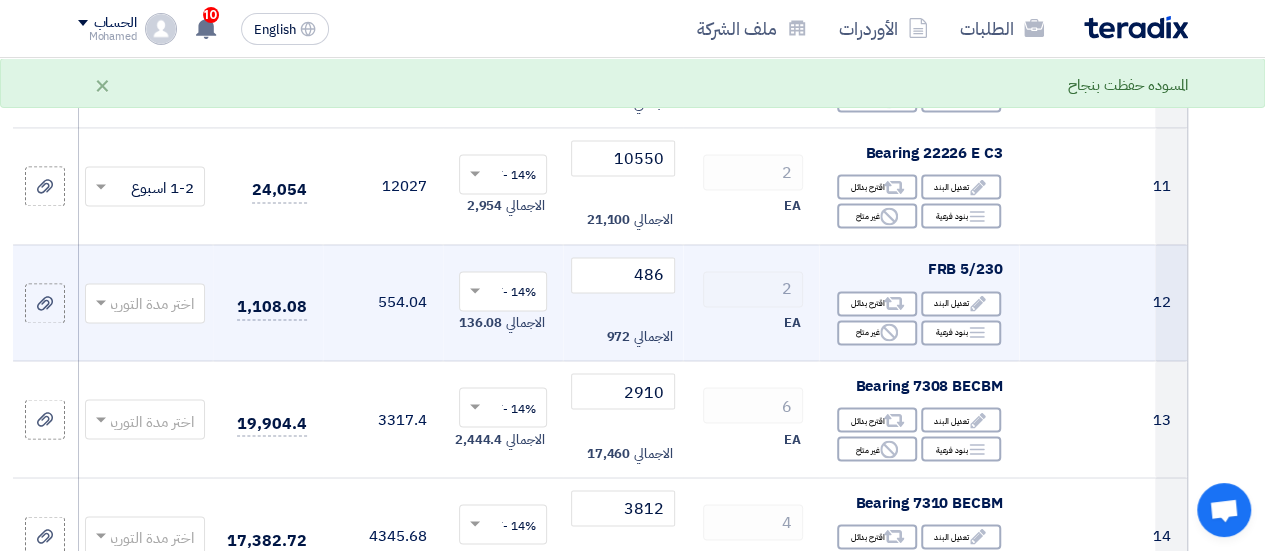 click 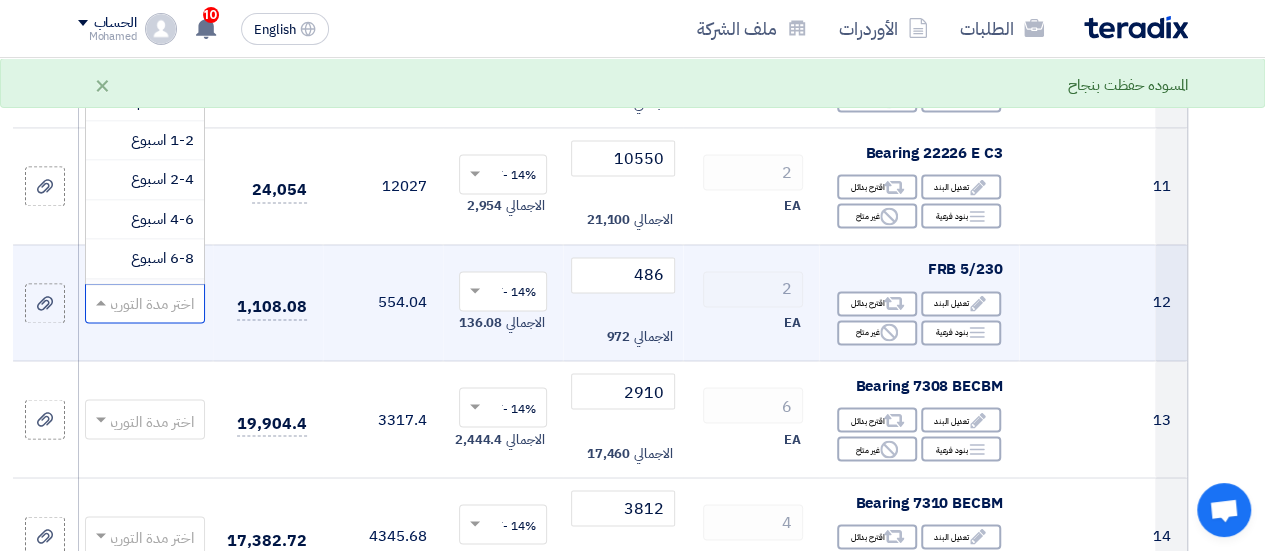 scroll, scrollTop: 100, scrollLeft: 0, axis: vertical 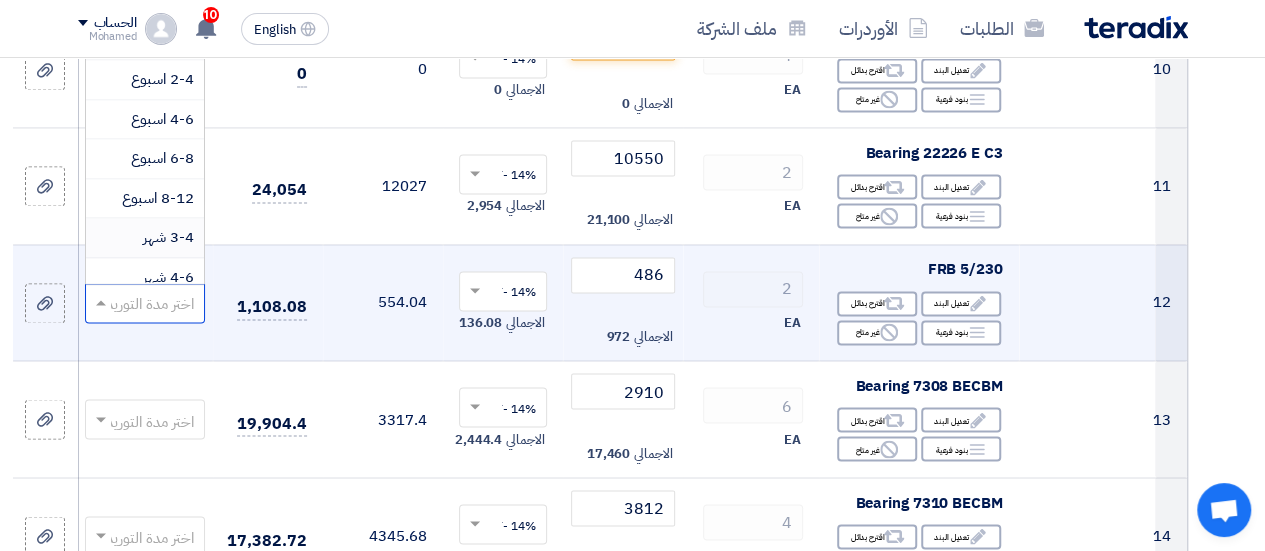 click on "3-4 شهر" at bounding box center [168, 237] 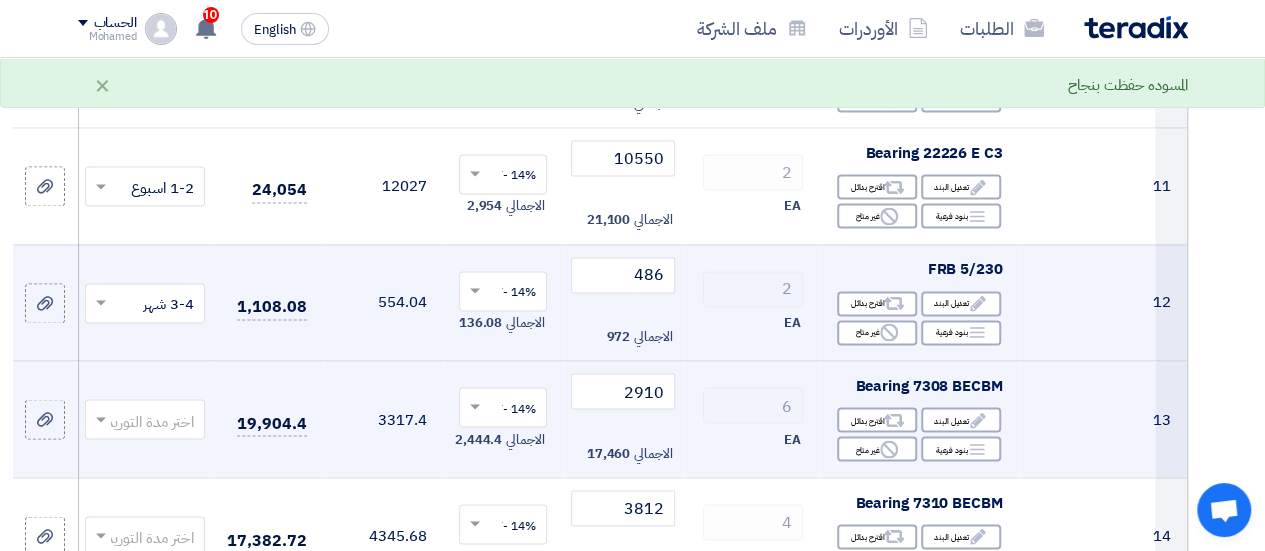 click 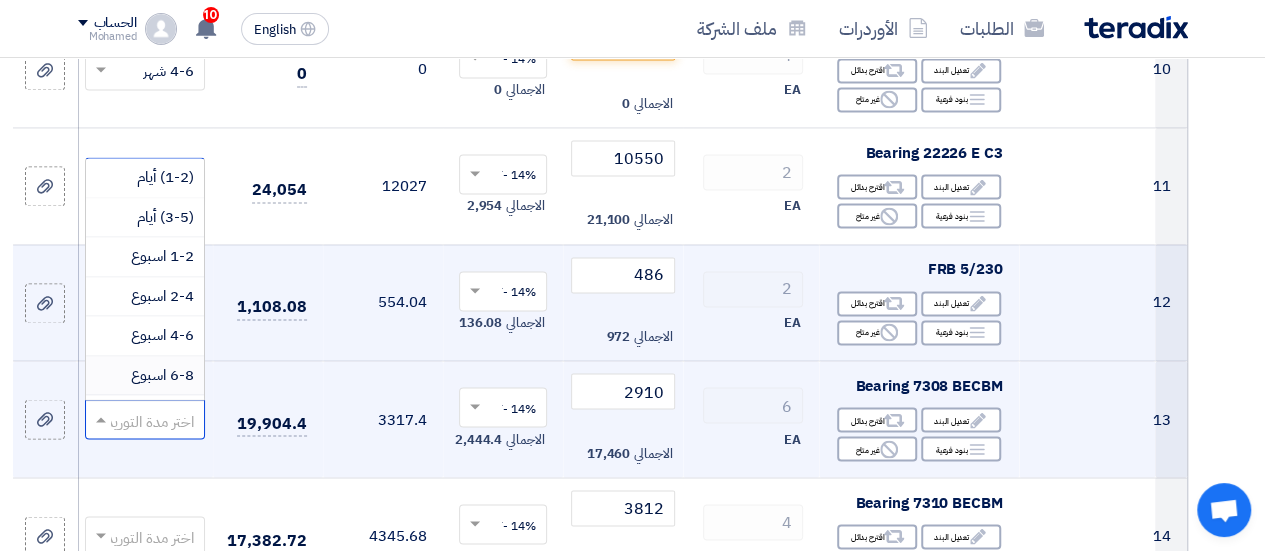 scroll, scrollTop: 100, scrollLeft: 0, axis: vertical 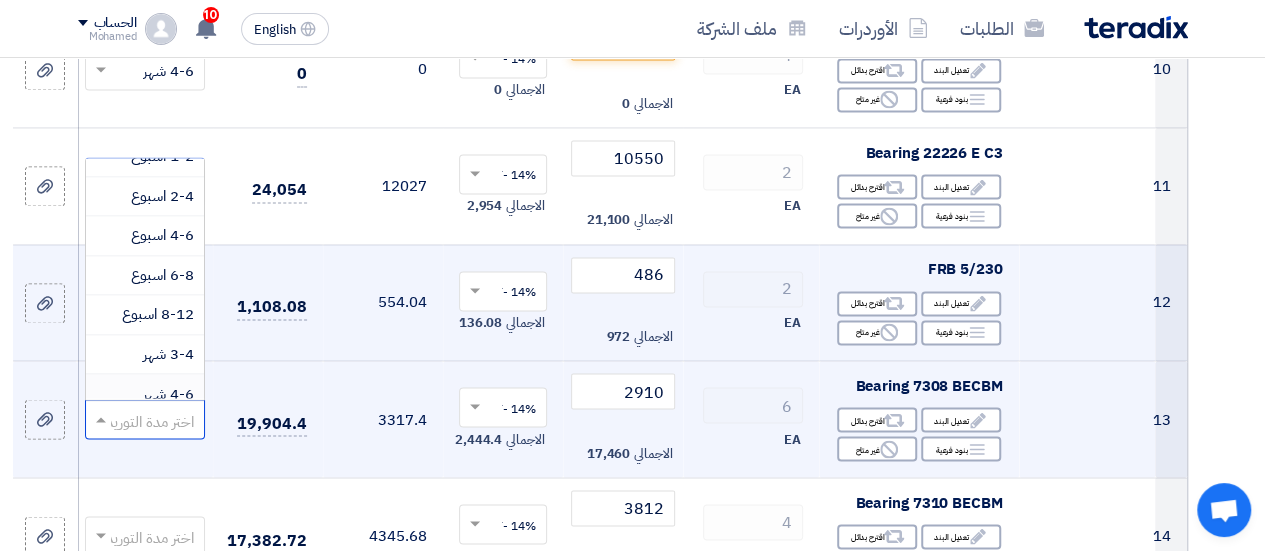 click on "4-6 شهر" at bounding box center (168, 393) 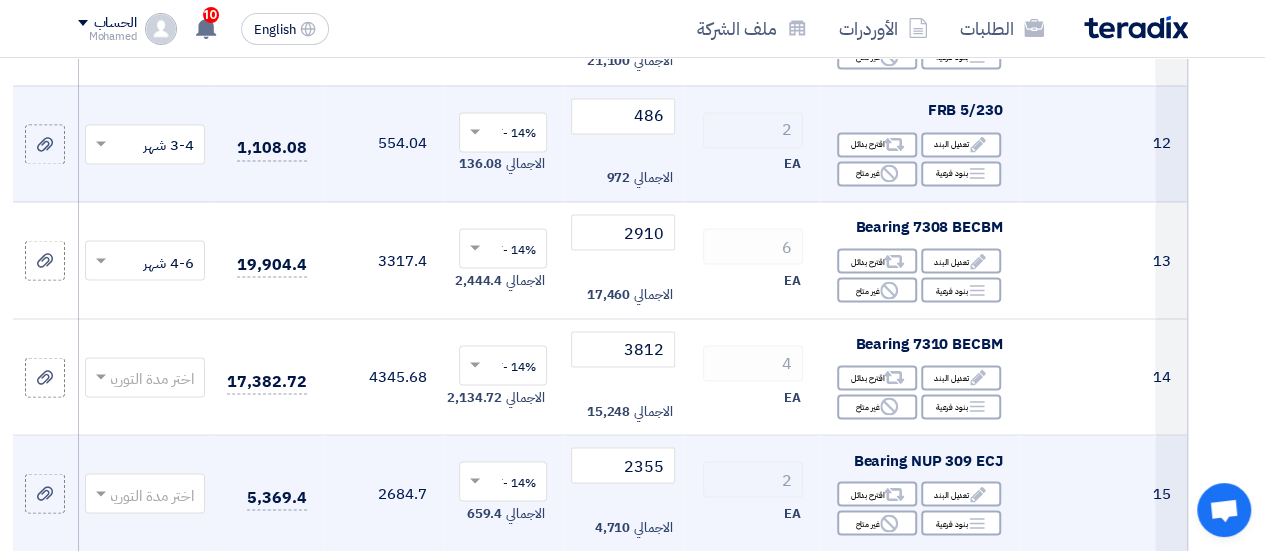 scroll, scrollTop: 1700, scrollLeft: 0, axis: vertical 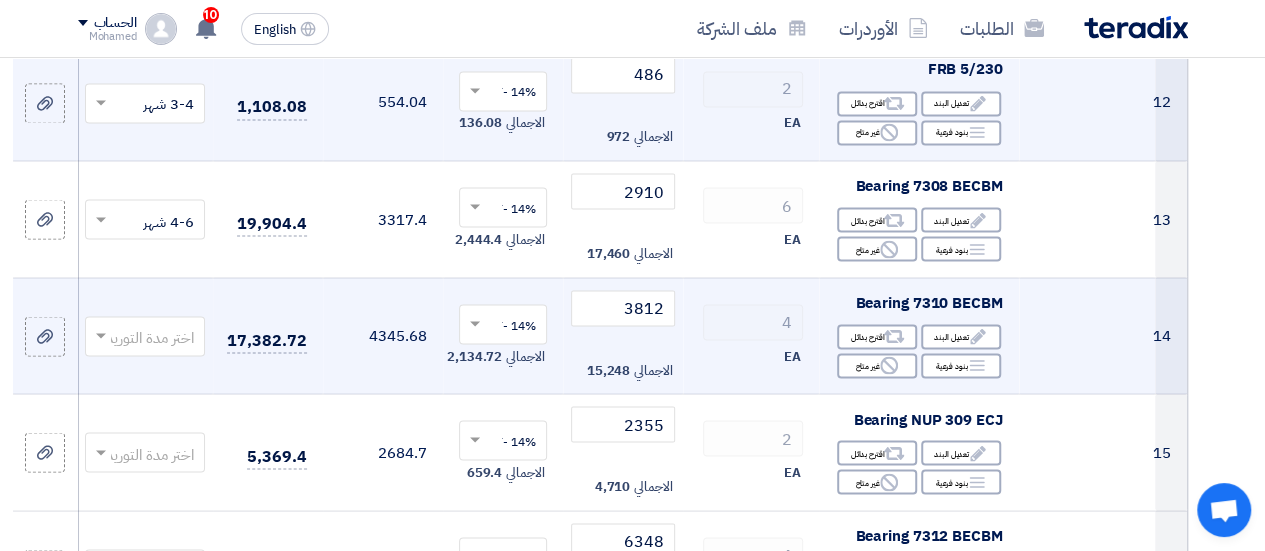 click 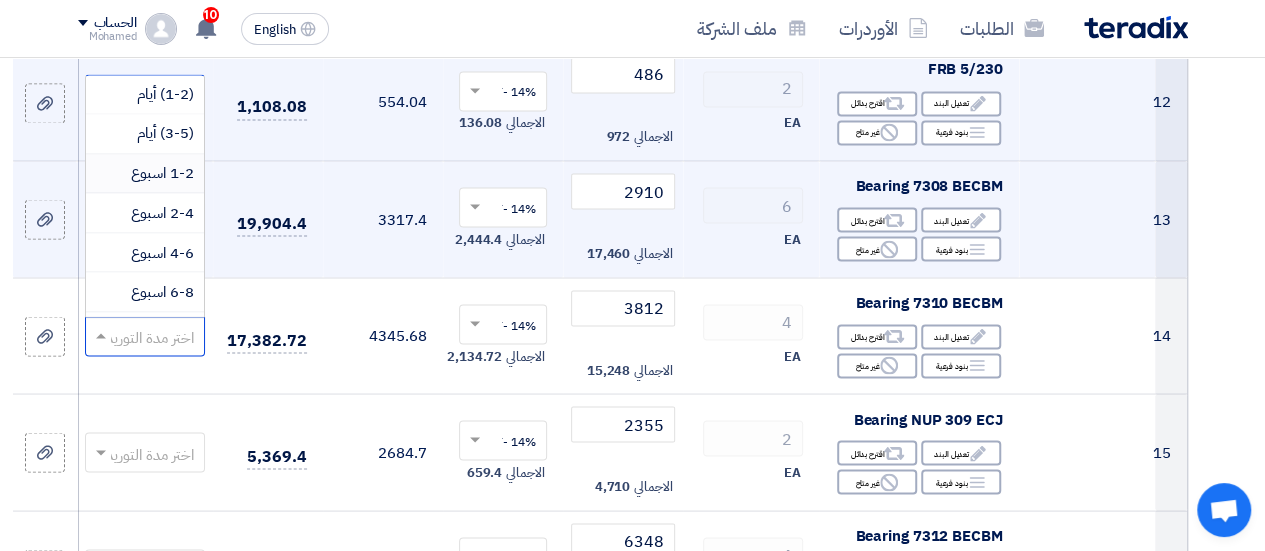 click on "1-2 اسبوع" at bounding box center [162, 173] 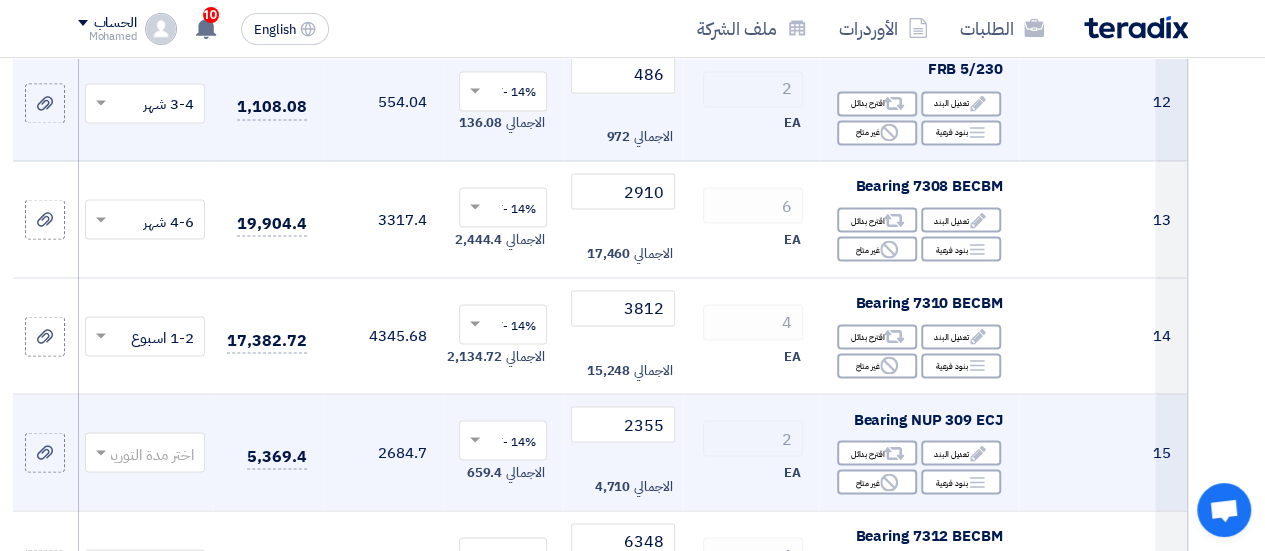 click 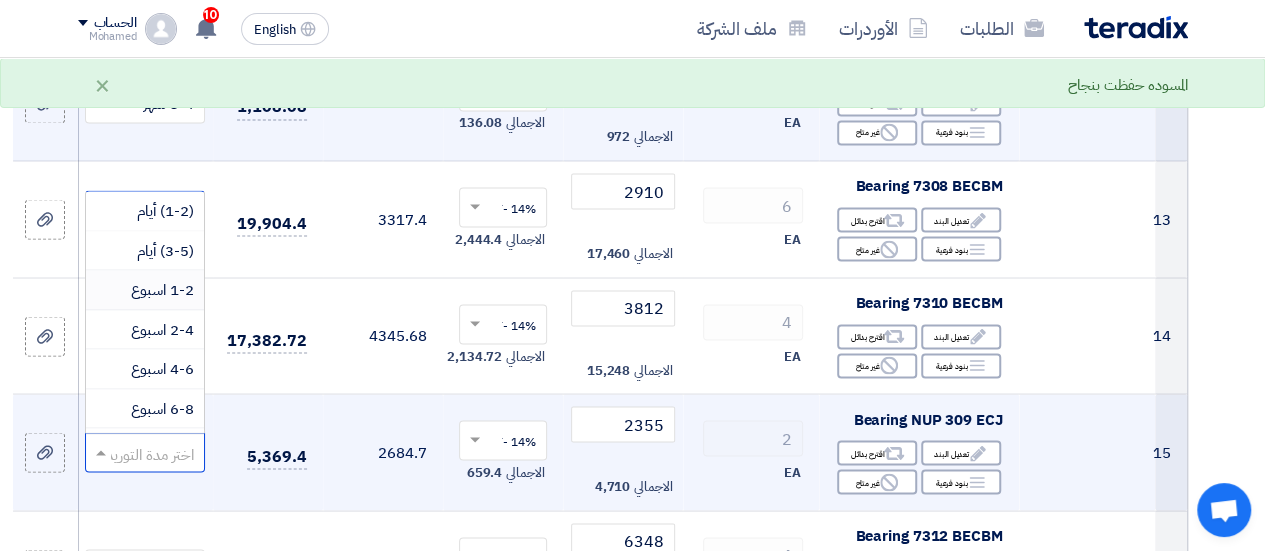 drag, startPoint x: 168, startPoint y: 284, endPoint x: 164, endPoint y: 294, distance: 10.770329 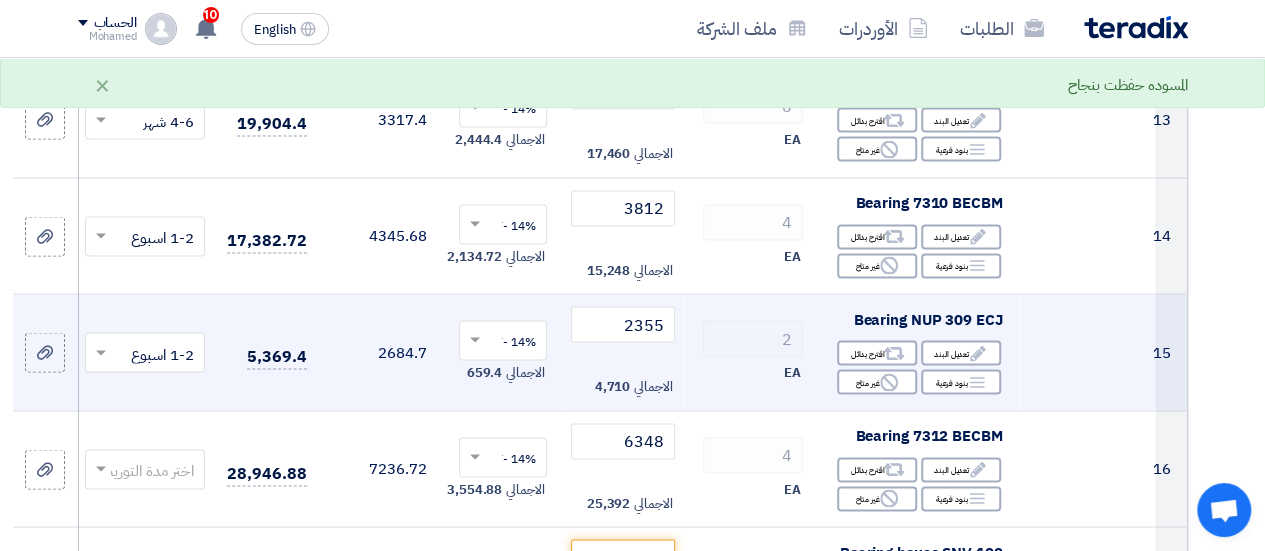 scroll, scrollTop: 1900, scrollLeft: 0, axis: vertical 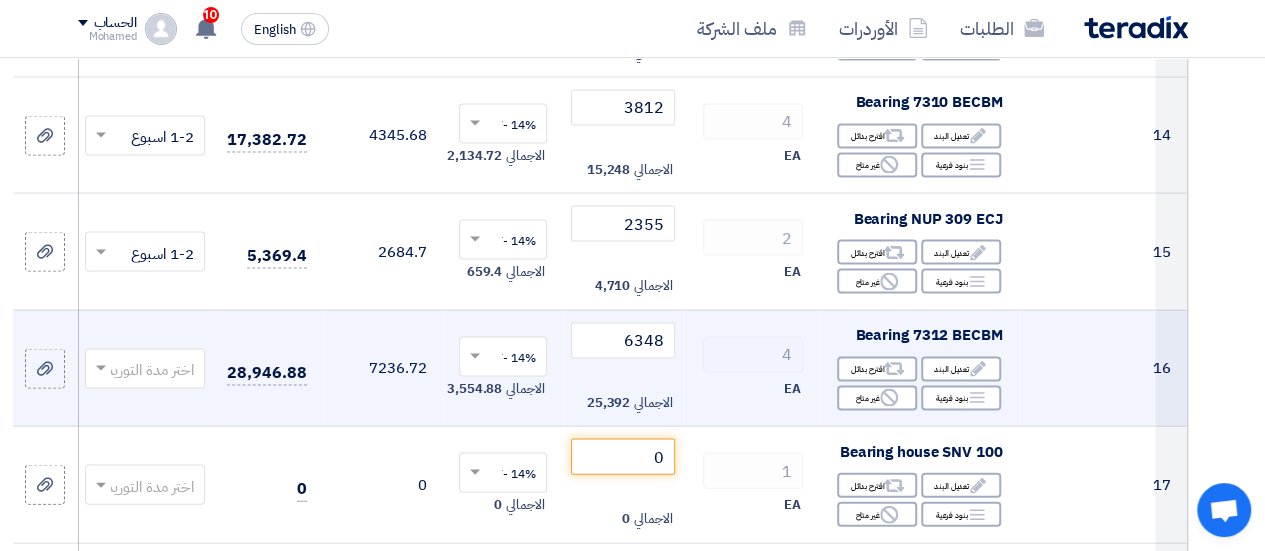 click 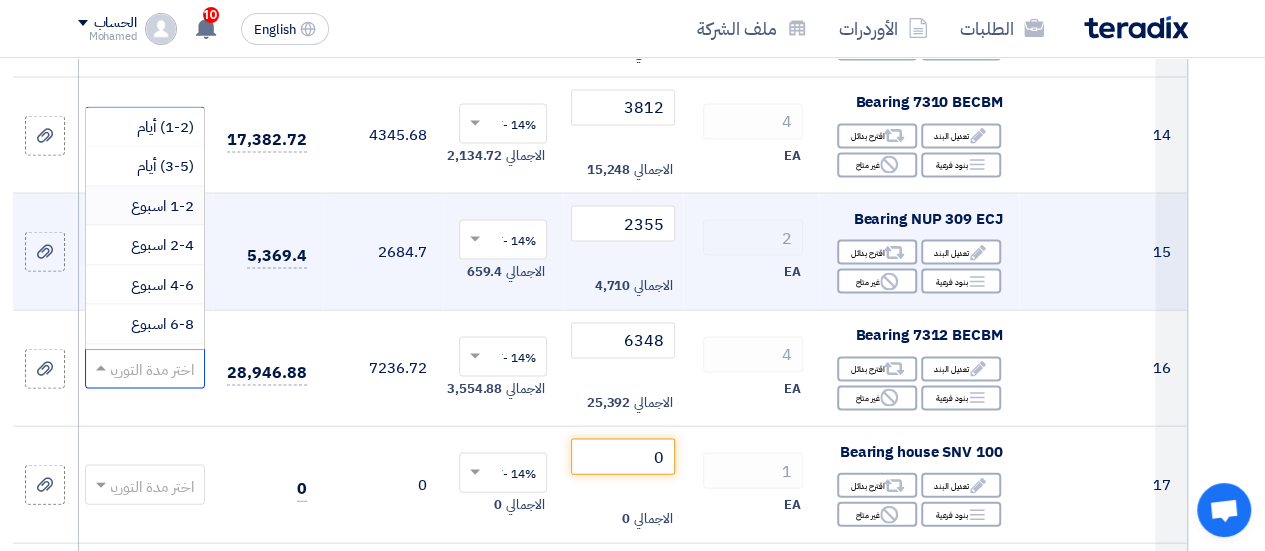 click on "1-2 اسبوع" at bounding box center (162, 206) 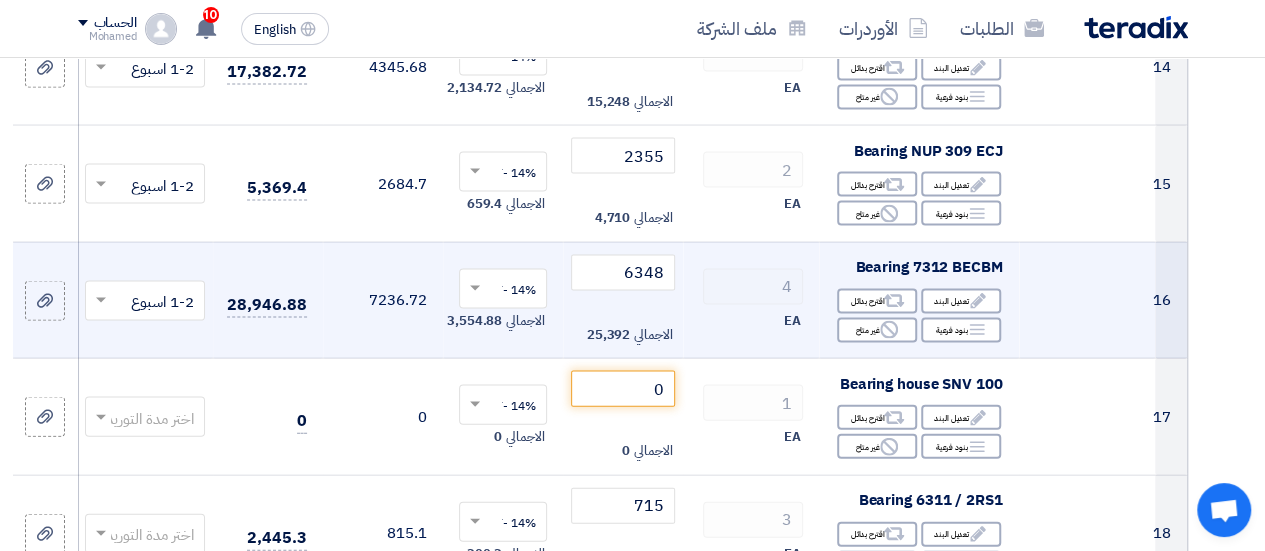 scroll, scrollTop: 2000, scrollLeft: 0, axis: vertical 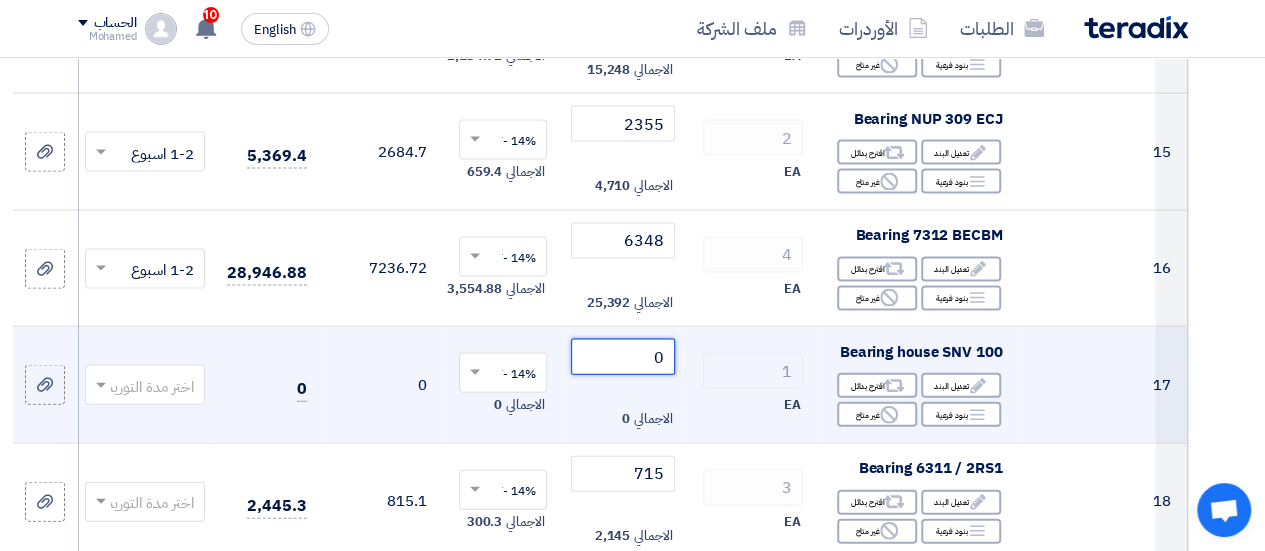 click on "0" 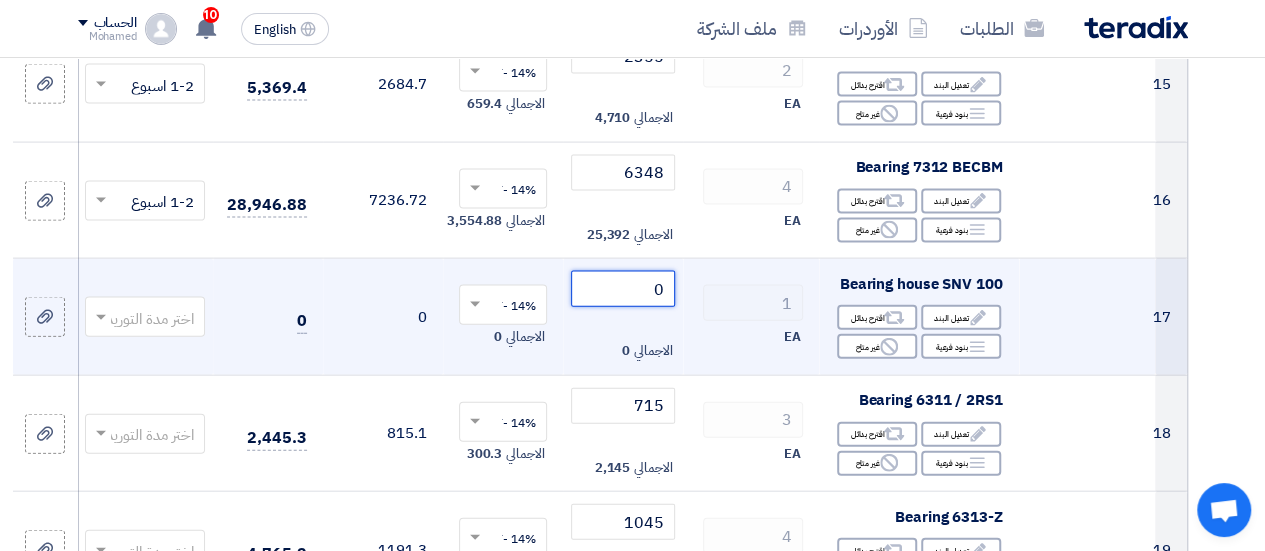 scroll, scrollTop: 2100, scrollLeft: 0, axis: vertical 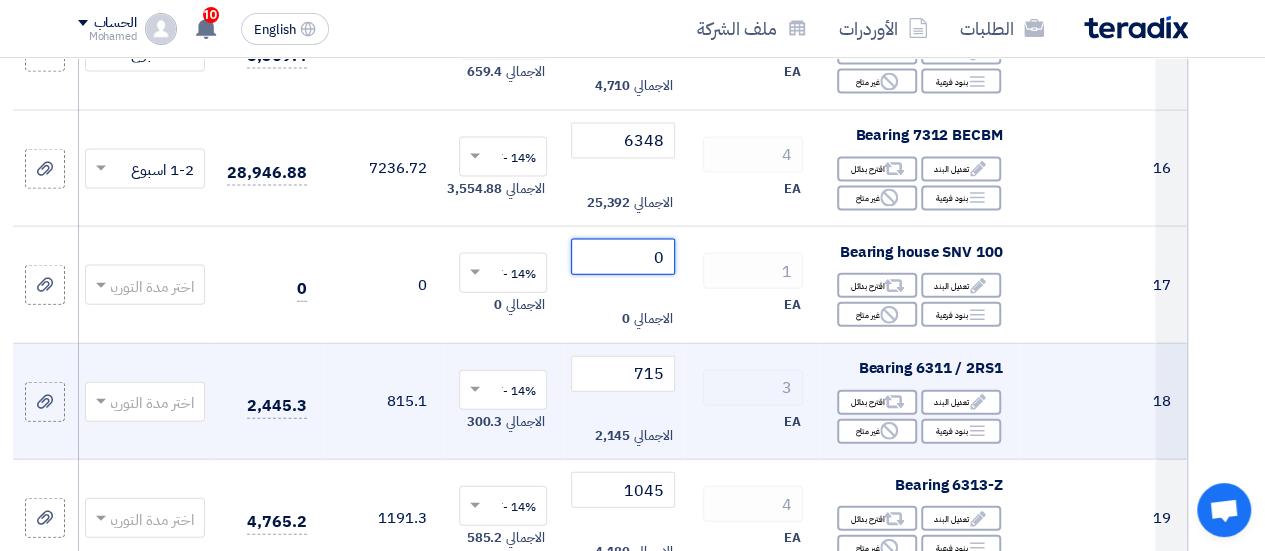 click 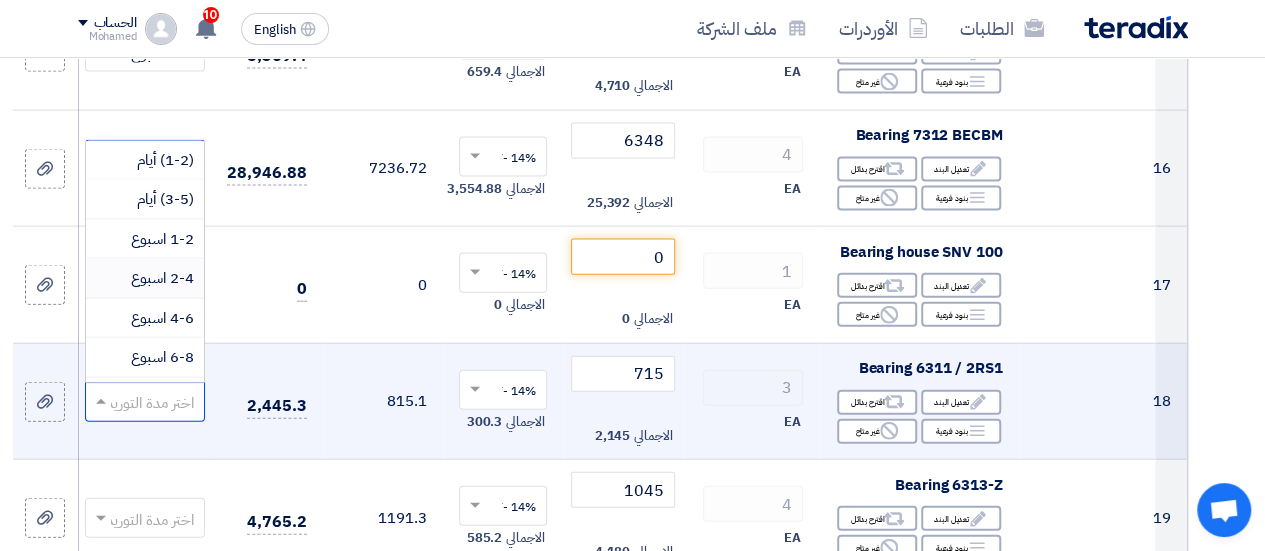click on "2-4 اسبوع" at bounding box center [162, 278] 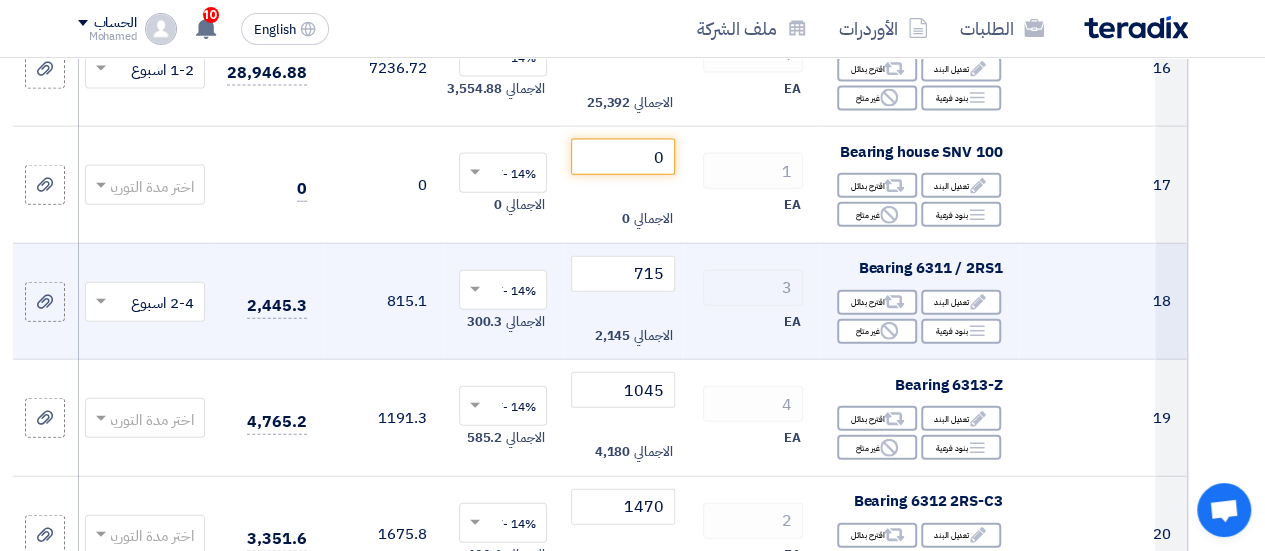 scroll, scrollTop: 2300, scrollLeft: 0, axis: vertical 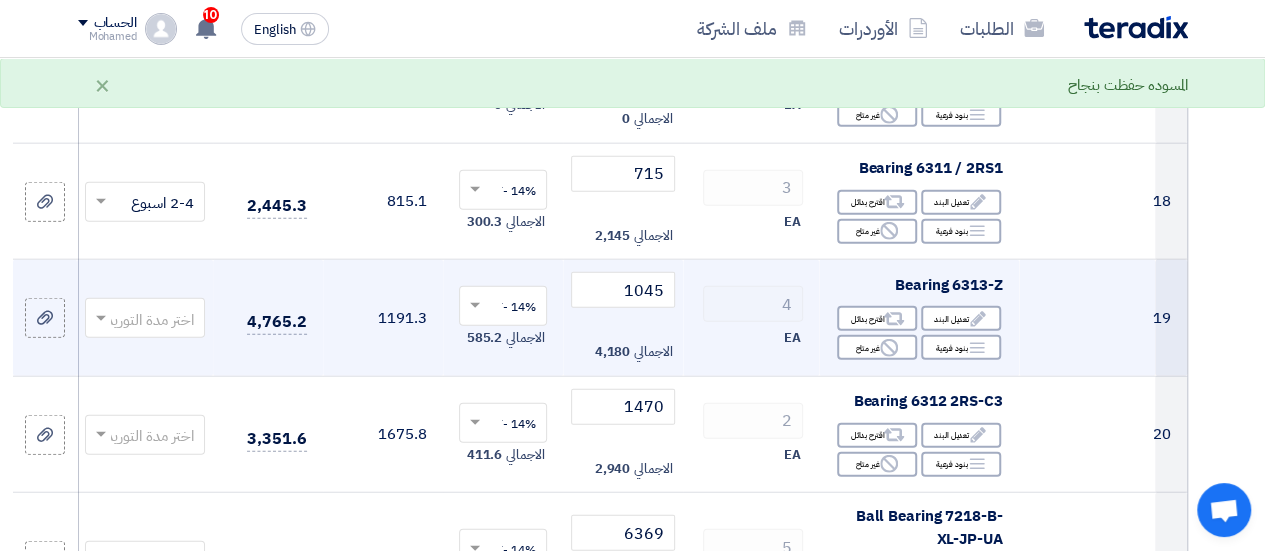 click 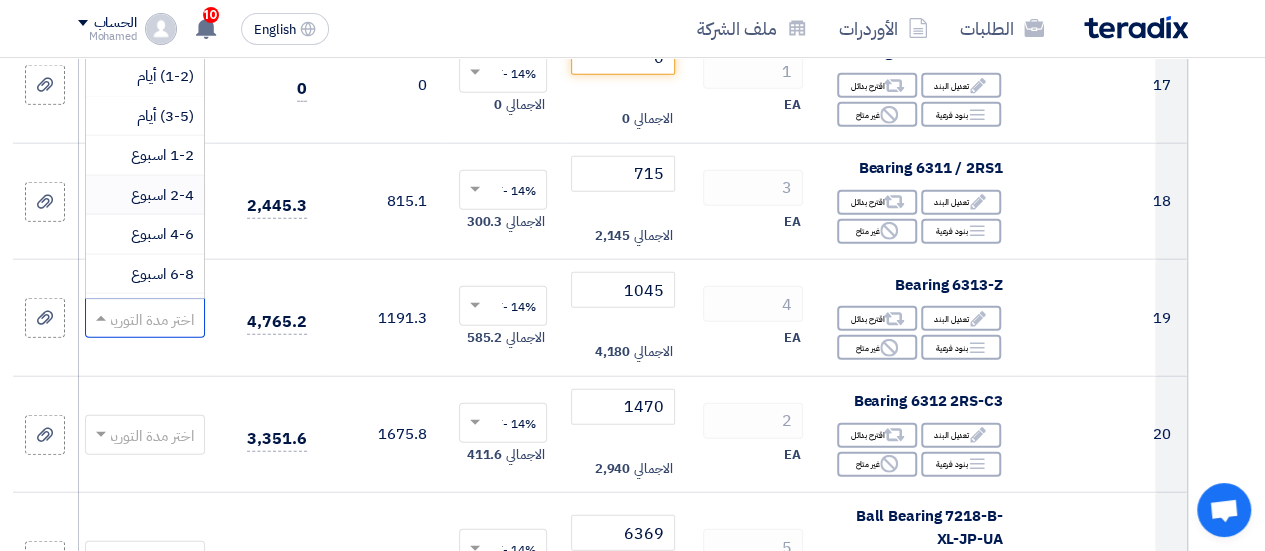 click on "2-4 اسبوع" at bounding box center (145, 196) 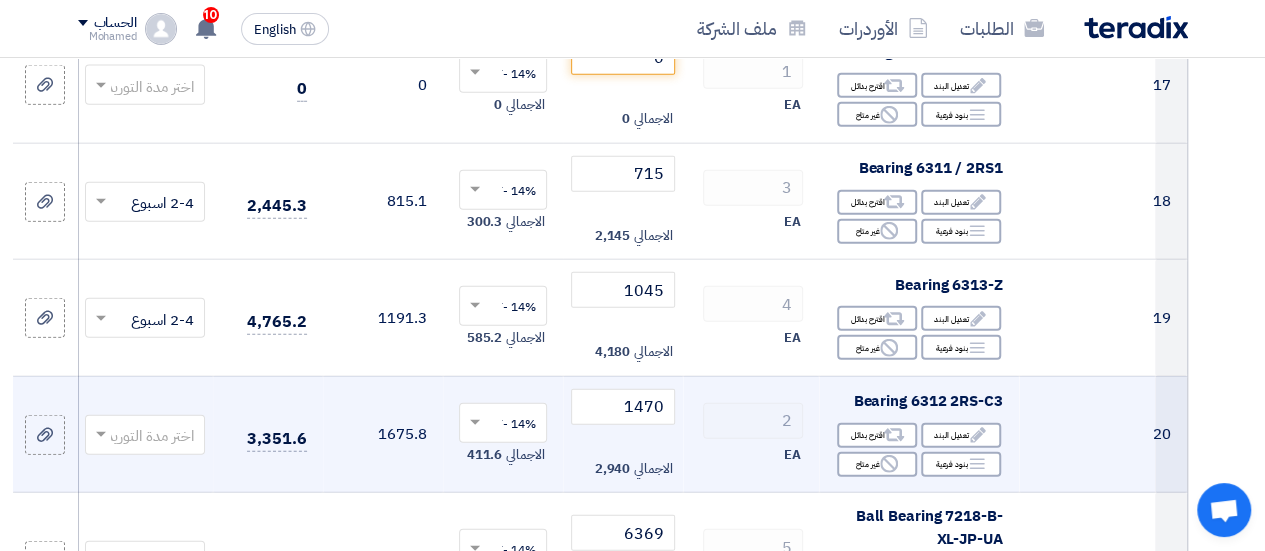click 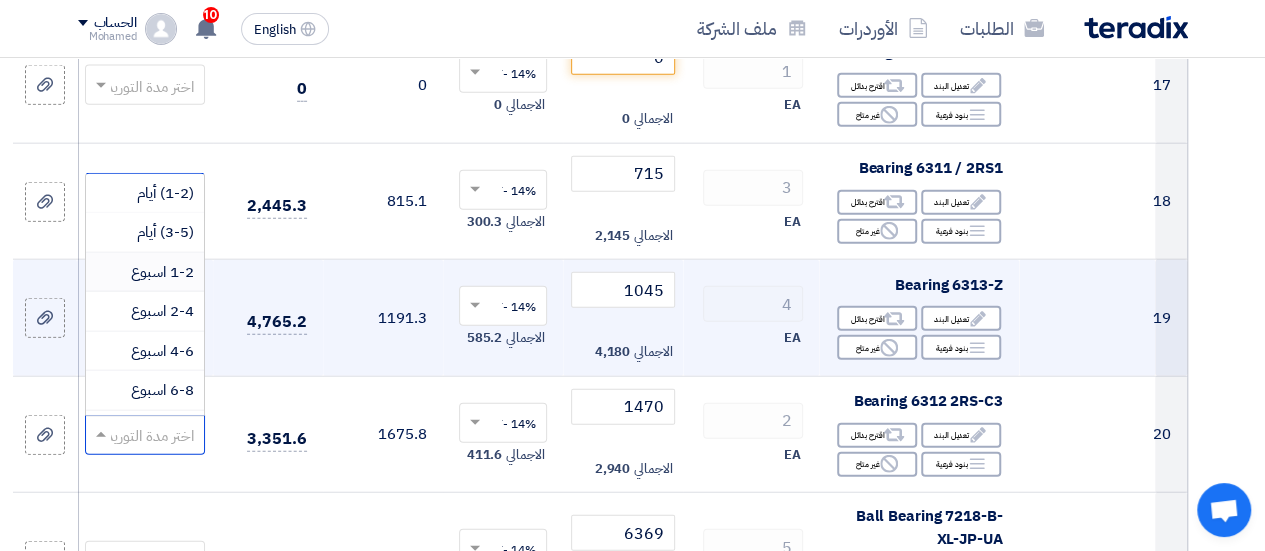 click on "1-2 اسبوع" at bounding box center [162, 272] 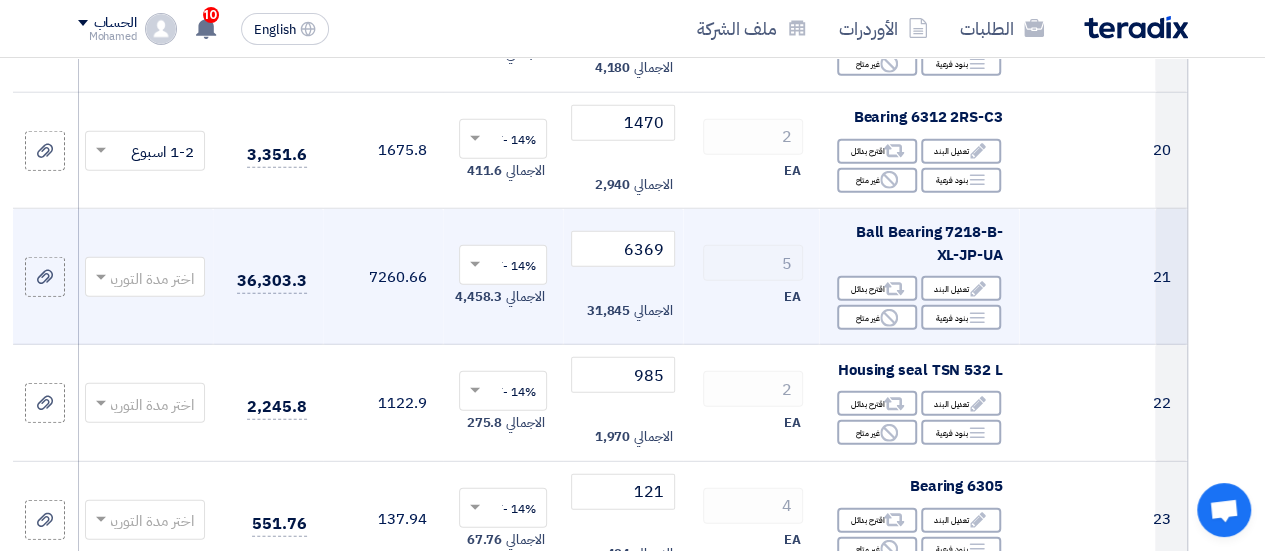 scroll, scrollTop: 2600, scrollLeft: 0, axis: vertical 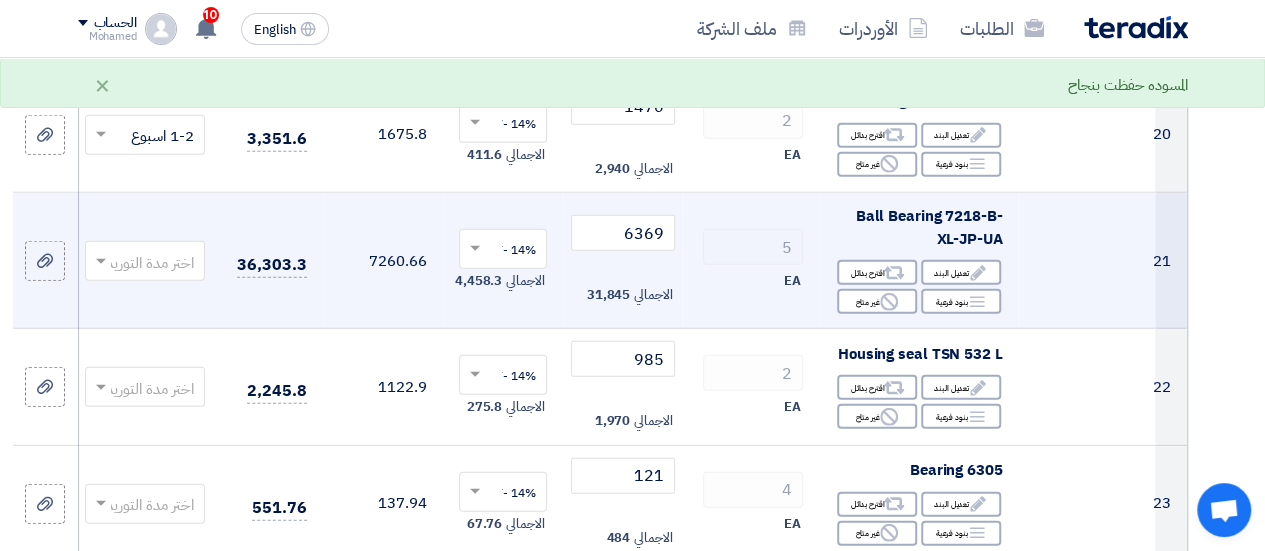 click 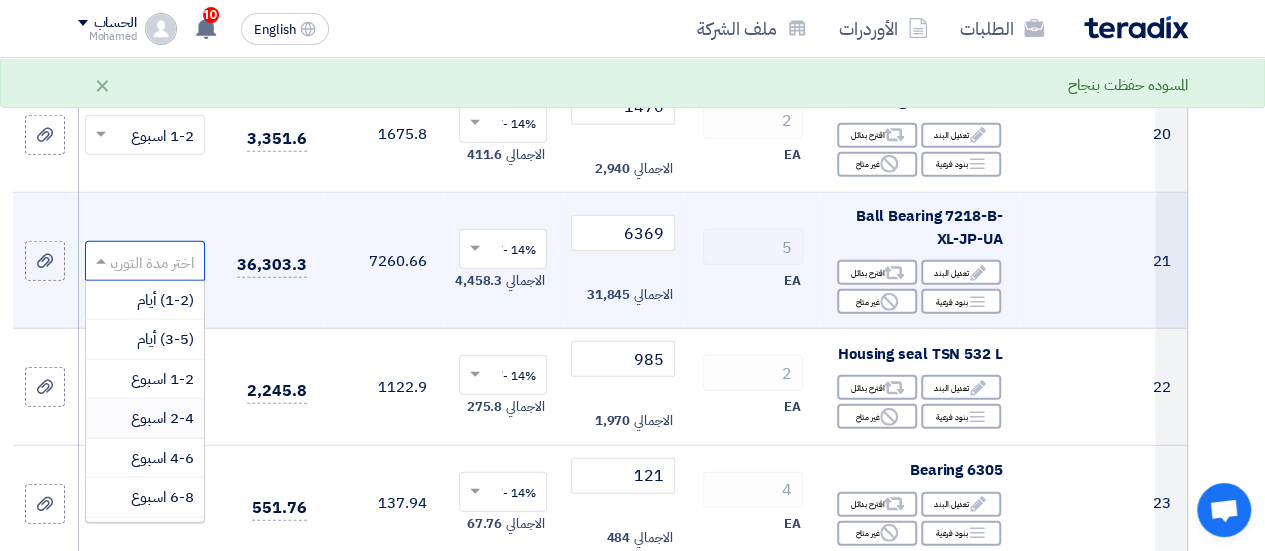 click on "2-4 اسبوع" at bounding box center (162, 418) 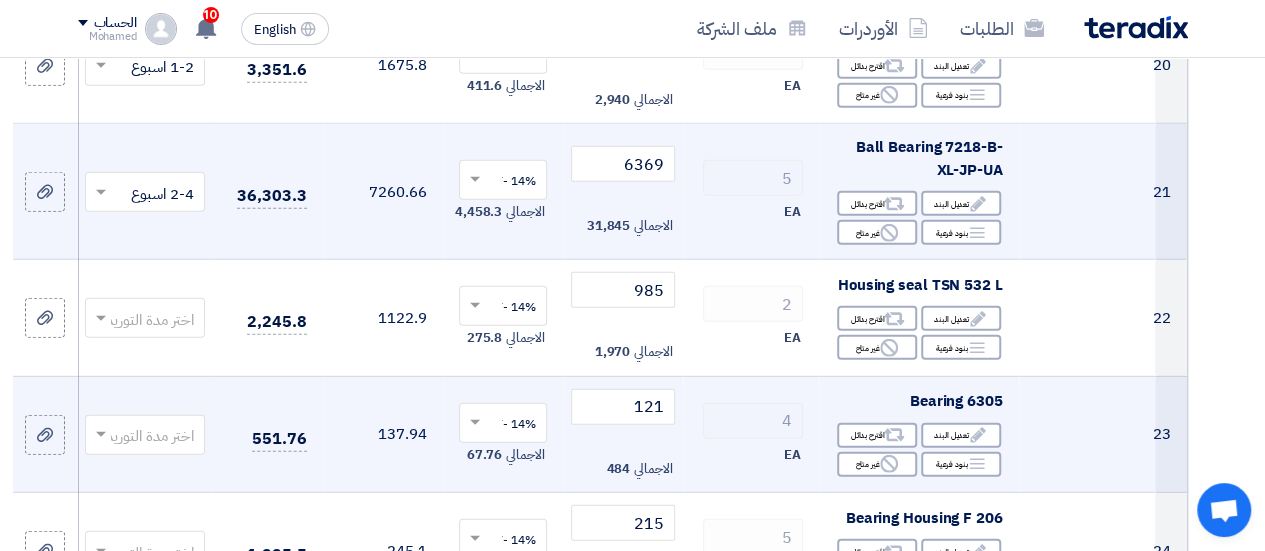 scroll, scrollTop: 2700, scrollLeft: 0, axis: vertical 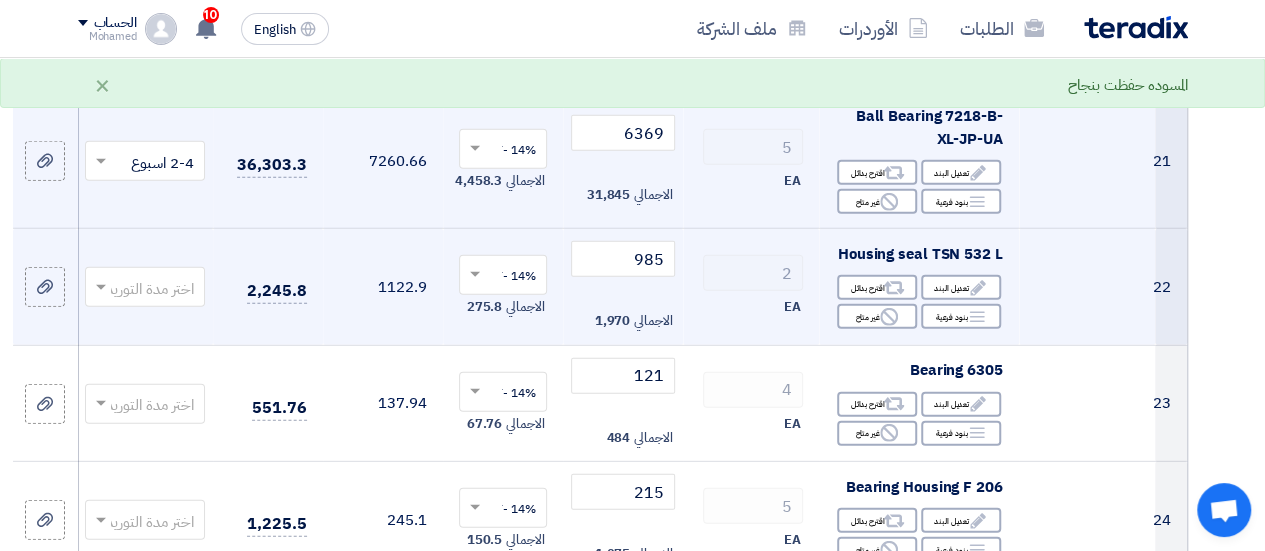 click 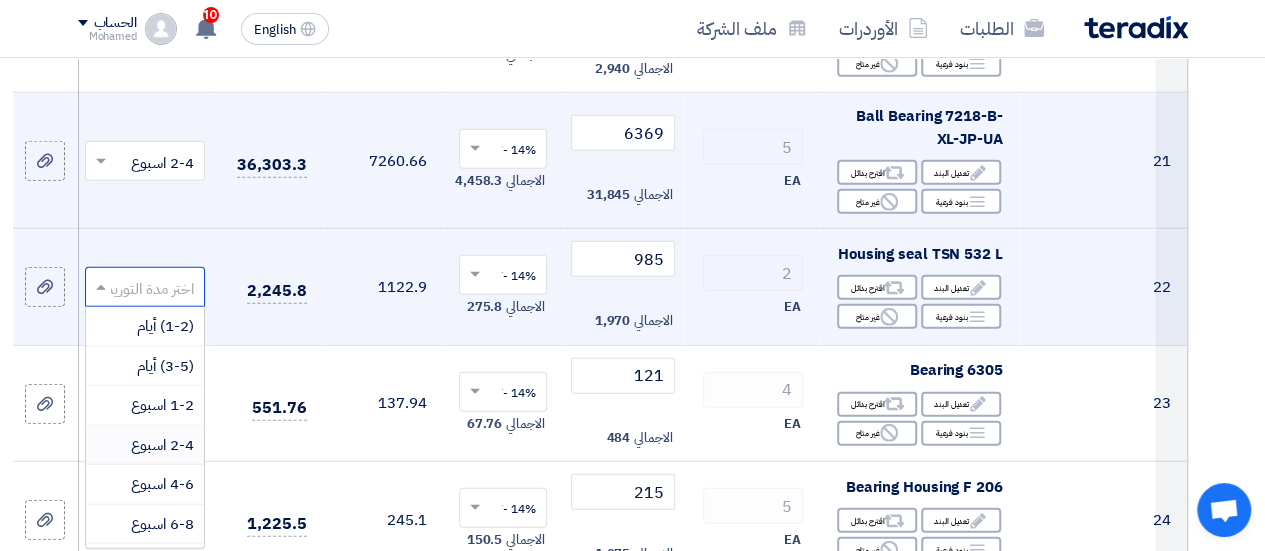 scroll, scrollTop: 100, scrollLeft: 0, axis: vertical 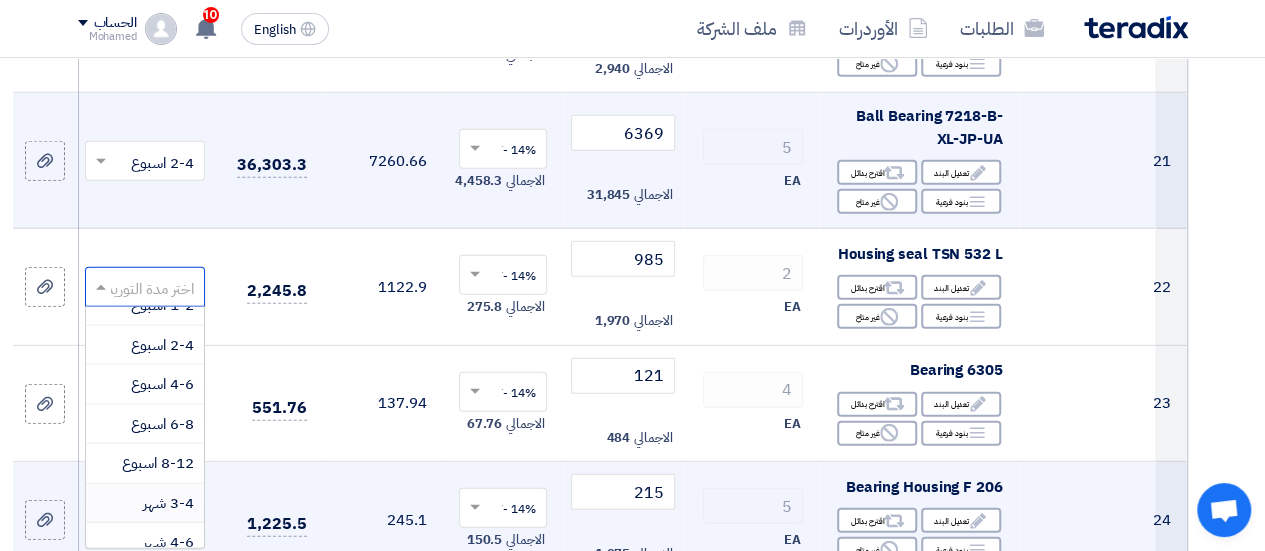click on "3-4 شهر" at bounding box center (168, 503) 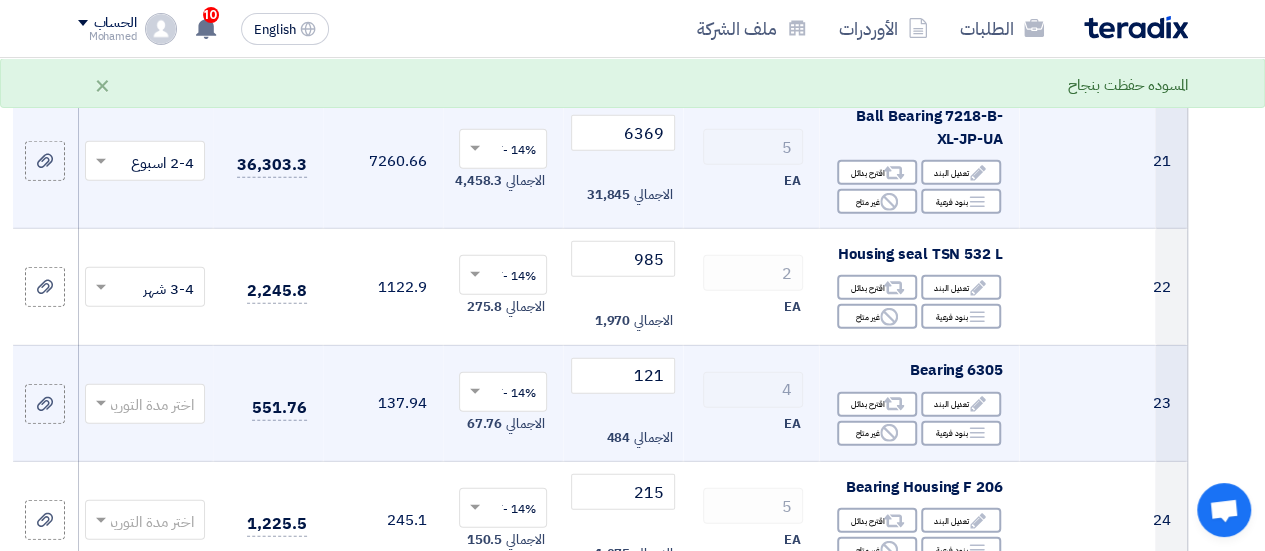 scroll, scrollTop: 2800, scrollLeft: 0, axis: vertical 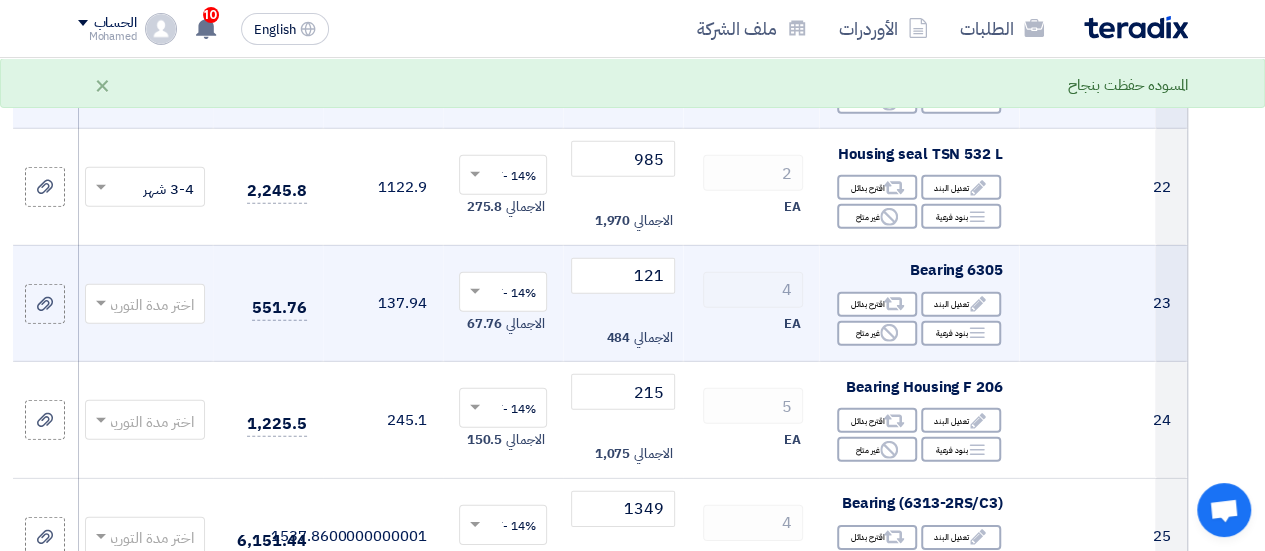 click 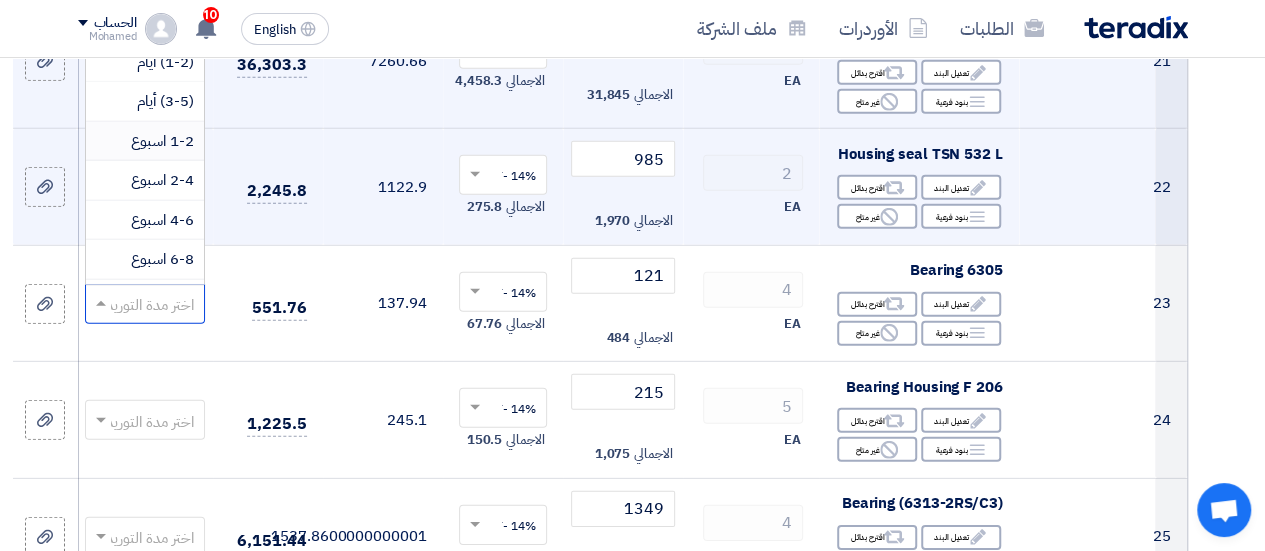click on "1-2 اسبوع" at bounding box center (162, 141) 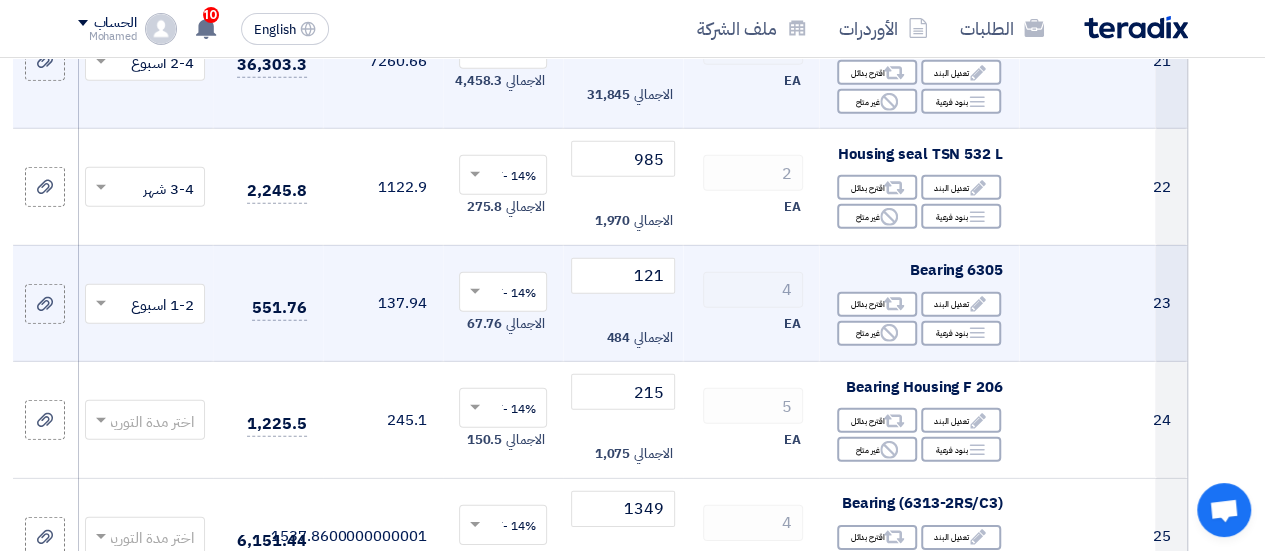 scroll, scrollTop: 2900, scrollLeft: 0, axis: vertical 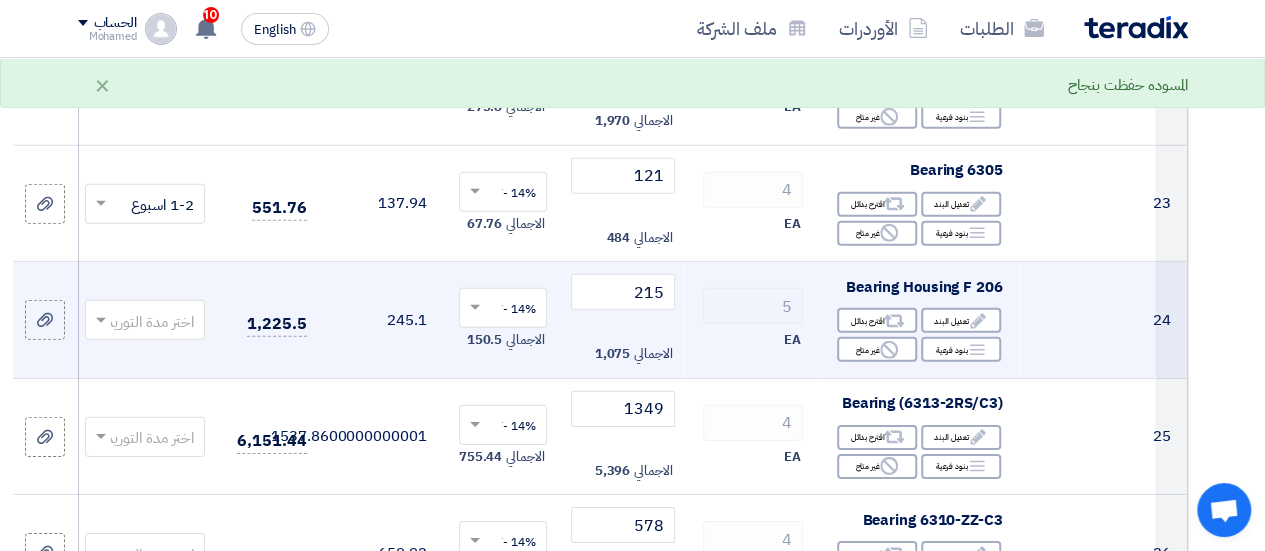 click 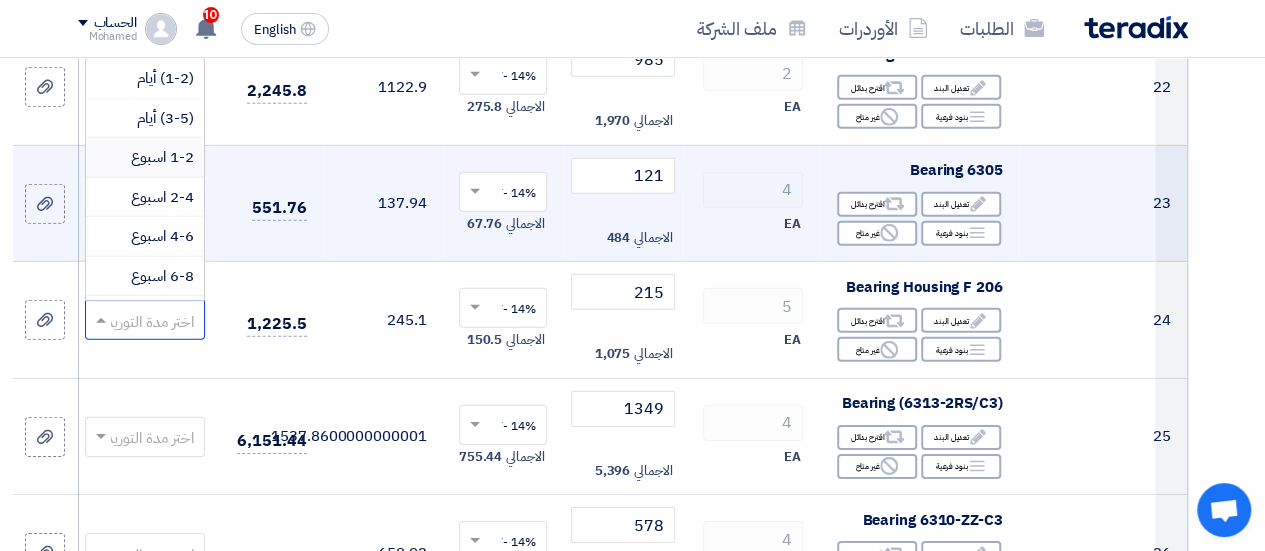 click on "1-2 اسبوع" at bounding box center (162, 157) 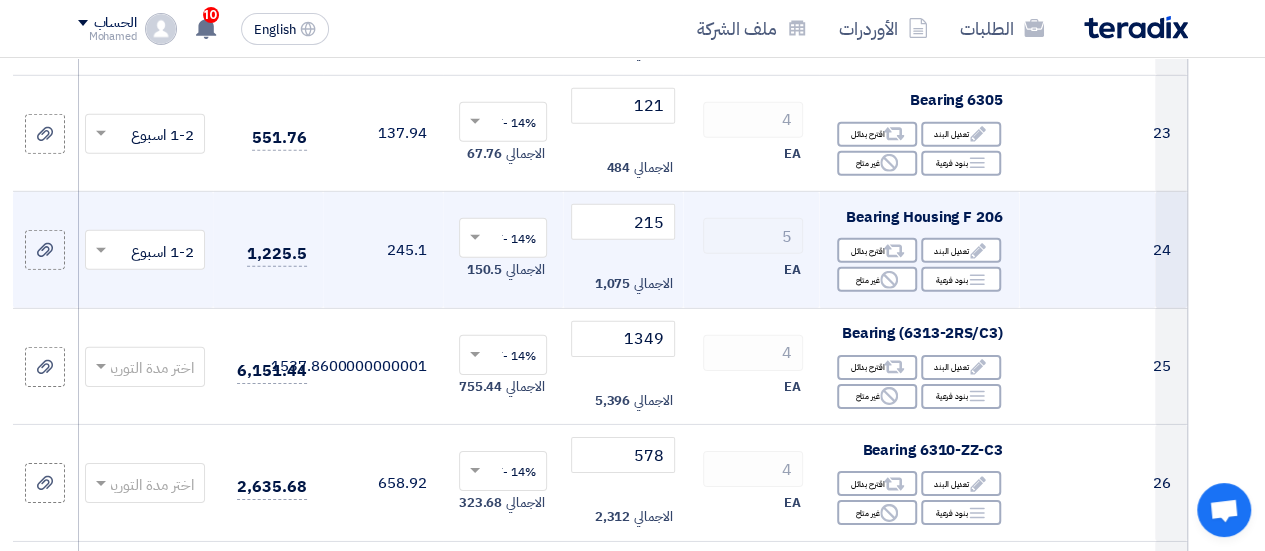 scroll, scrollTop: 3000, scrollLeft: 0, axis: vertical 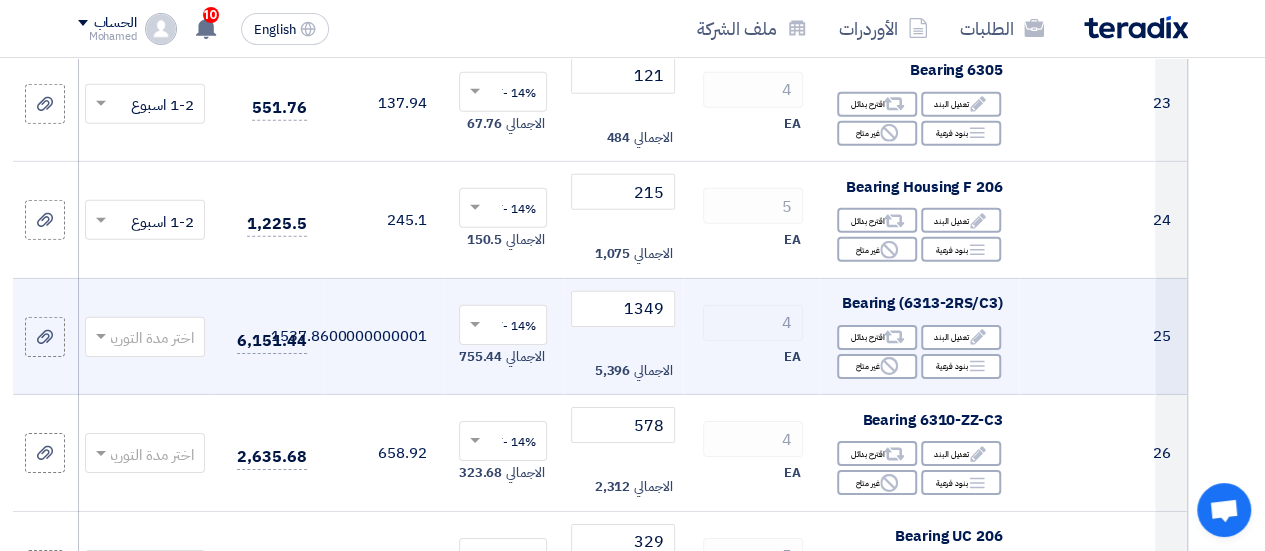 click 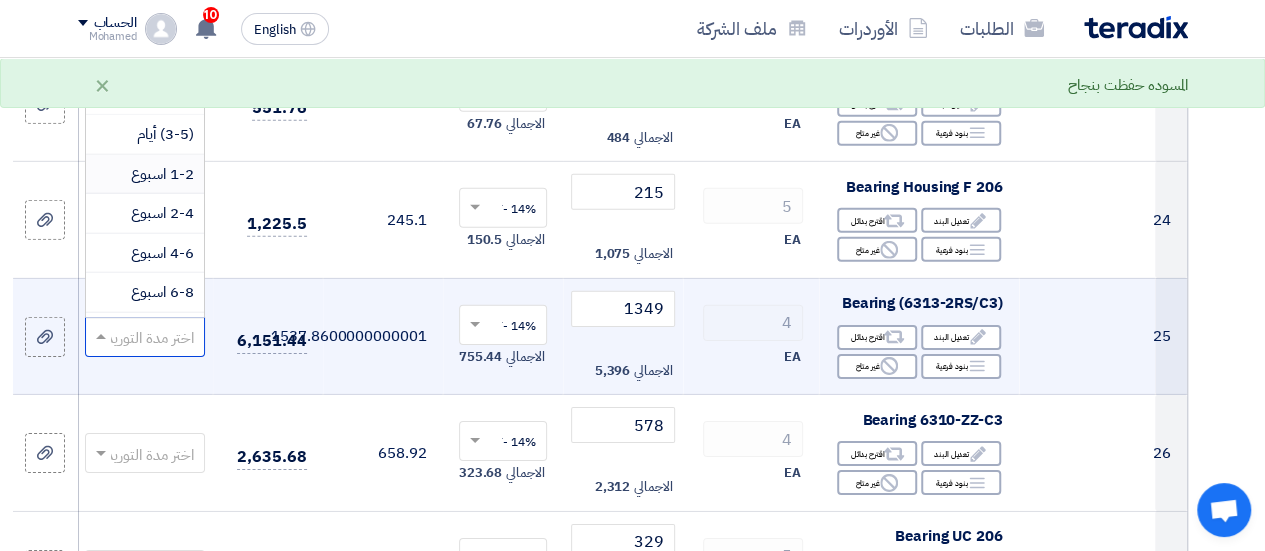 drag, startPoint x: 189, startPoint y: 167, endPoint x: 186, endPoint y: 180, distance: 13.341664 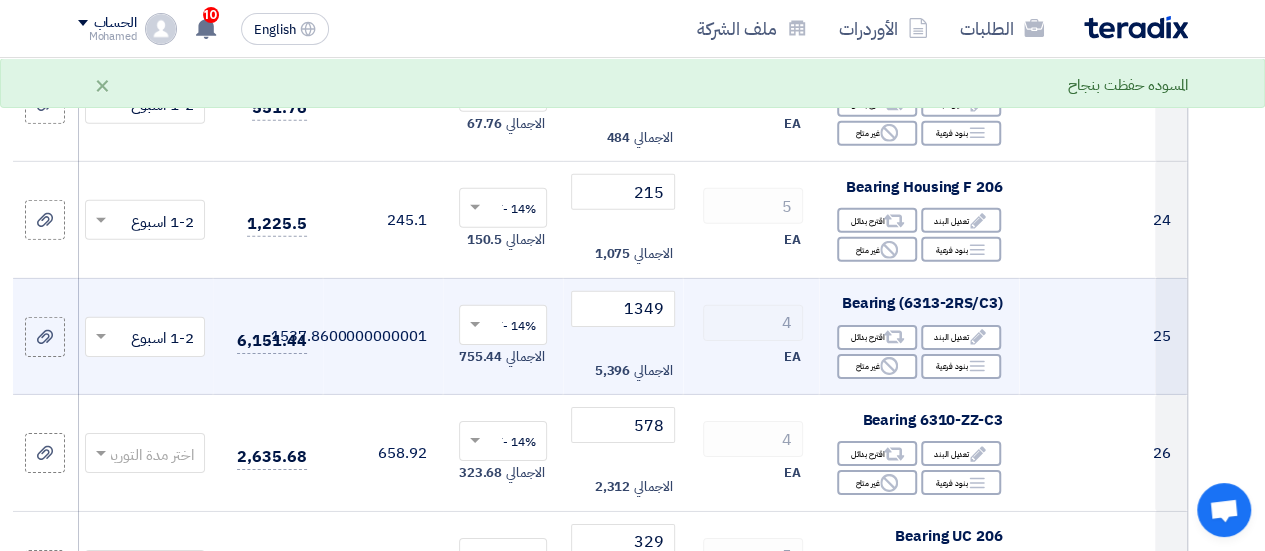 scroll, scrollTop: 3100, scrollLeft: 0, axis: vertical 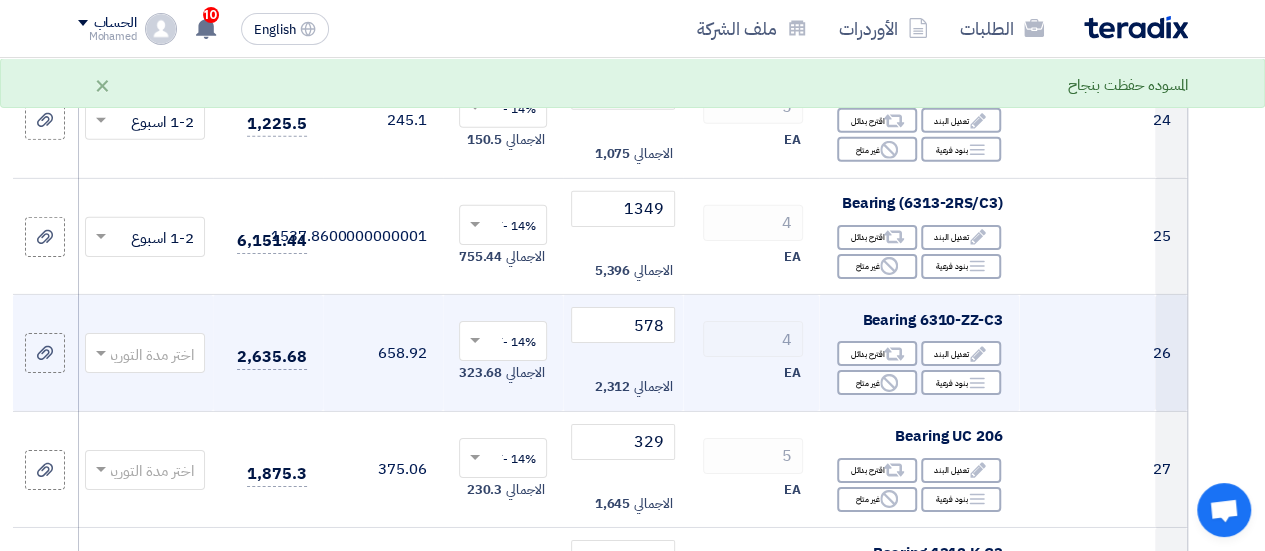 click 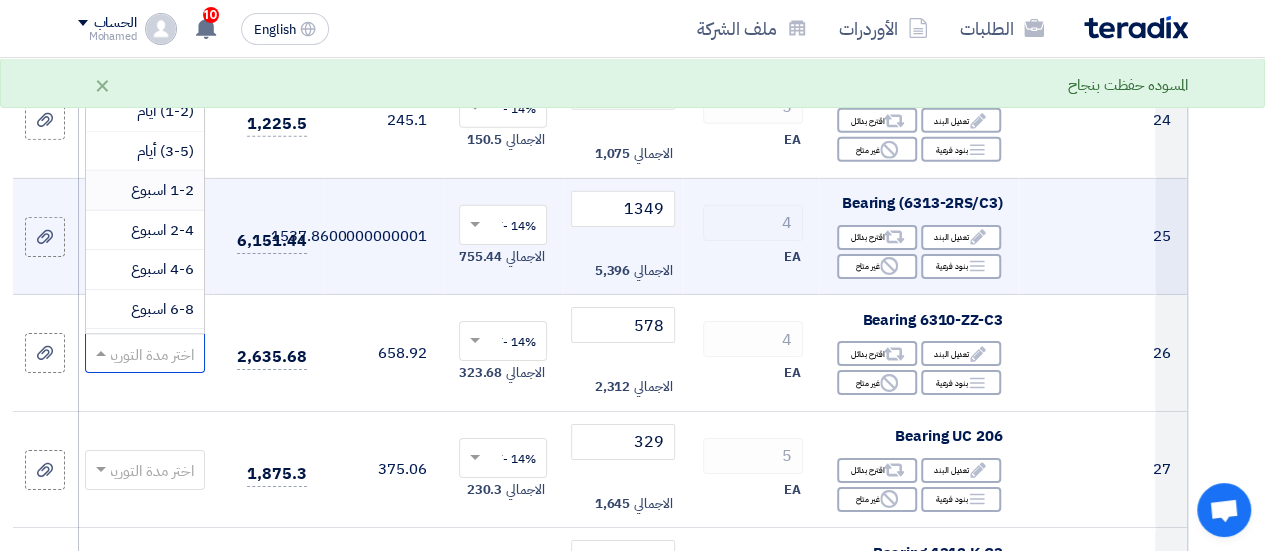click on "1-2 اسبوع" at bounding box center [162, 190] 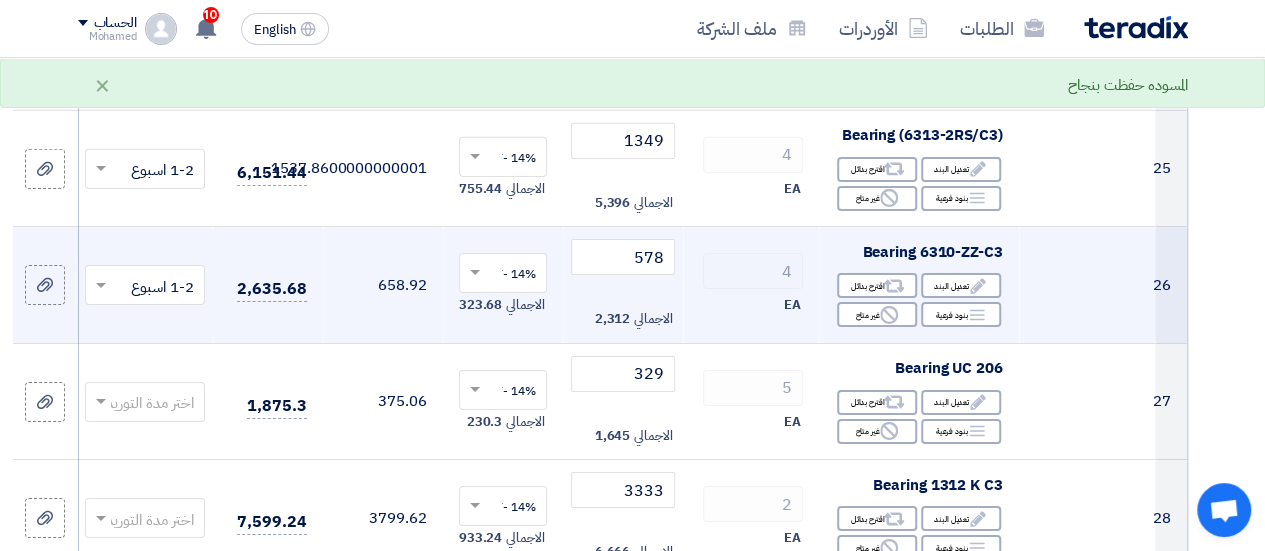 scroll, scrollTop: 3200, scrollLeft: 0, axis: vertical 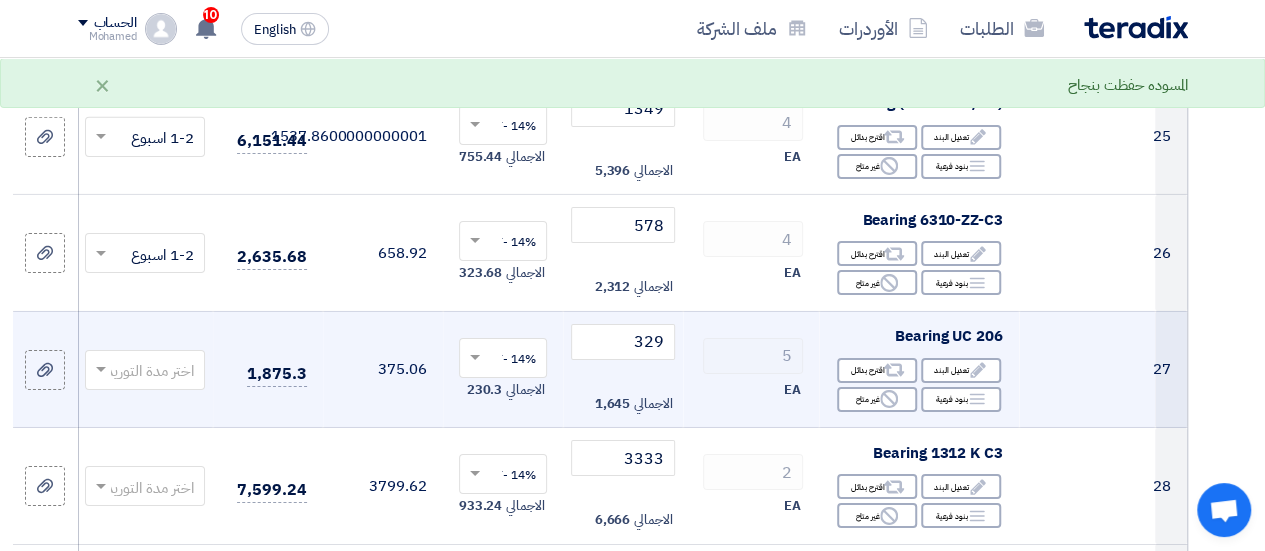 click 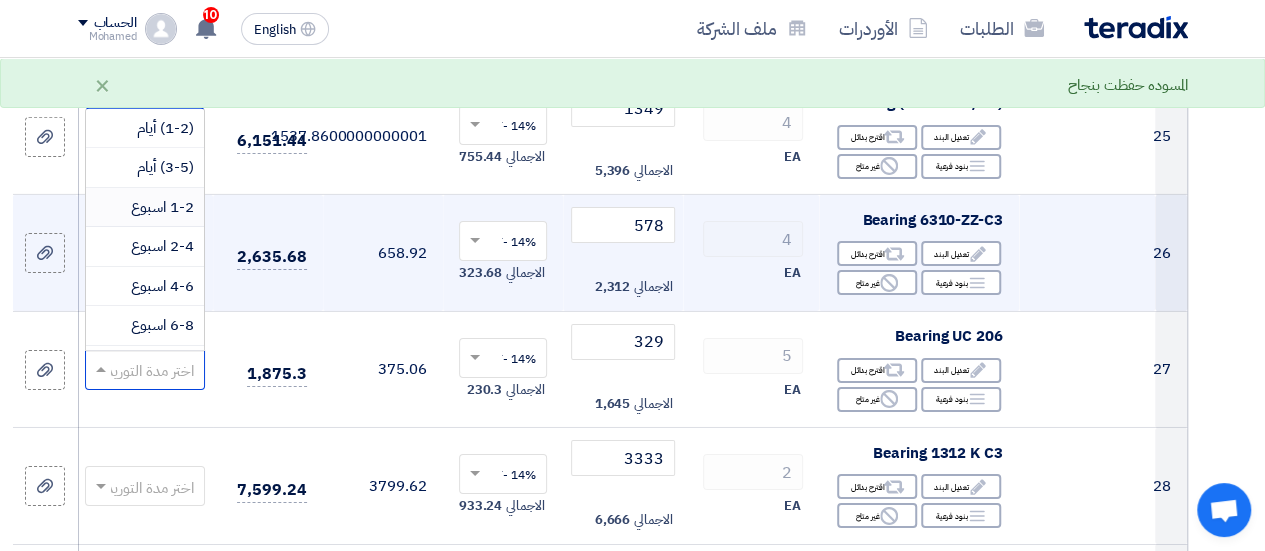 click on "1-2 اسبوع" at bounding box center [145, 208] 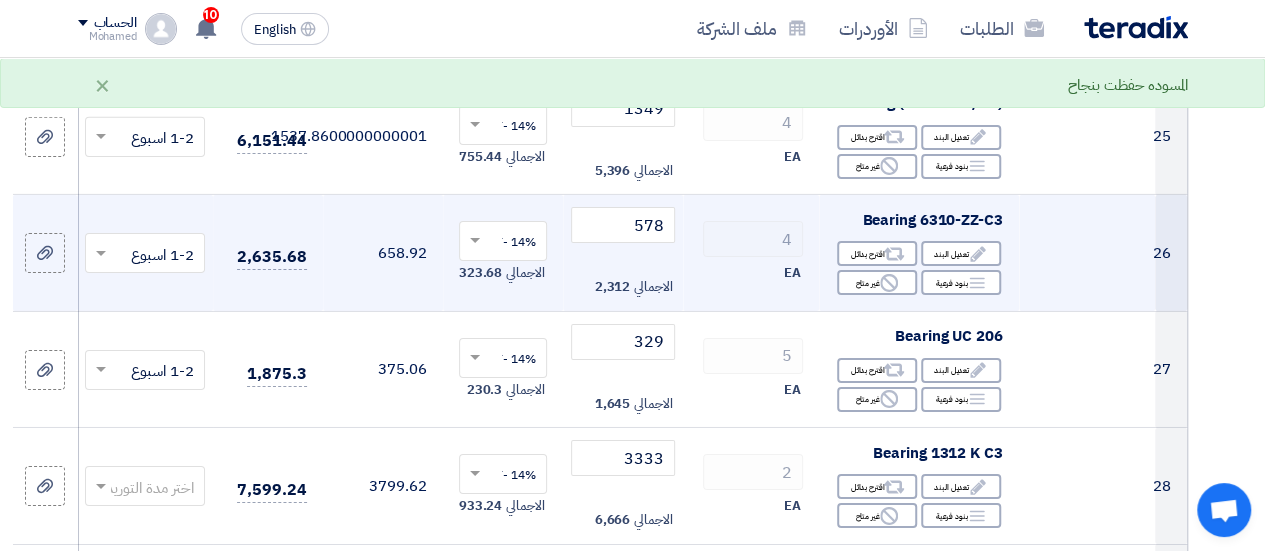 scroll, scrollTop: 3300, scrollLeft: 0, axis: vertical 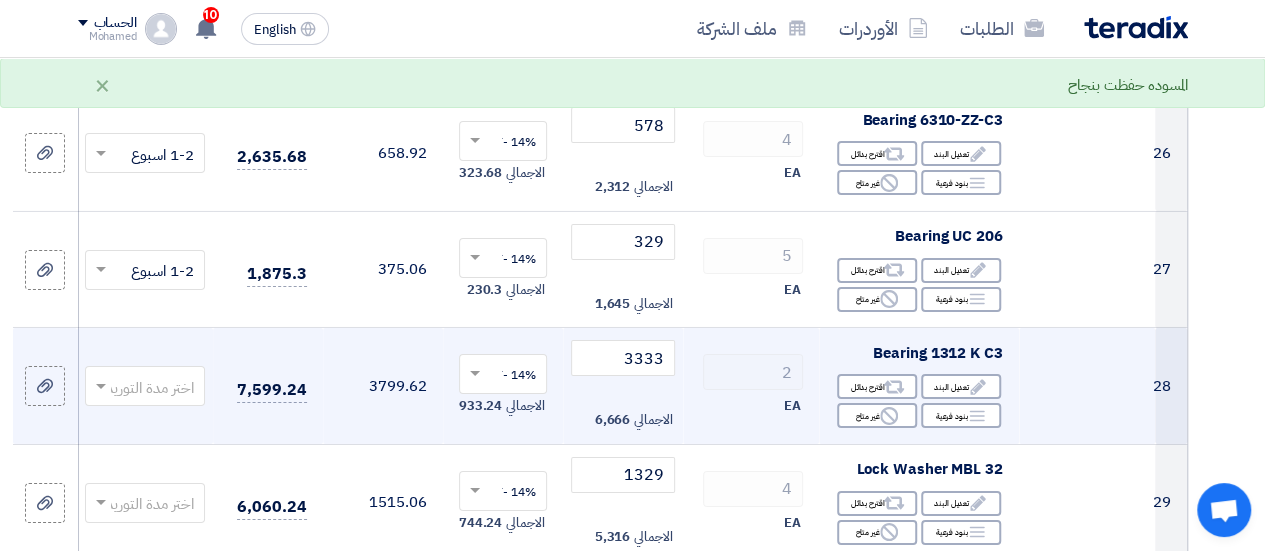 click 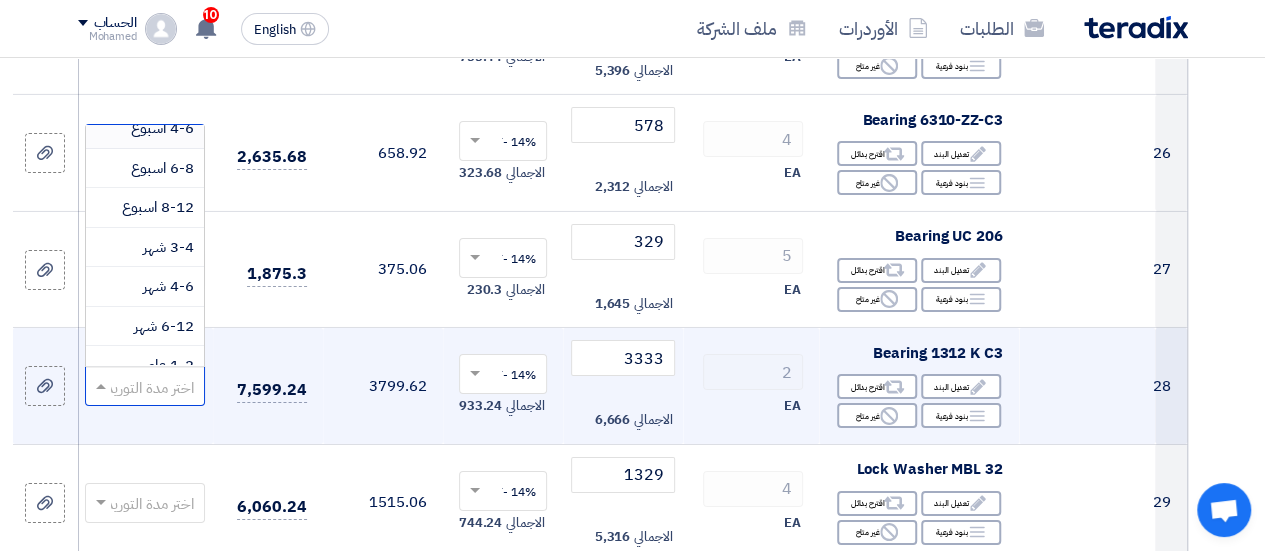scroll, scrollTop: 190, scrollLeft: 0, axis: vertical 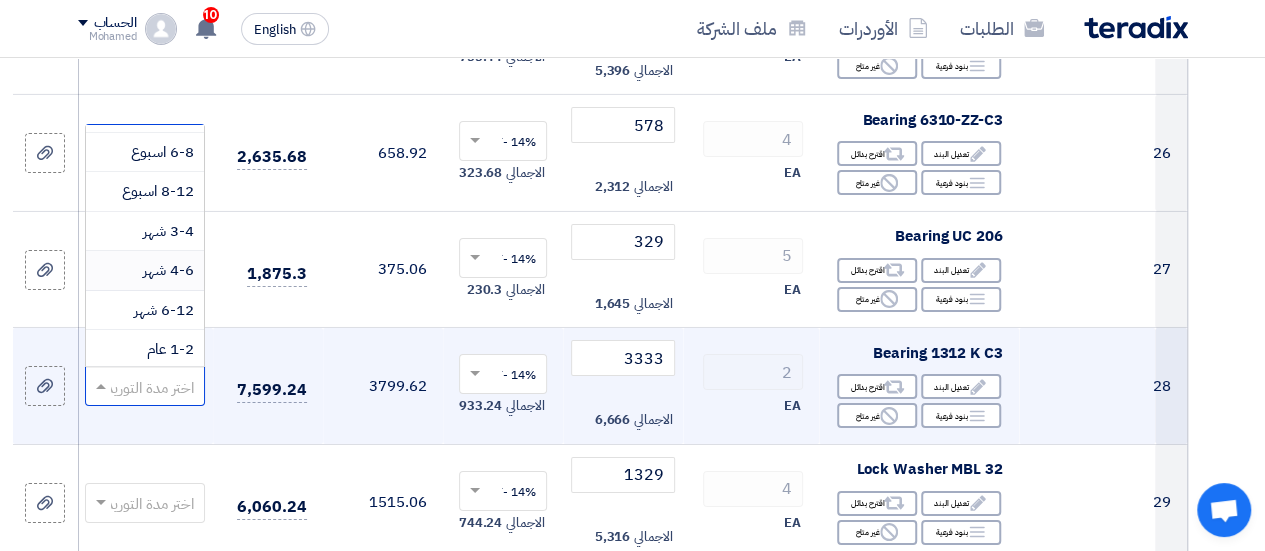click on "4-6 شهر" at bounding box center (168, 270) 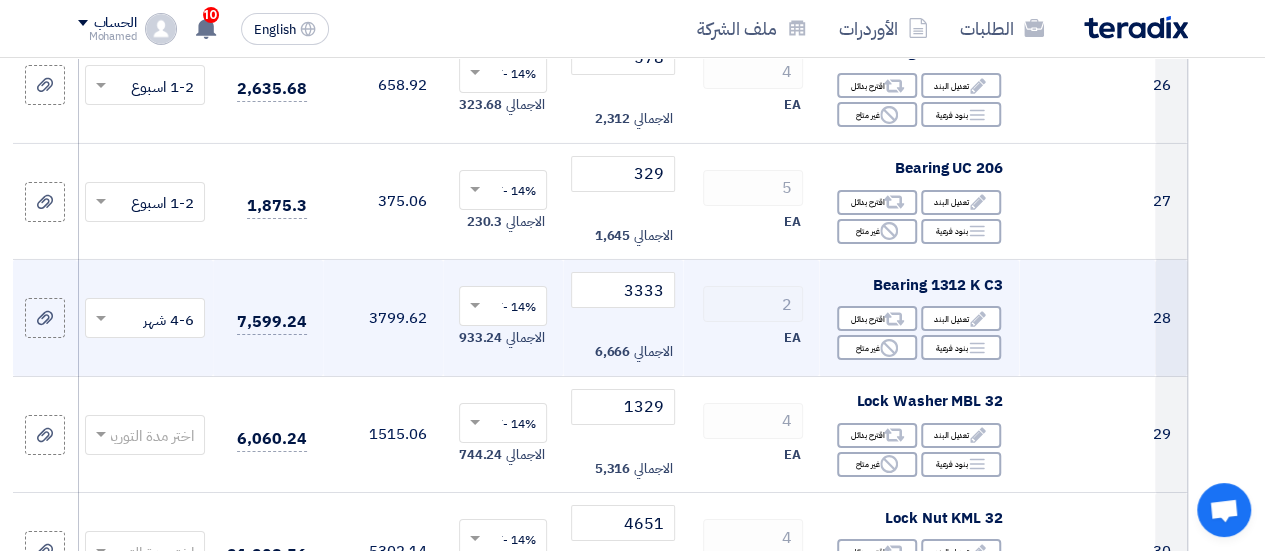 scroll, scrollTop: 3400, scrollLeft: 0, axis: vertical 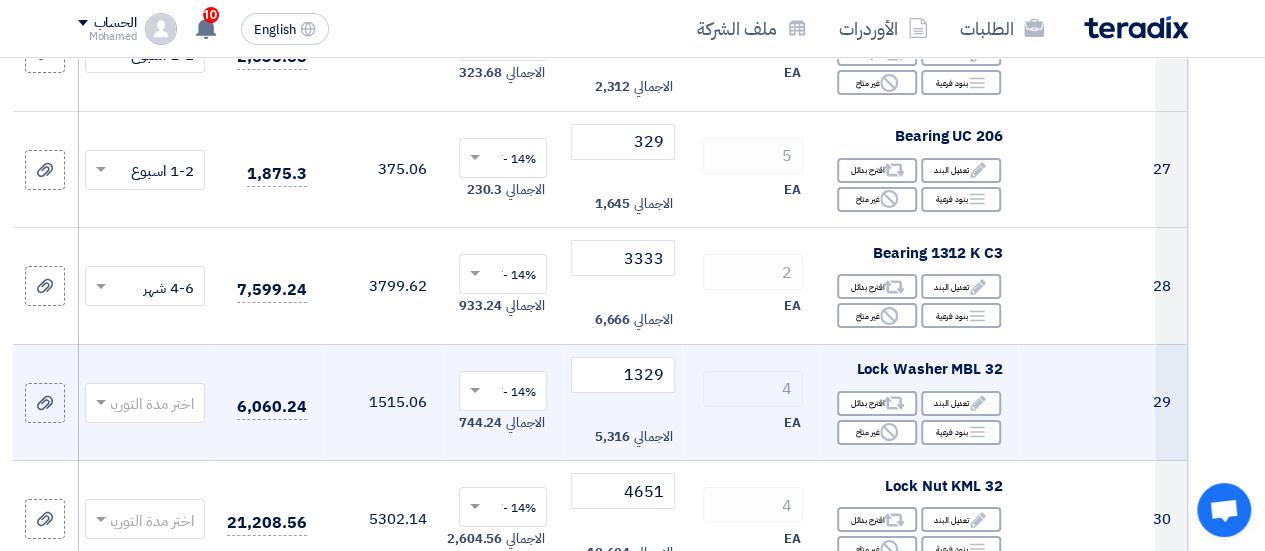 click 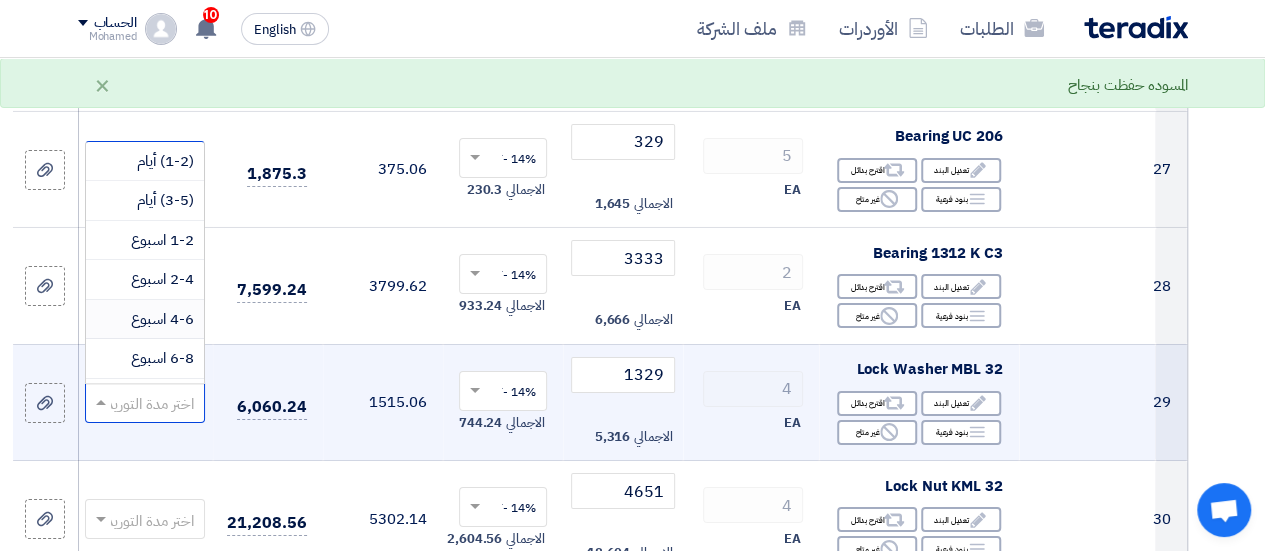 scroll, scrollTop: 100, scrollLeft: 0, axis: vertical 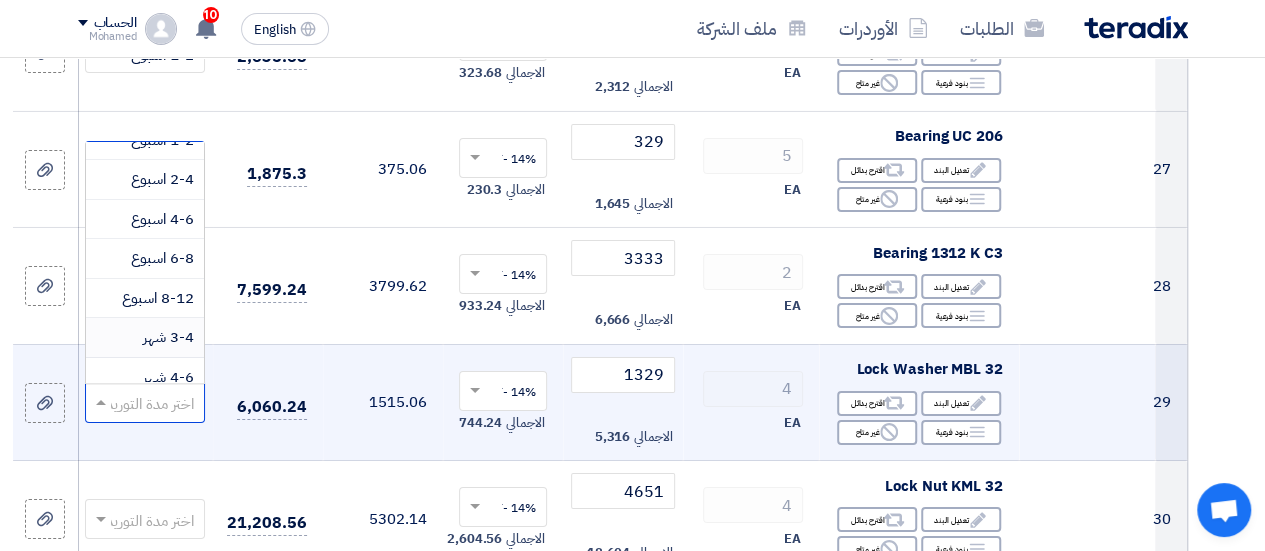 click on "3-4 شهر" at bounding box center (168, 337) 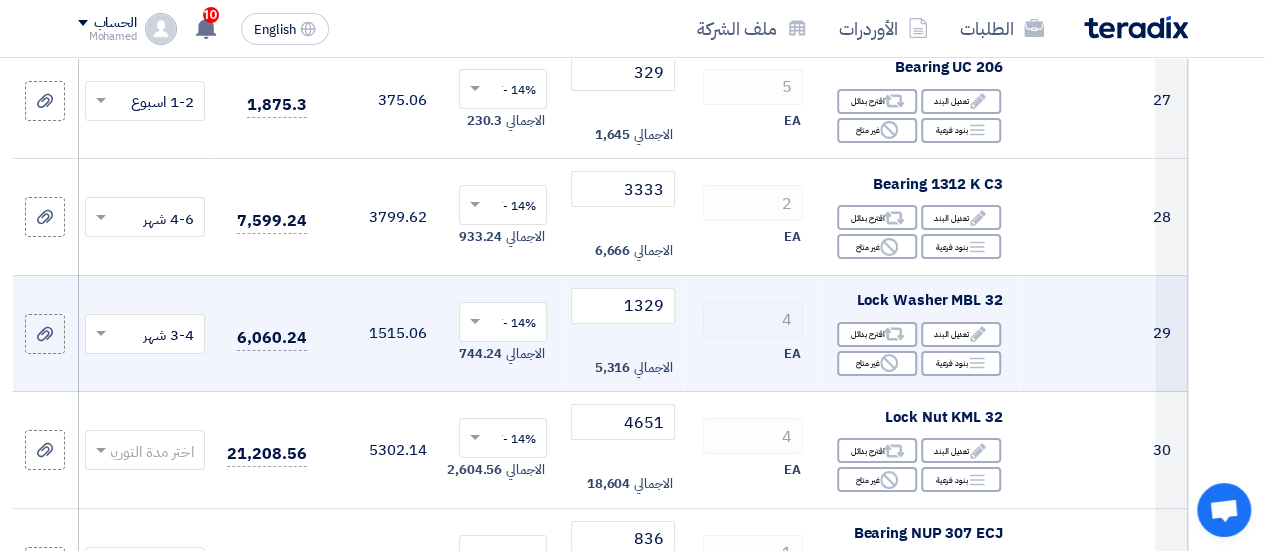 scroll, scrollTop: 3500, scrollLeft: 0, axis: vertical 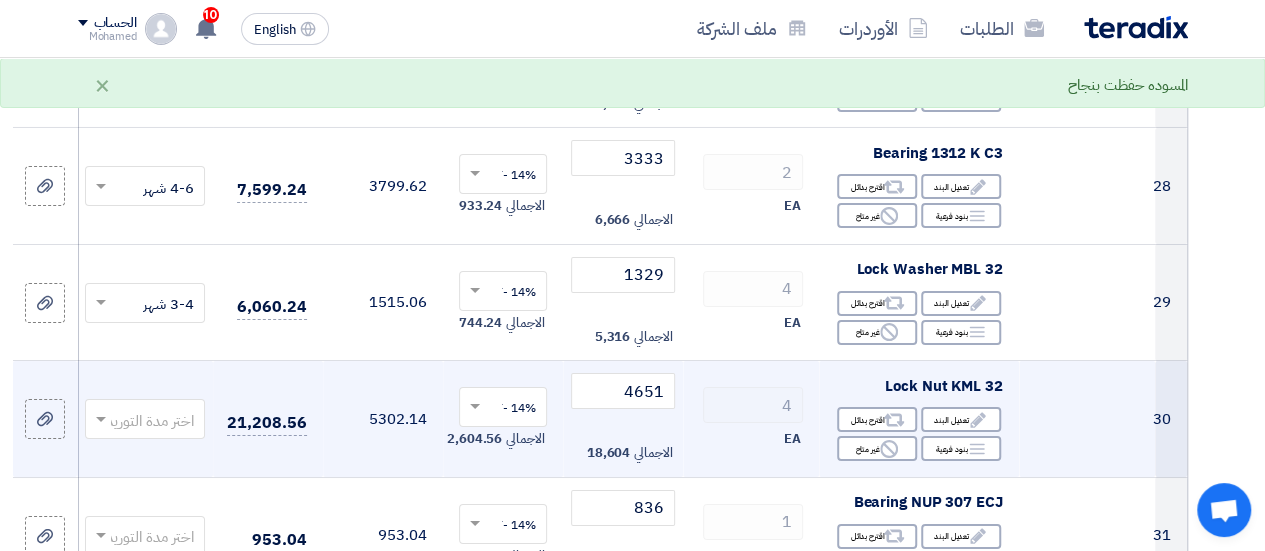 click 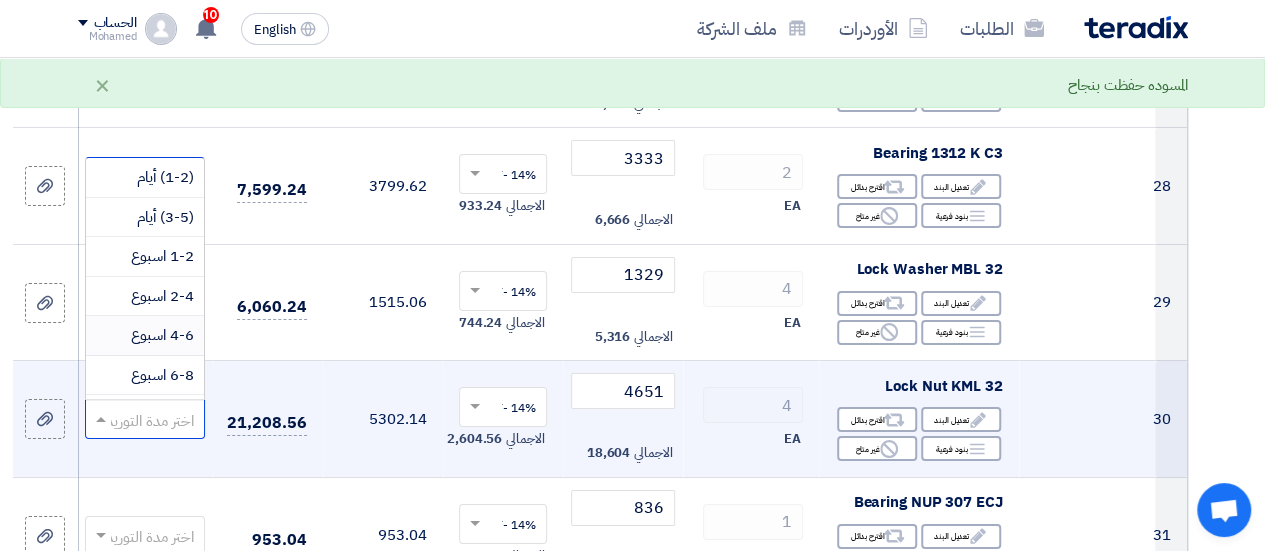 scroll, scrollTop: 100, scrollLeft: 0, axis: vertical 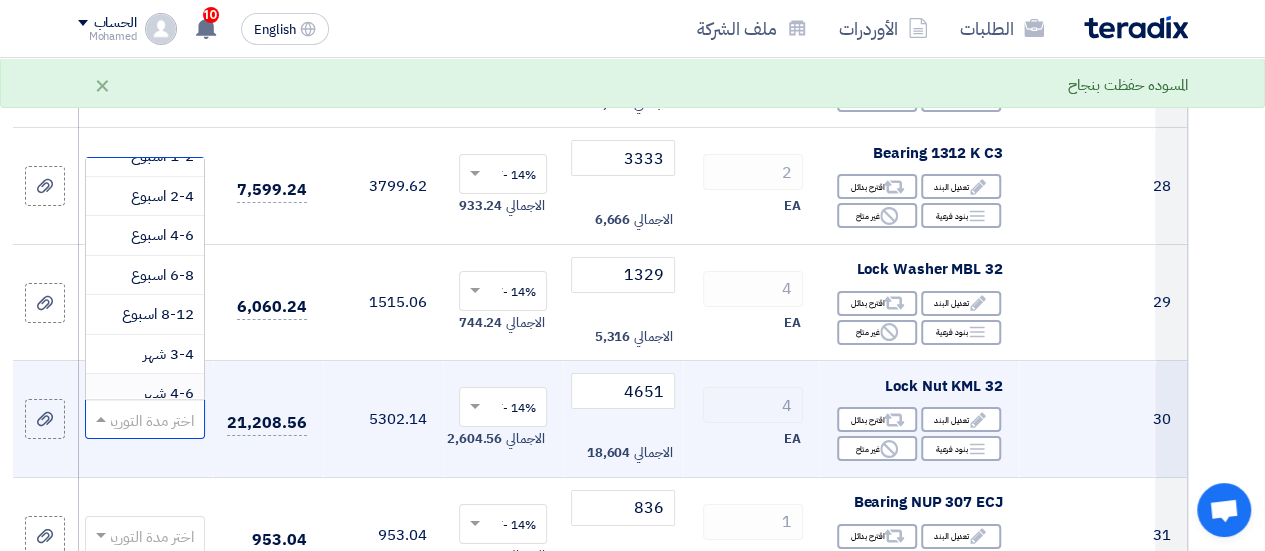 click on "4-6 شهر" at bounding box center (168, 393) 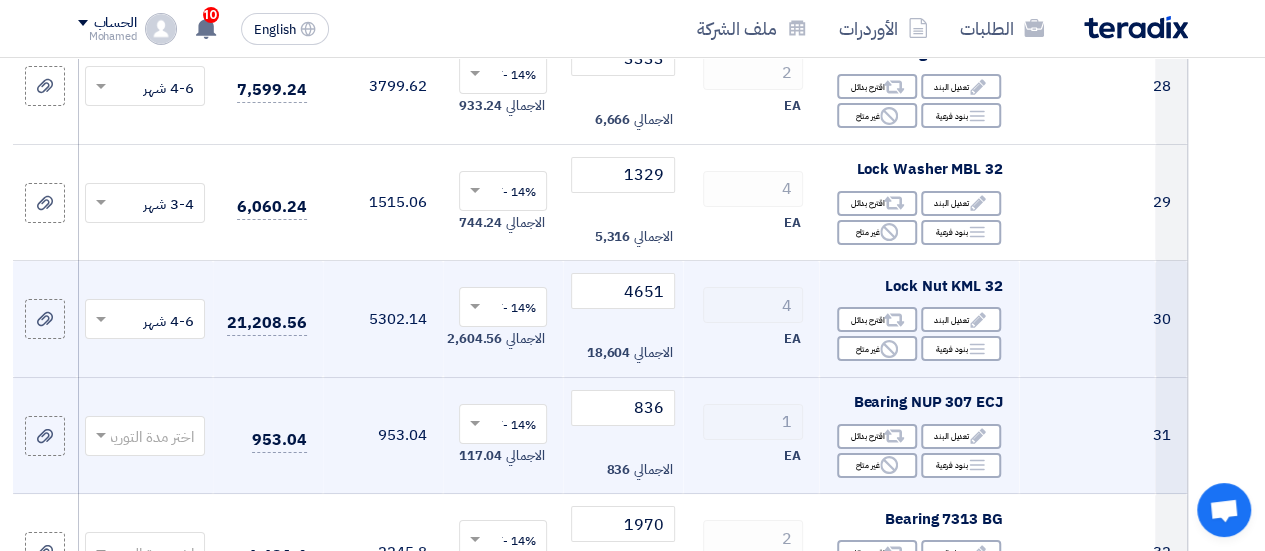 scroll, scrollTop: 3700, scrollLeft: 0, axis: vertical 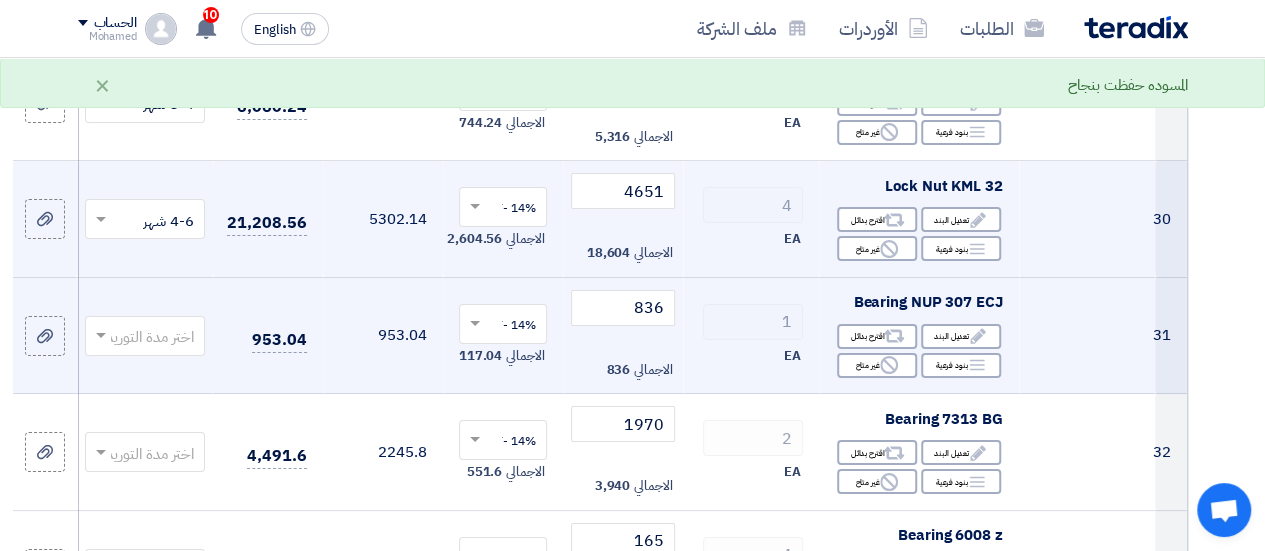 click 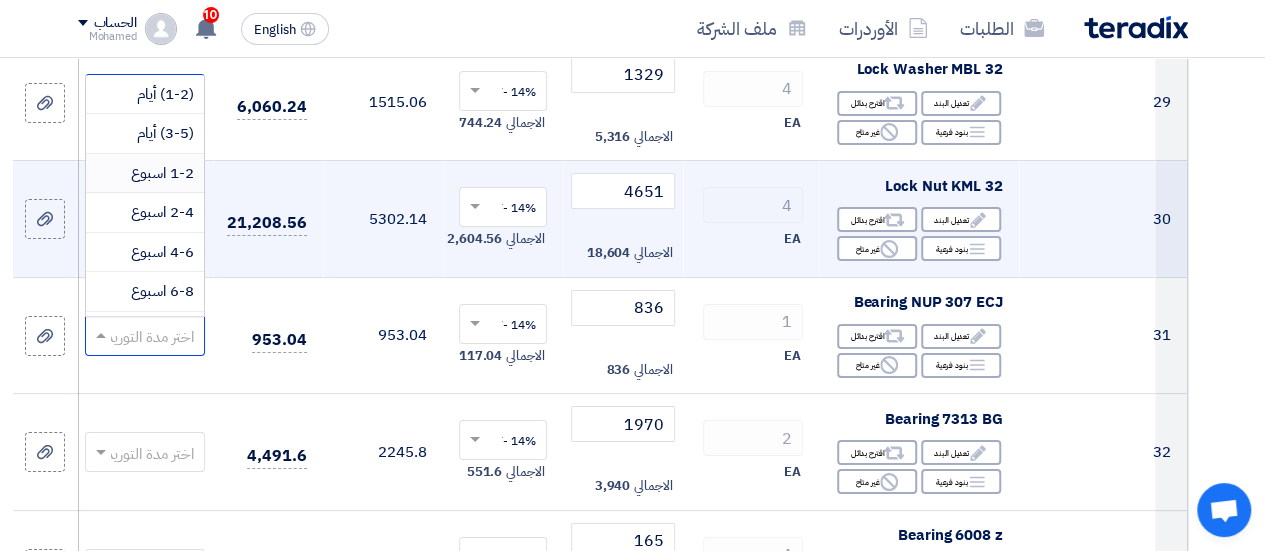click on "1-2 اسبوع" at bounding box center [162, 173] 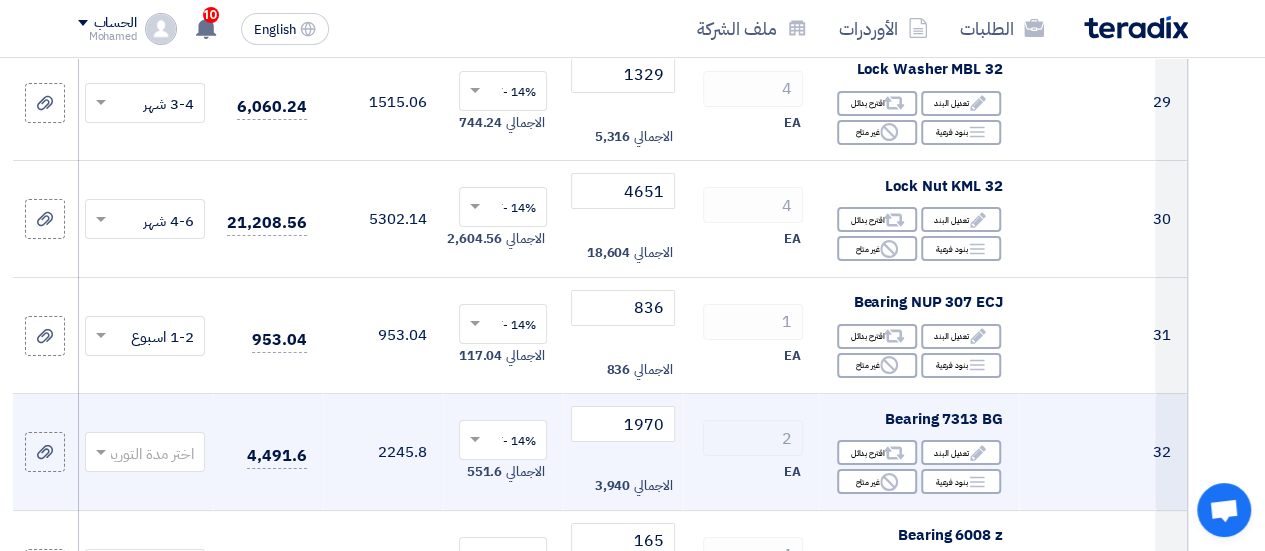 click 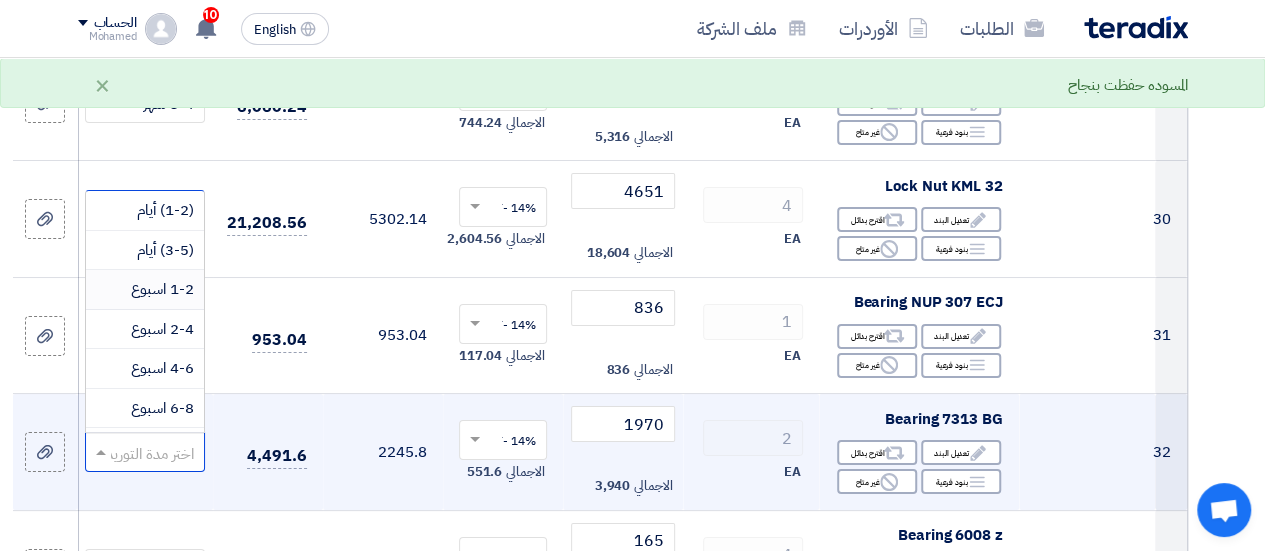 click on "1-2 اسبوع" at bounding box center (162, 289) 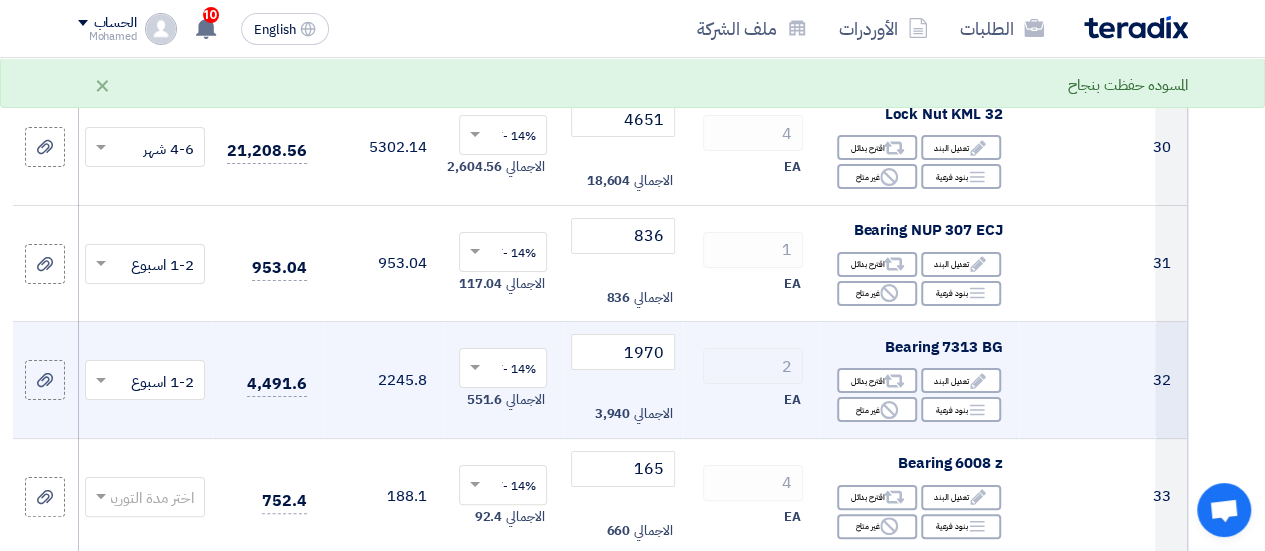 scroll, scrollTop: 3900, scrollLeft: 0, axis: vertical 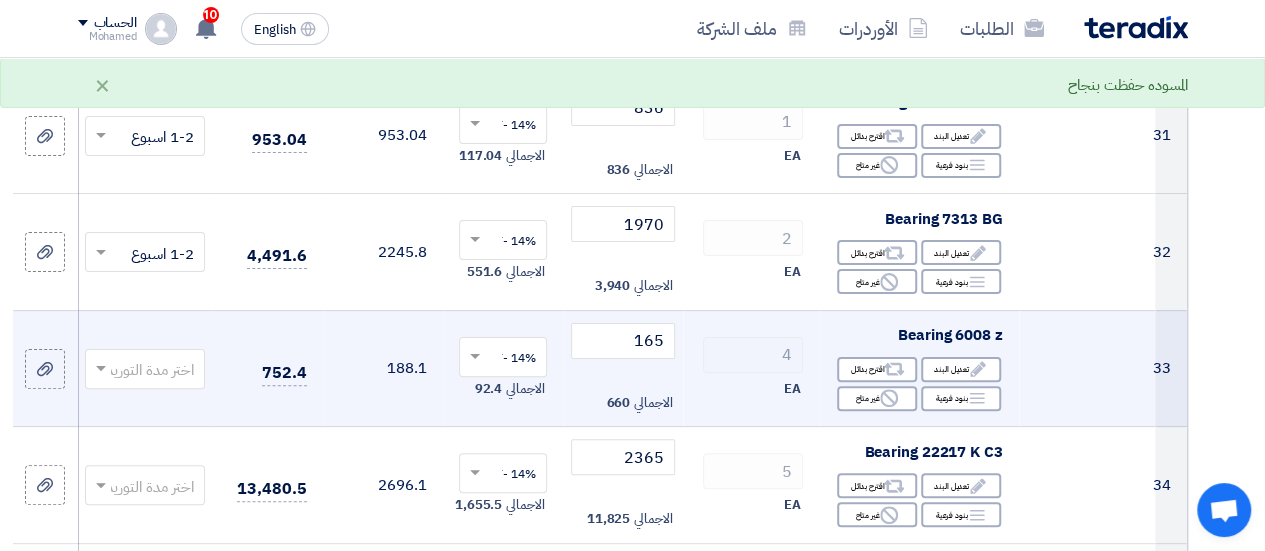 click 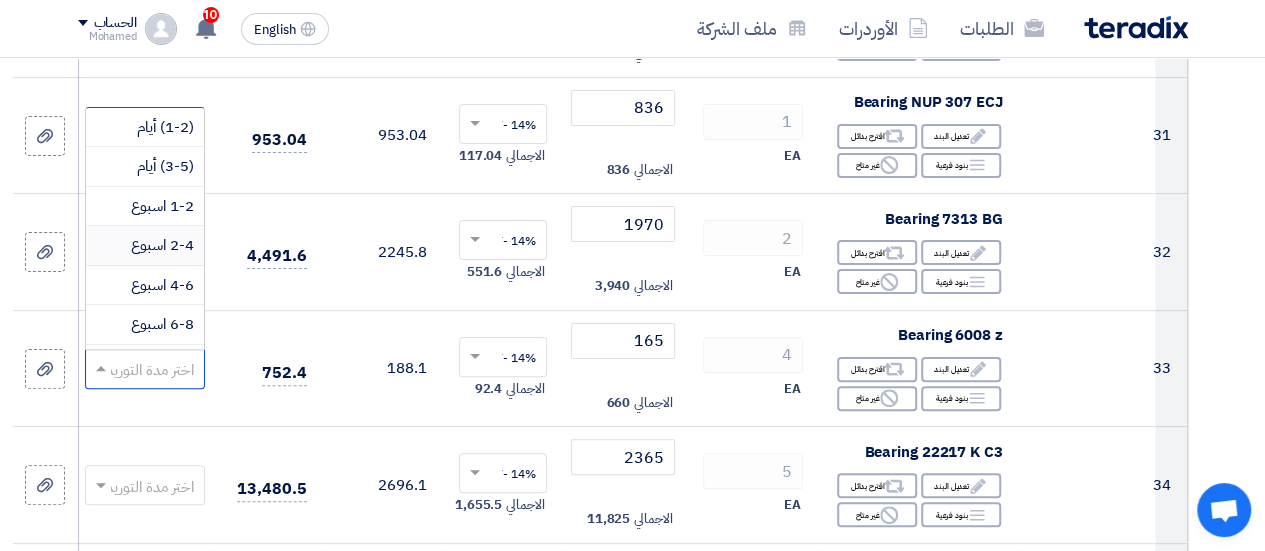 click on "2-4 اسبوع" at bounding box center (162, 245) 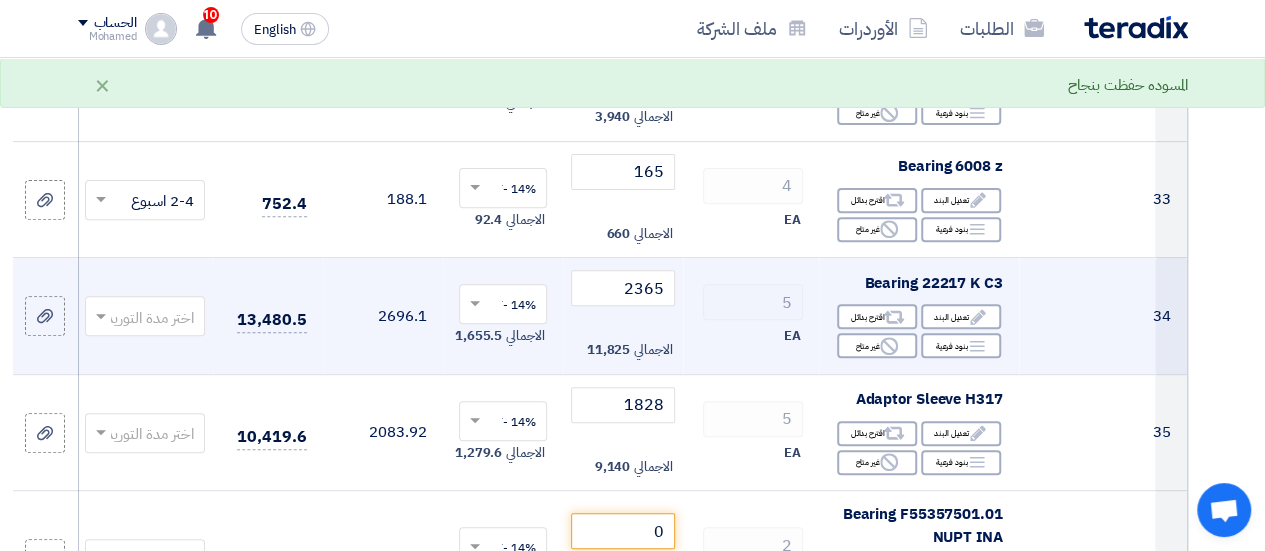 scroll, scrollTop: 4100, scrollLeft: 0, axis: vertical 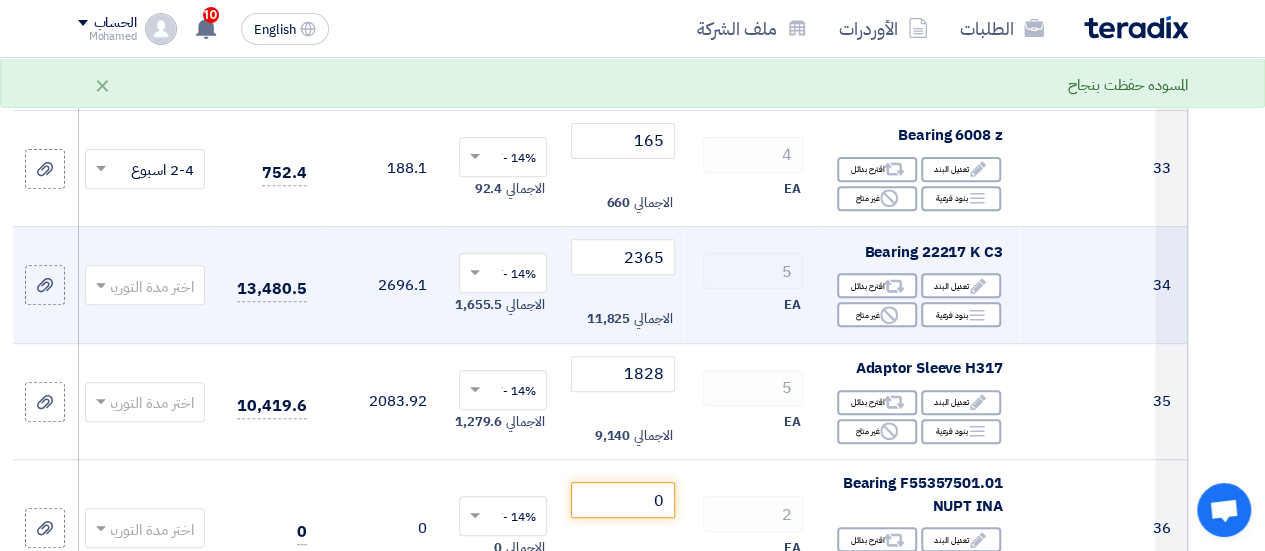 click 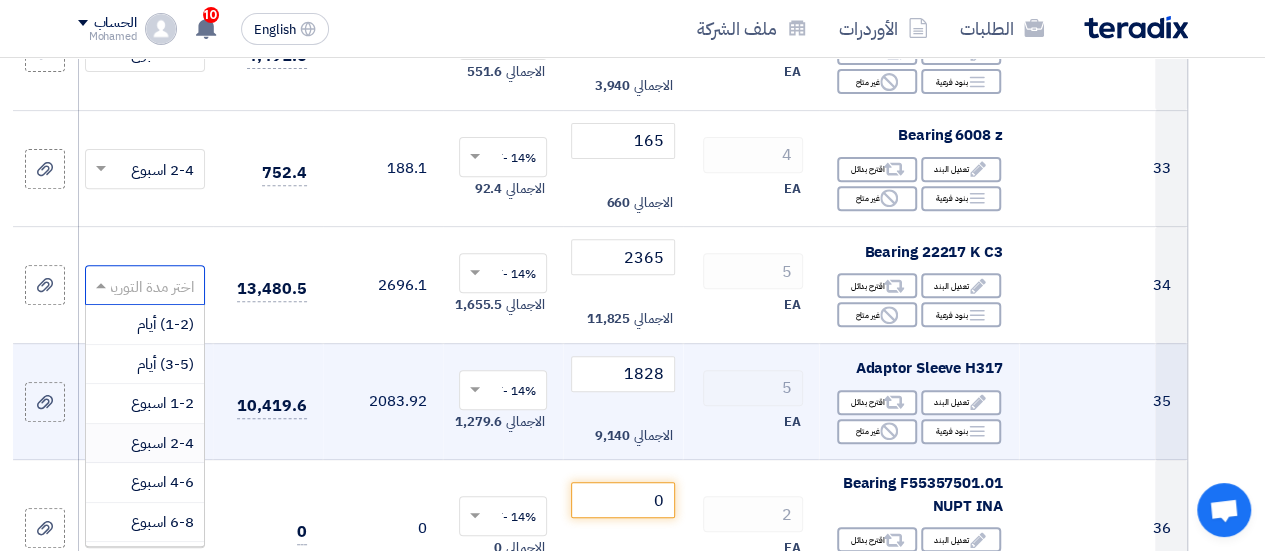 click on "2-4 اسبوع" at bounding box center (162, 443) 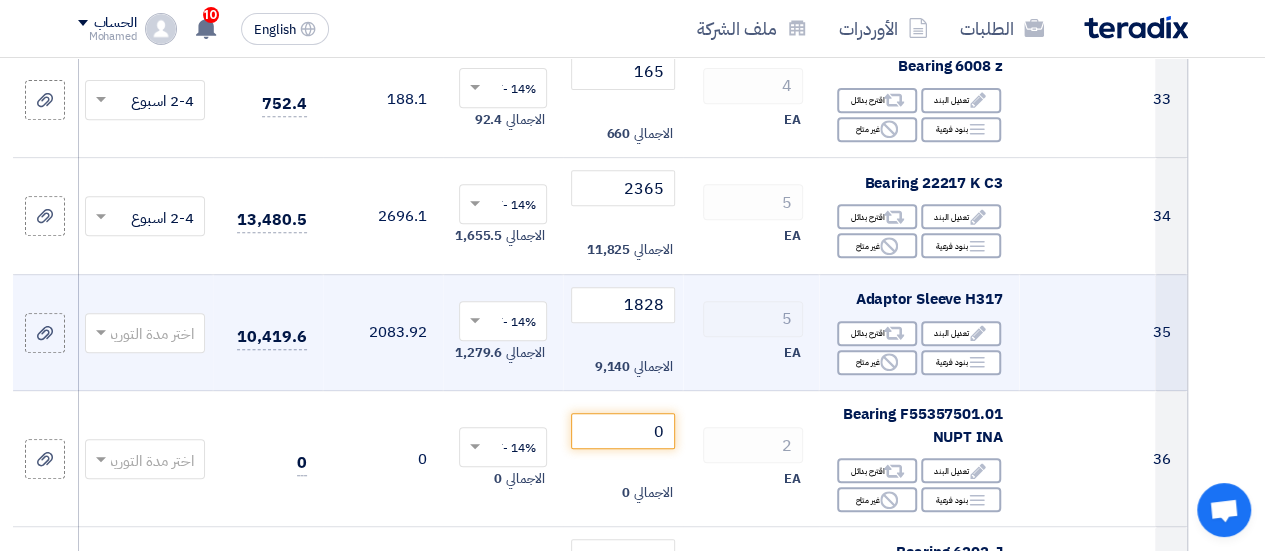 scroll, scrollTop: 4200, scrollLeft: 0, axis: vertical 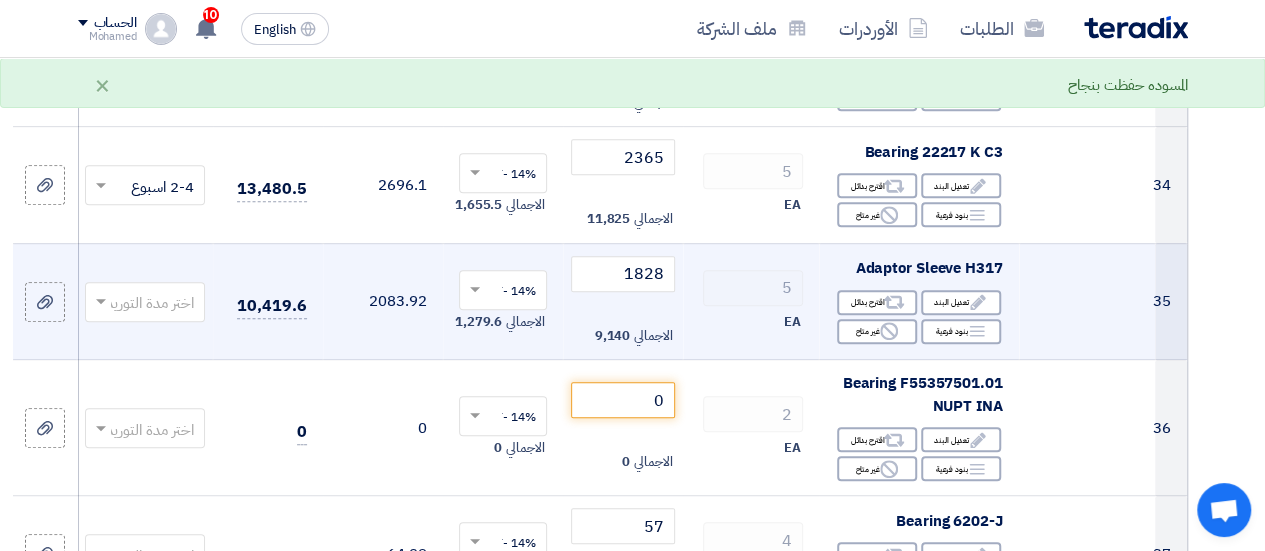 click 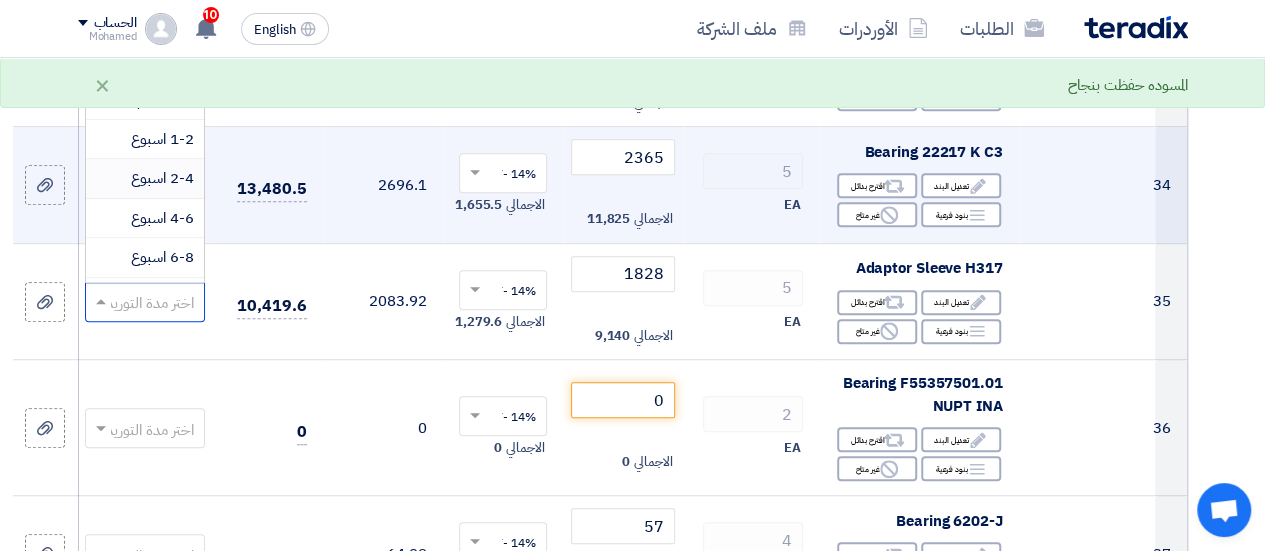 click on "2-4 اسبوع" at bounding box center [162, 178] 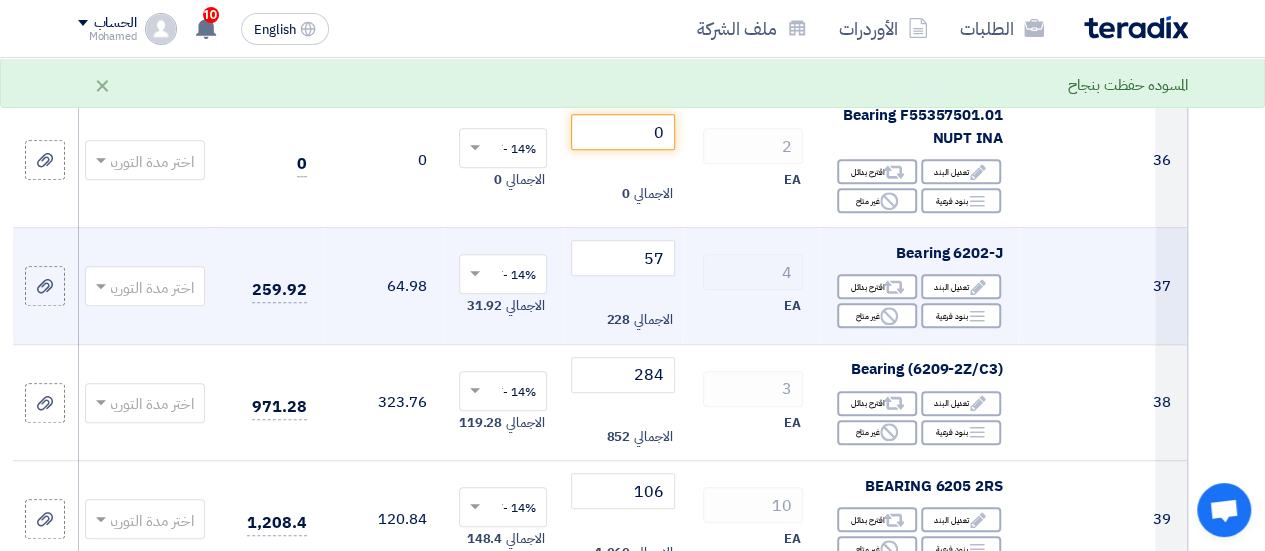 scroll, scrollTop: 4500, scrollLeft: 0, axis: vertical 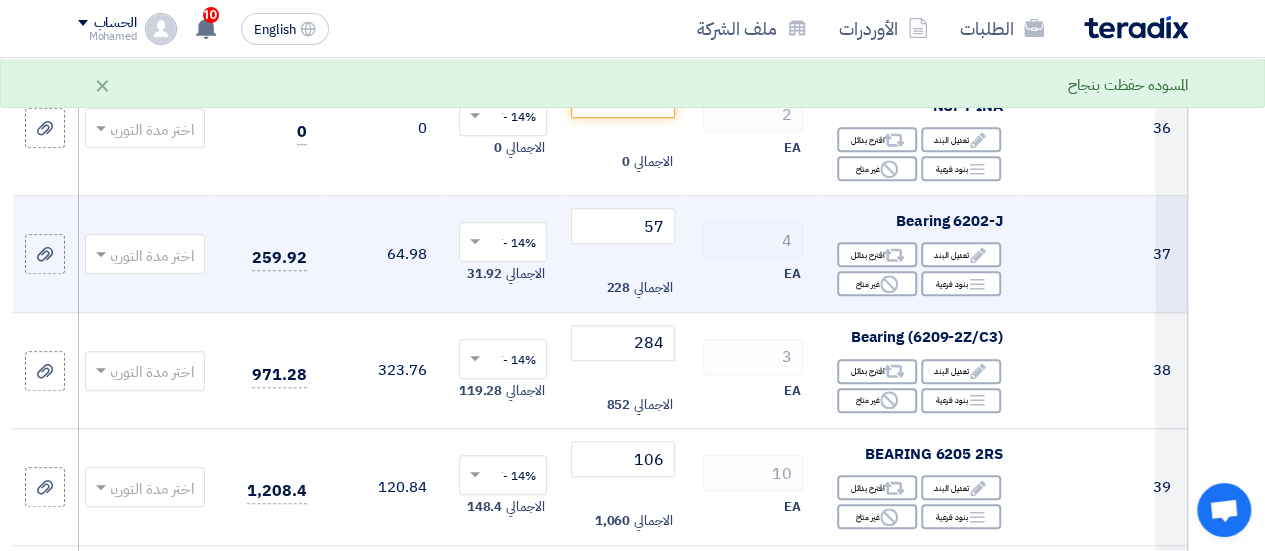 click 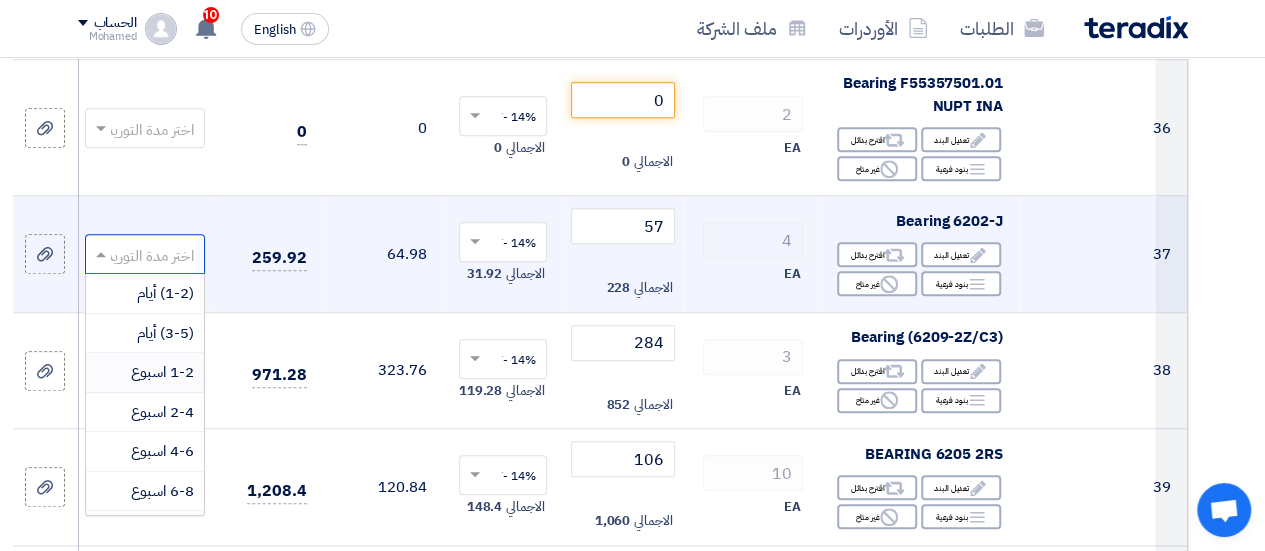 click on "1-2 اسبوع" at bounding box center [162, 372] 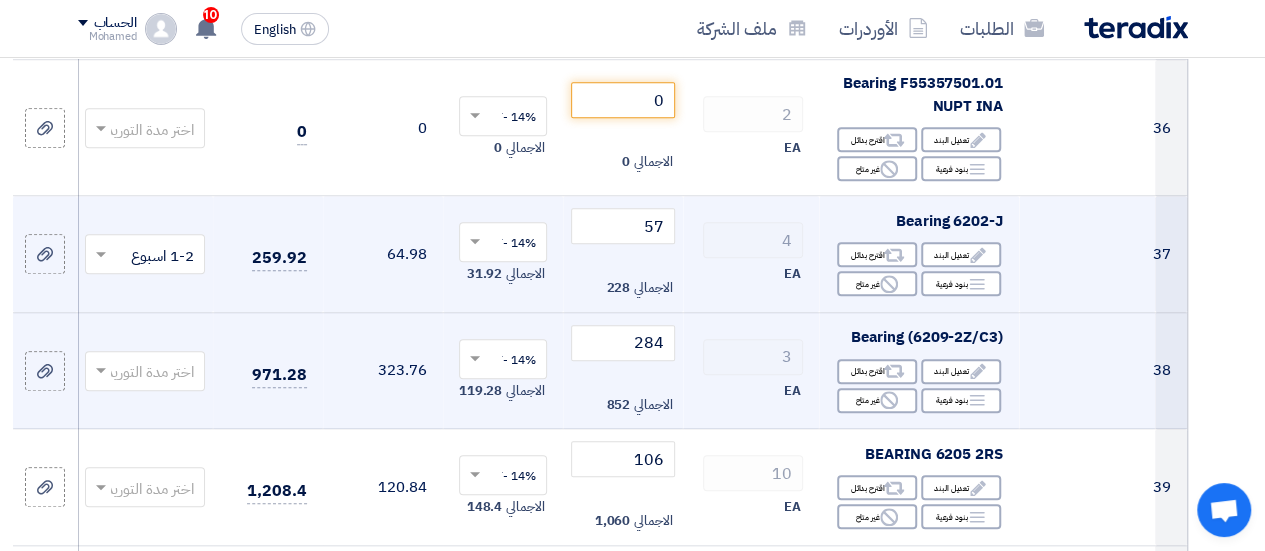 click 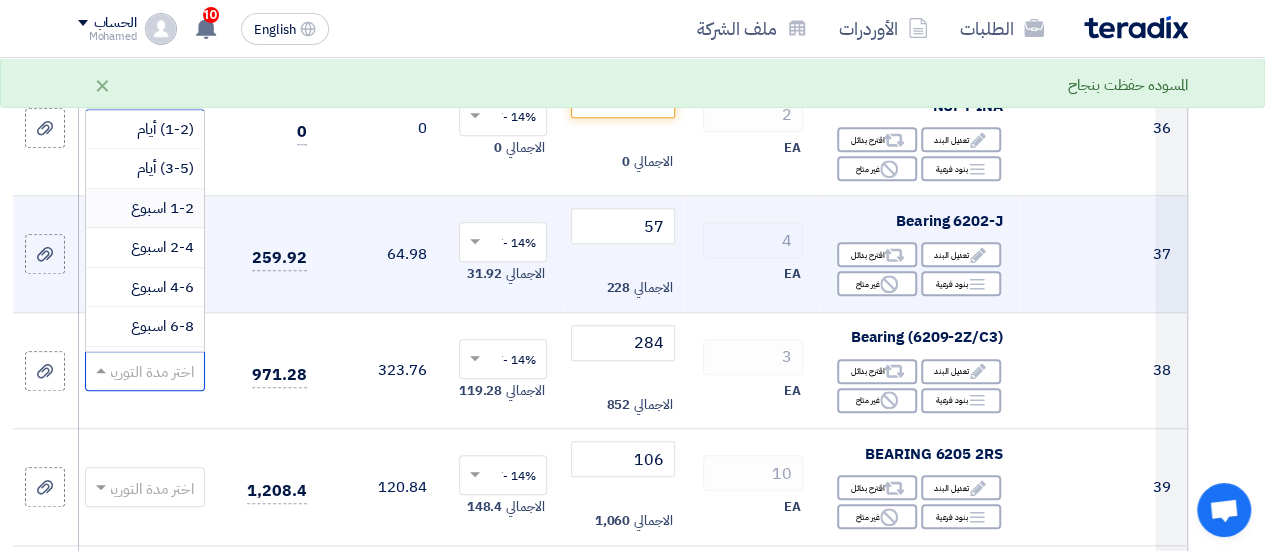 click on "1-2 اسبوع" at bounding box center [162, 208] 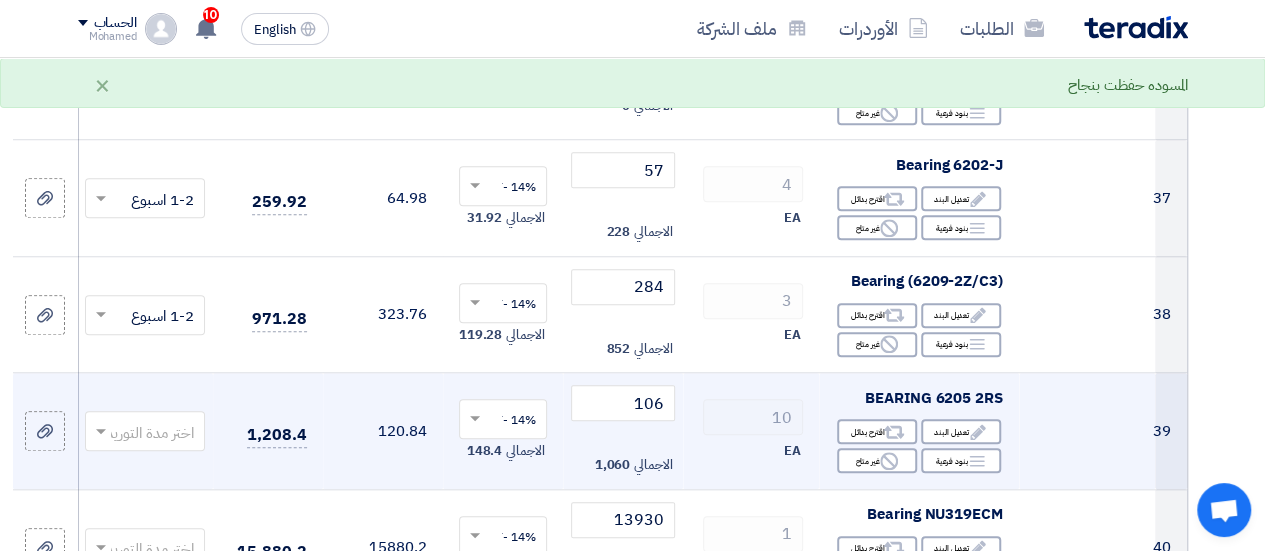 scroll, scrollTop: 4600, scrollLeft: 0, axis: vertical 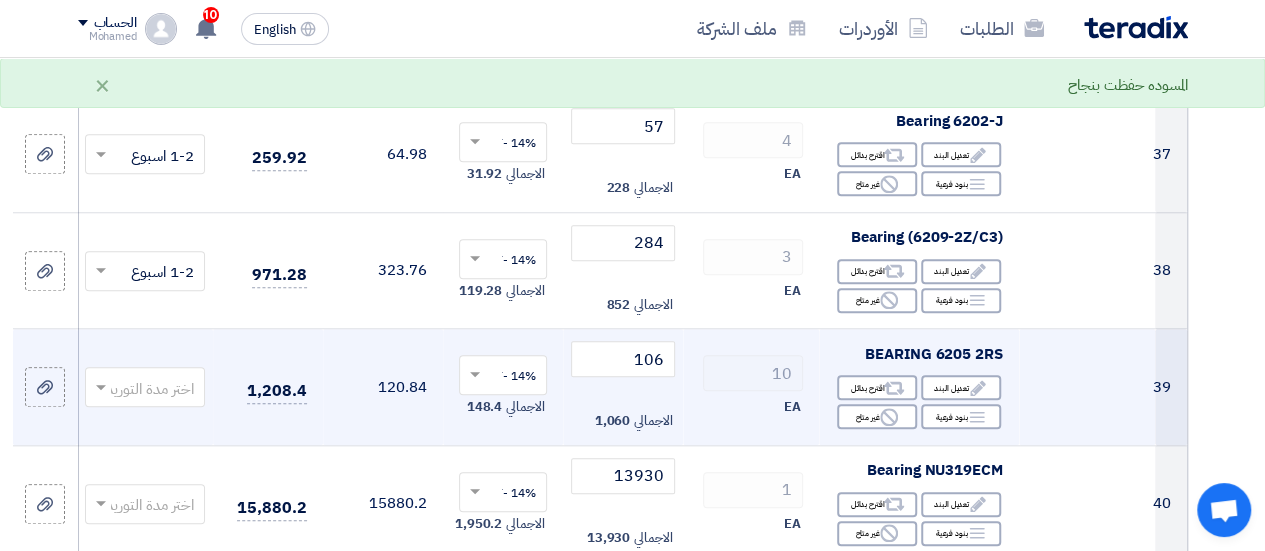 click 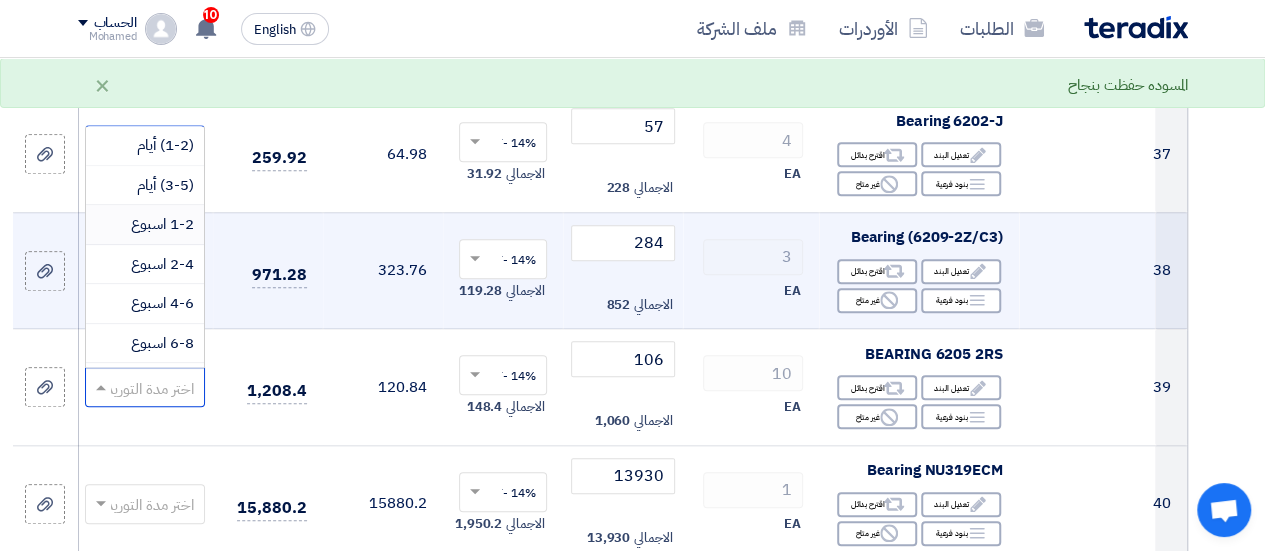 click on "1-2 اسبوع" at bounding box center [145, 225] 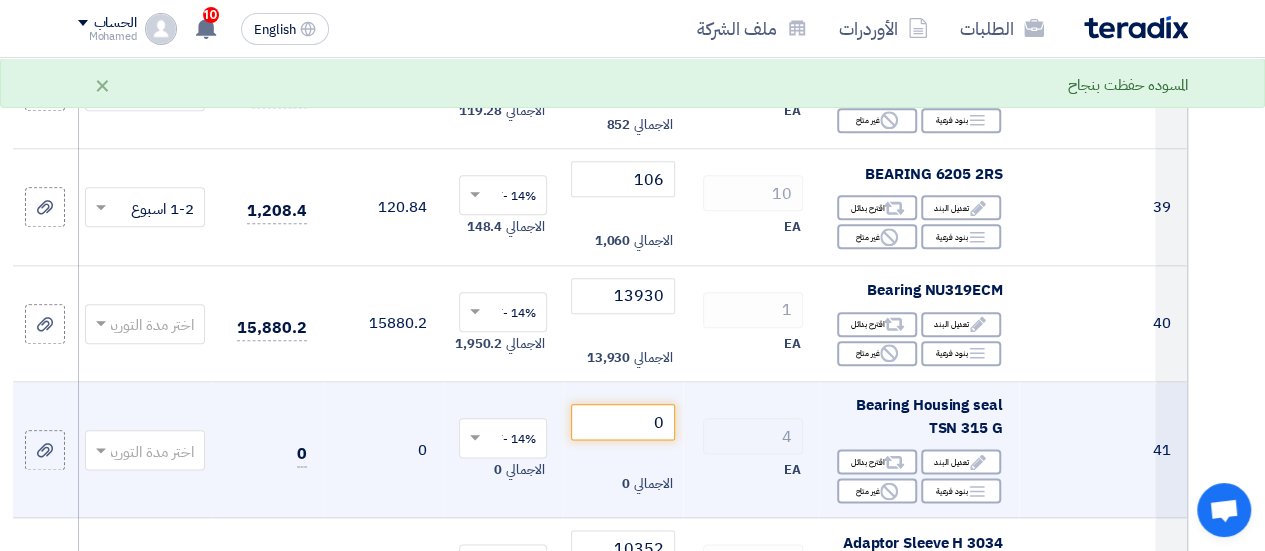 scroll, scrollTop: 4800, scrollLeft: 0, axis: vertical 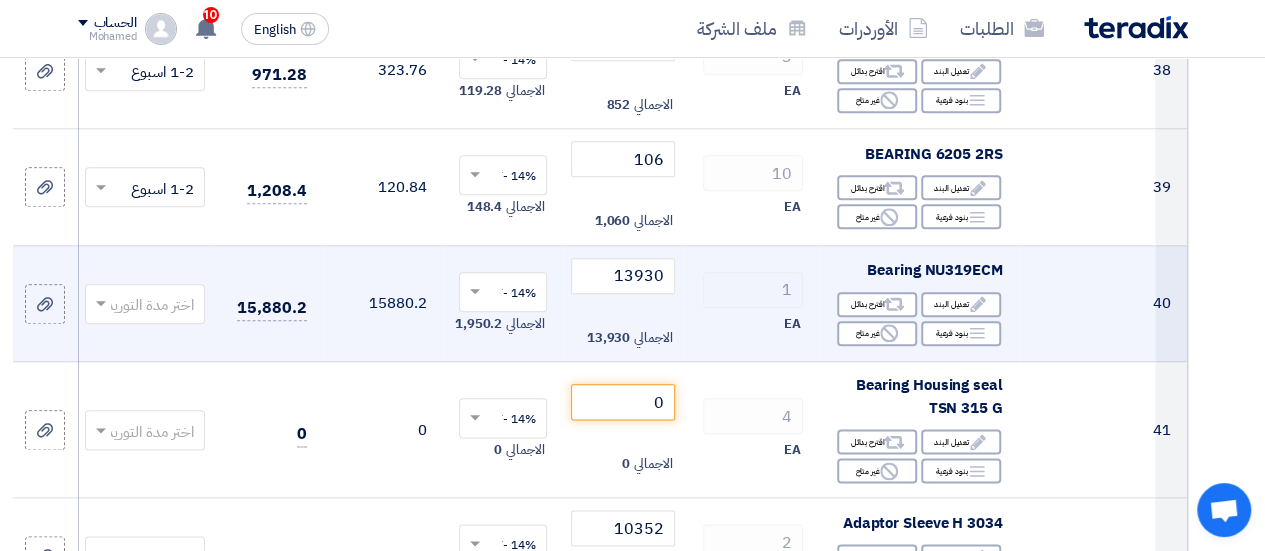 click 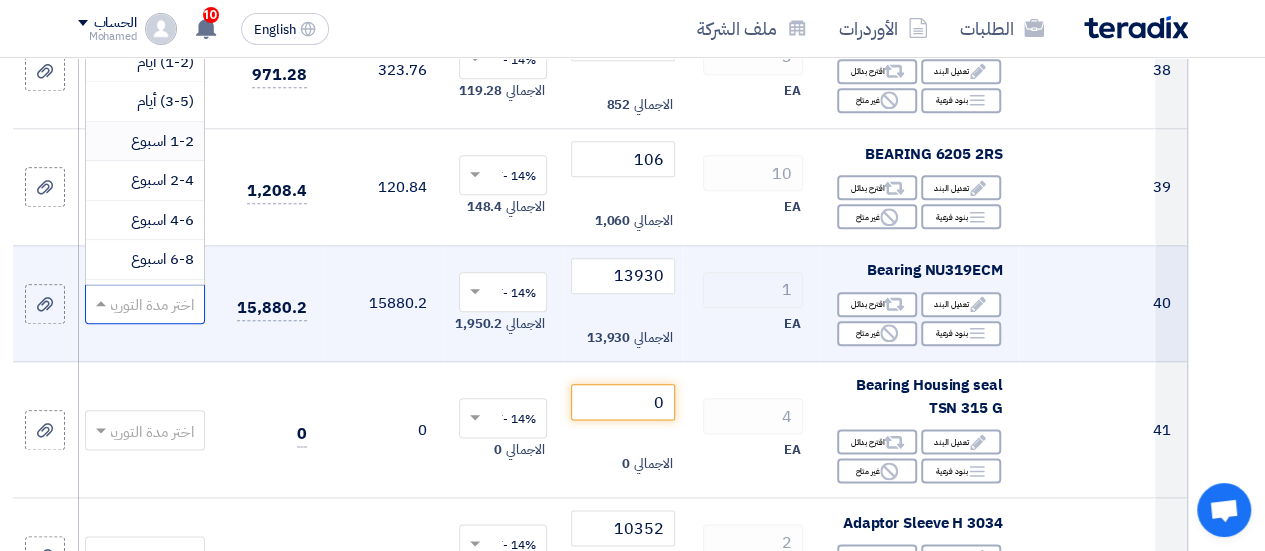 drag, startPoint x: 180, startPoint y: 135, endPoint x: 185, endPoint y: 150, distance: 15.811388 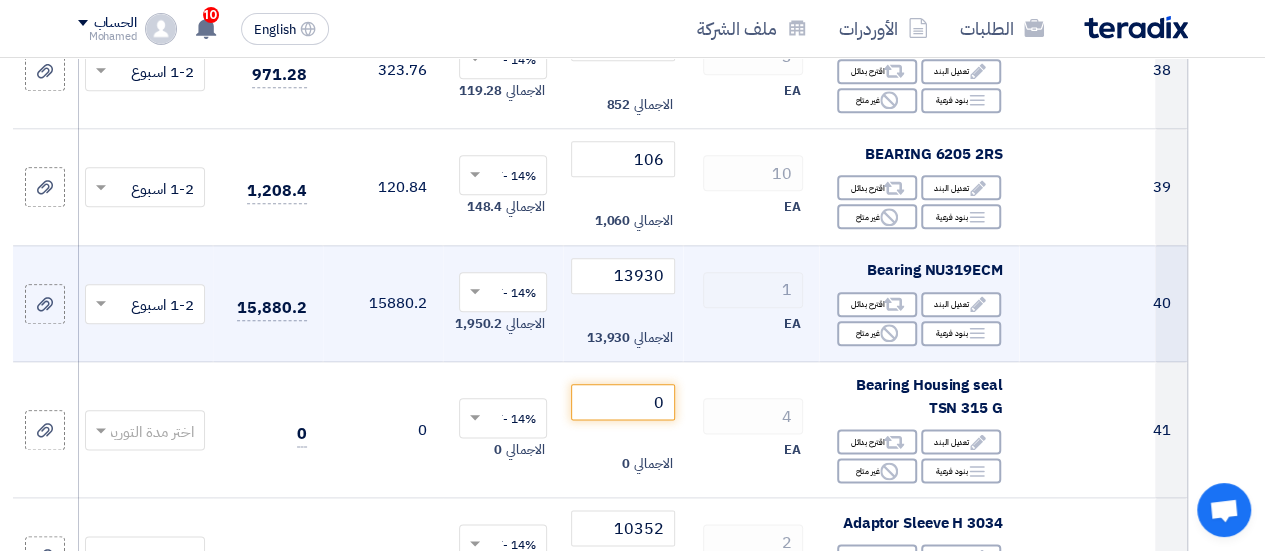 scroll, scrollTop: 4900, scrollLeft: 0, axis: vertical 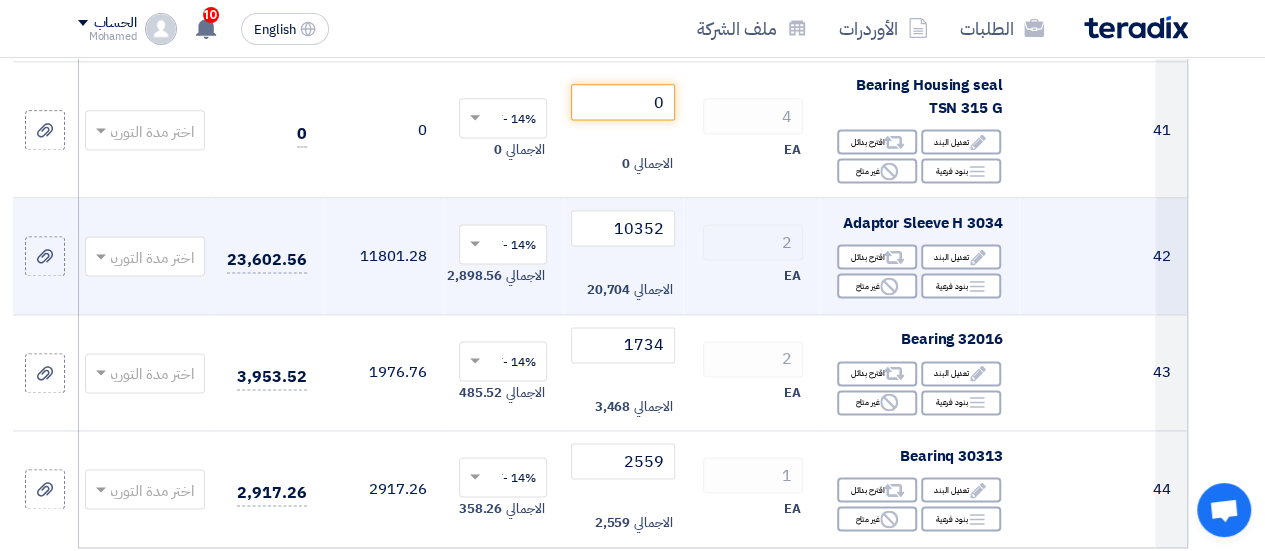 click 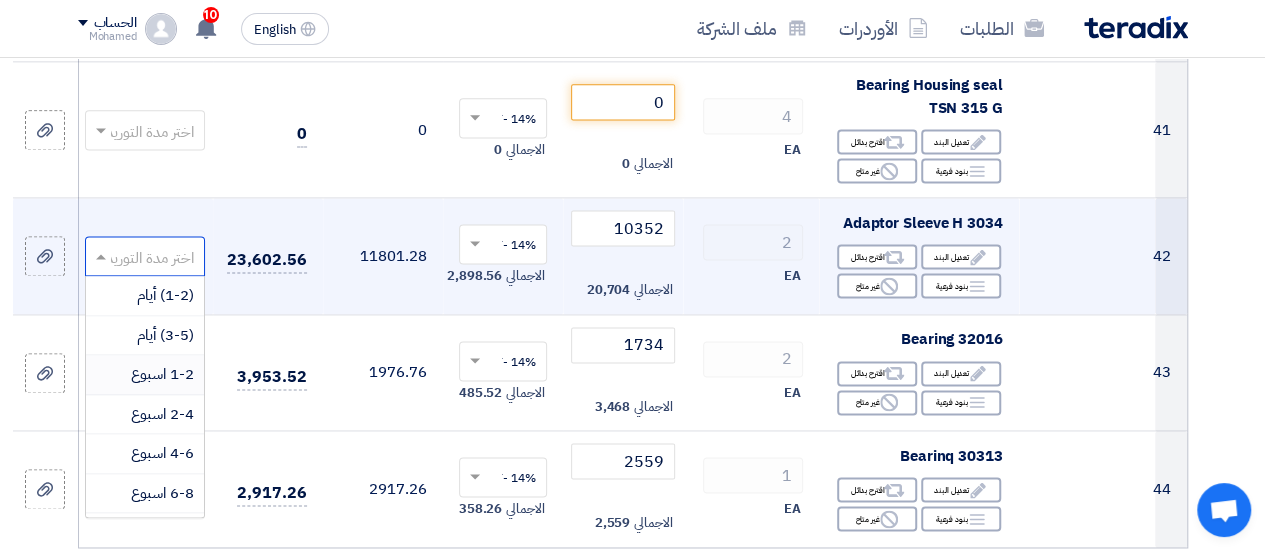 scroll, scrollTop: 100, scrollLeft: 0, axis: vertical 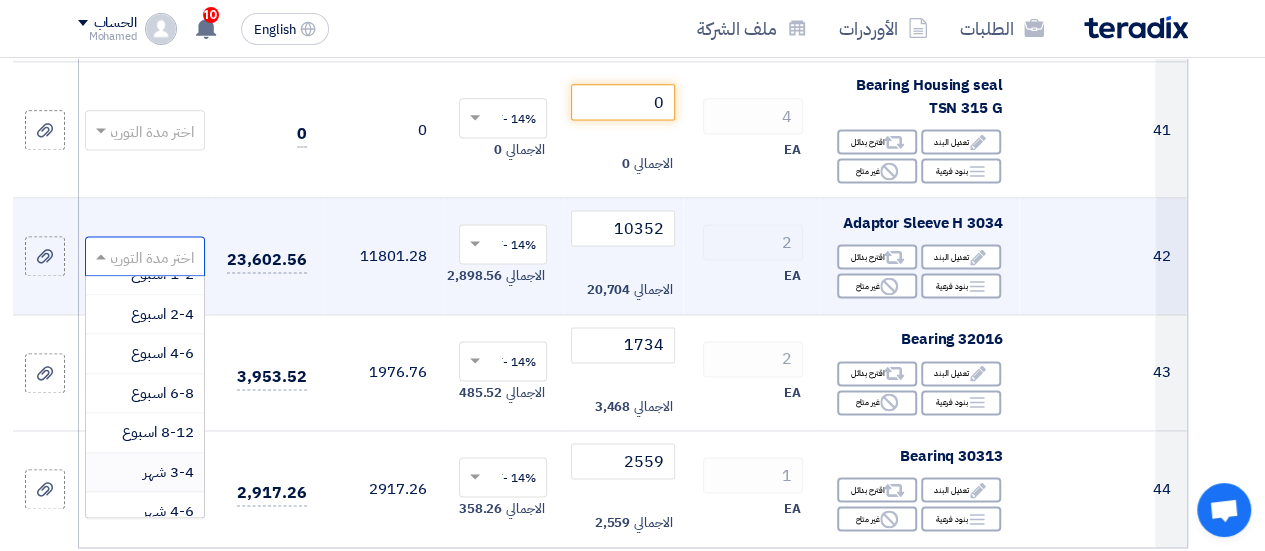 click on "3-4 شهر" at bounding box center [168, 472] 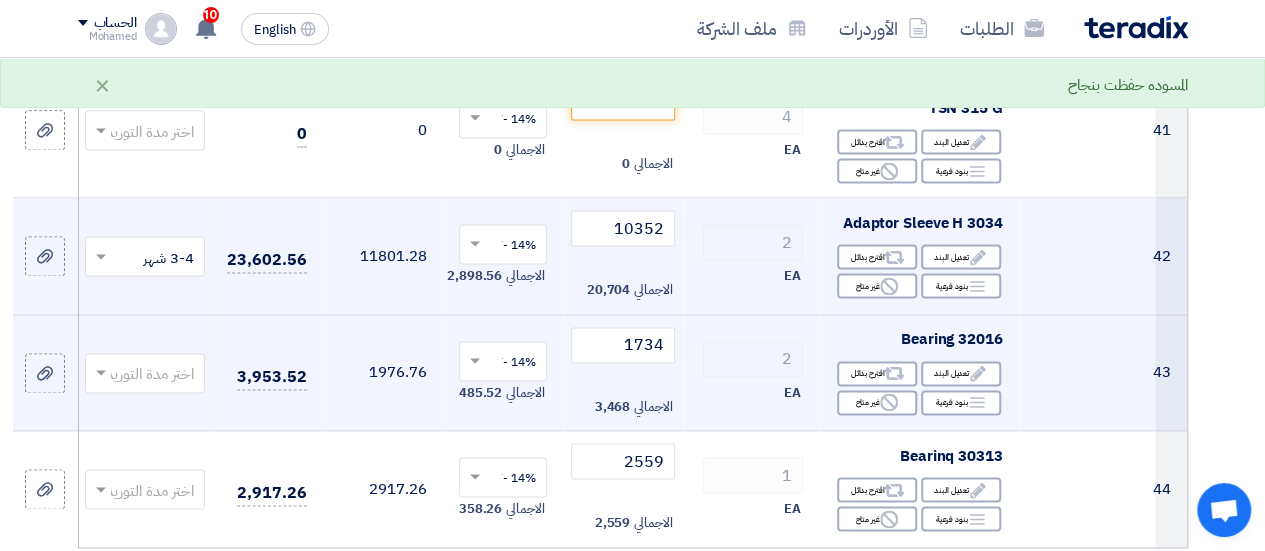 click 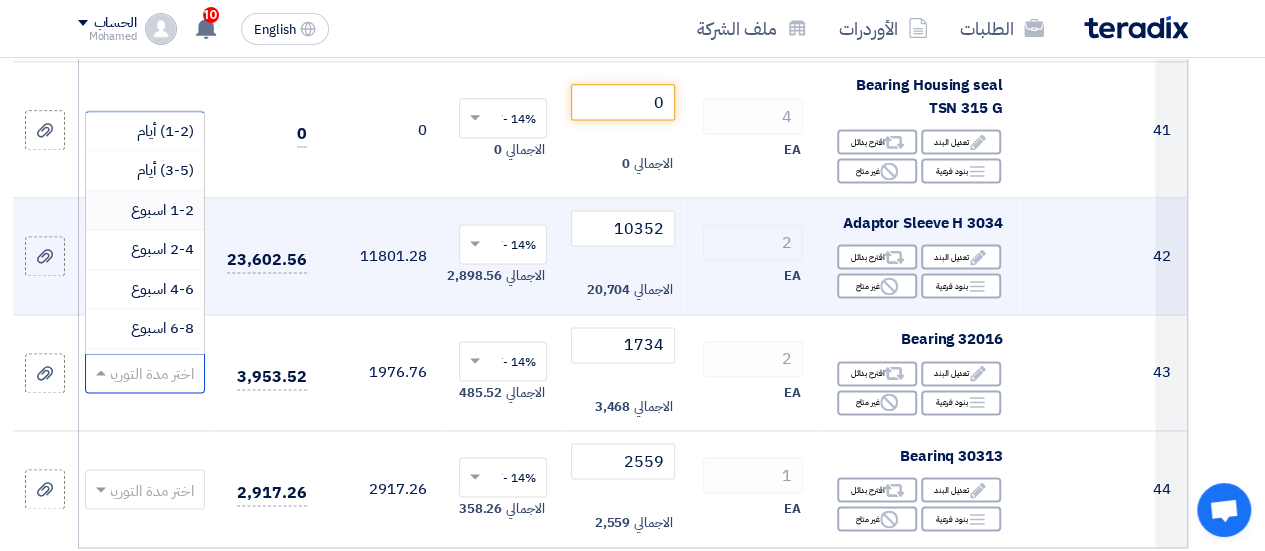 click on "1-2 اسبوع" at bounding box center [162, 210] 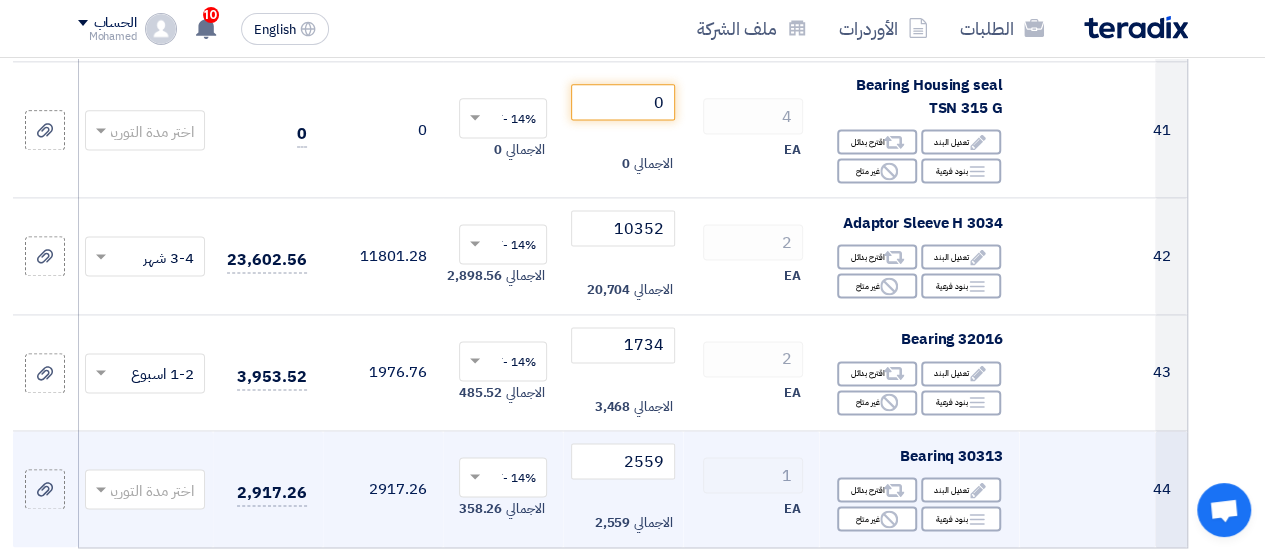 drag, startPoint x: 142, startPoint y: 477, endPoint x: 149, endPoint y: 458, distance: 20.248457 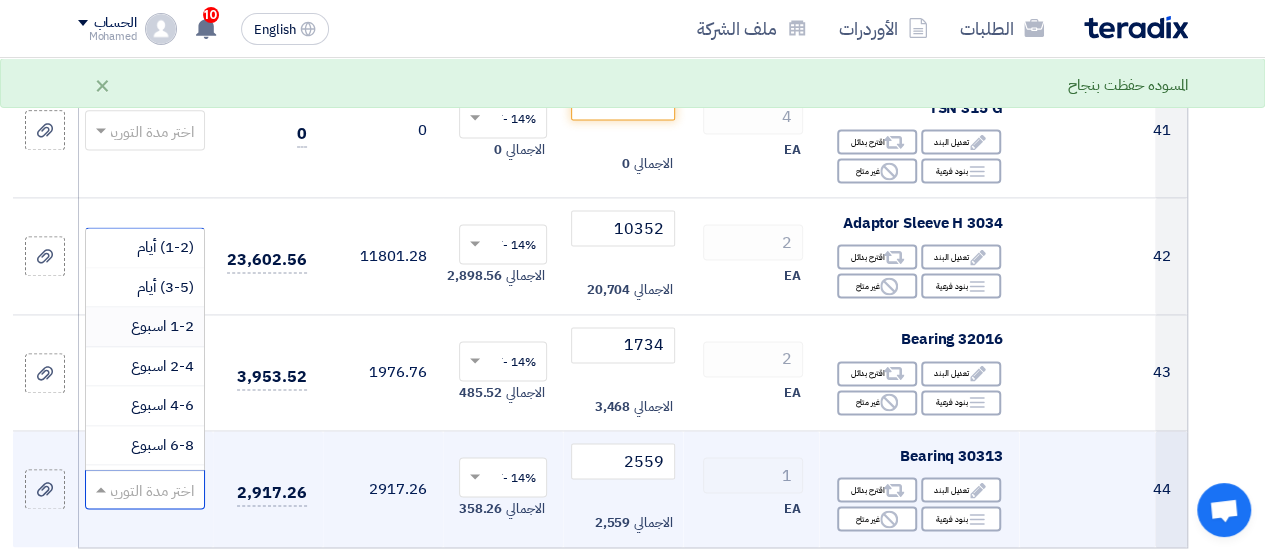 click on "1-2 اسبوع" at bounding box center (162, 326) 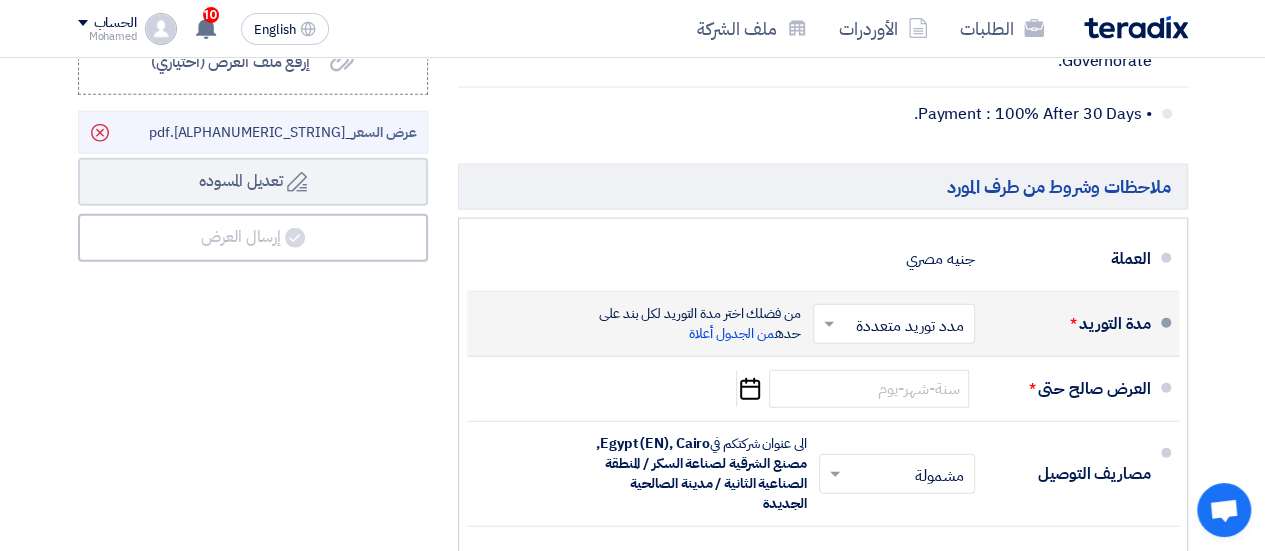 scroll, scrollTop: 6100, scrollLeft: 0, axis: vertical 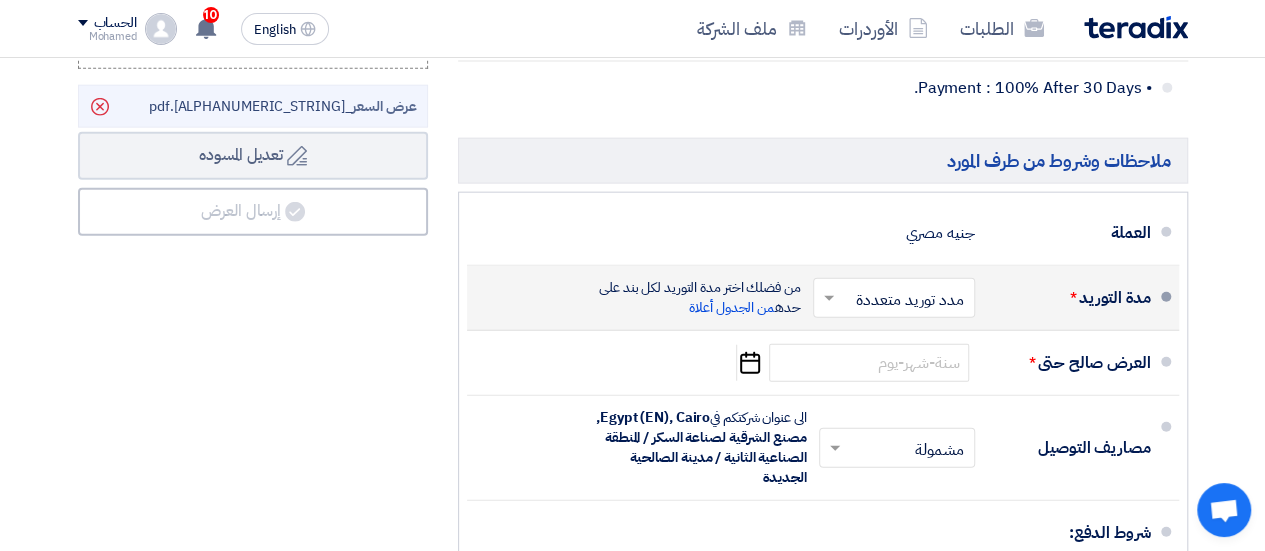 click 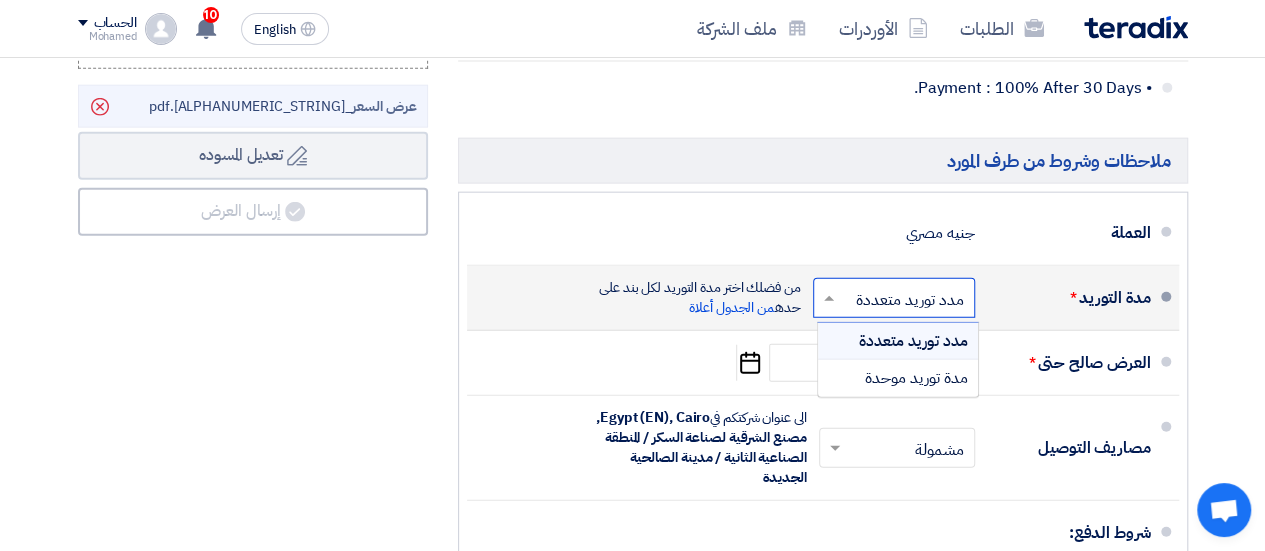 click 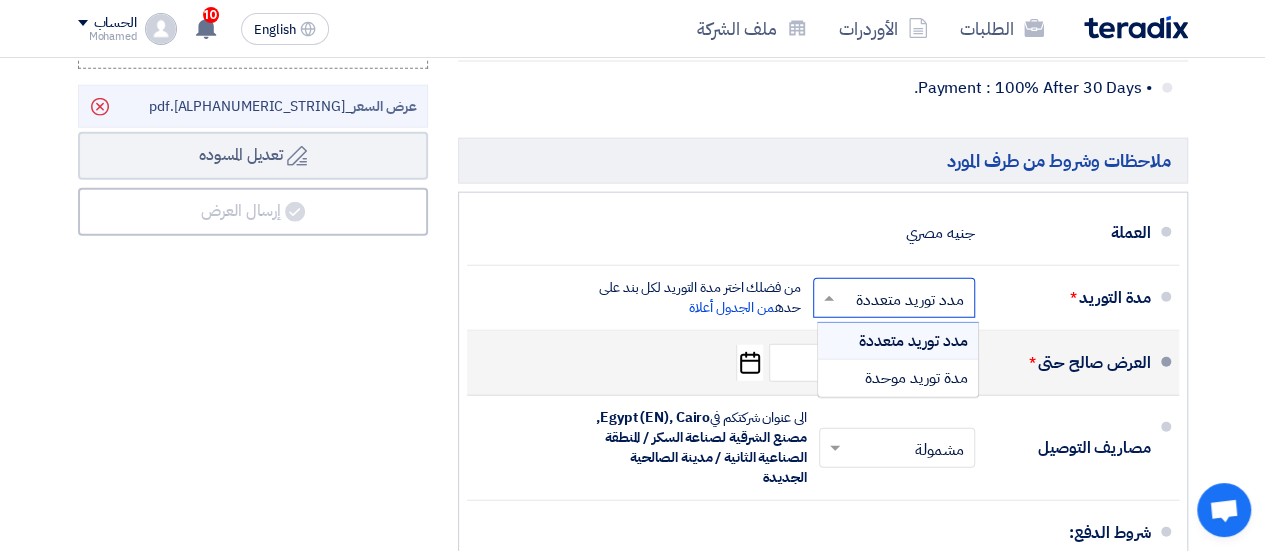 click on "تفاصيل الطلب
#
الكود/الموديل
البيان/الوصف
الكمية/العدد
سعر الوحدة (EGP)
الضرائب
+
'Select taxes...
14% -VAT" 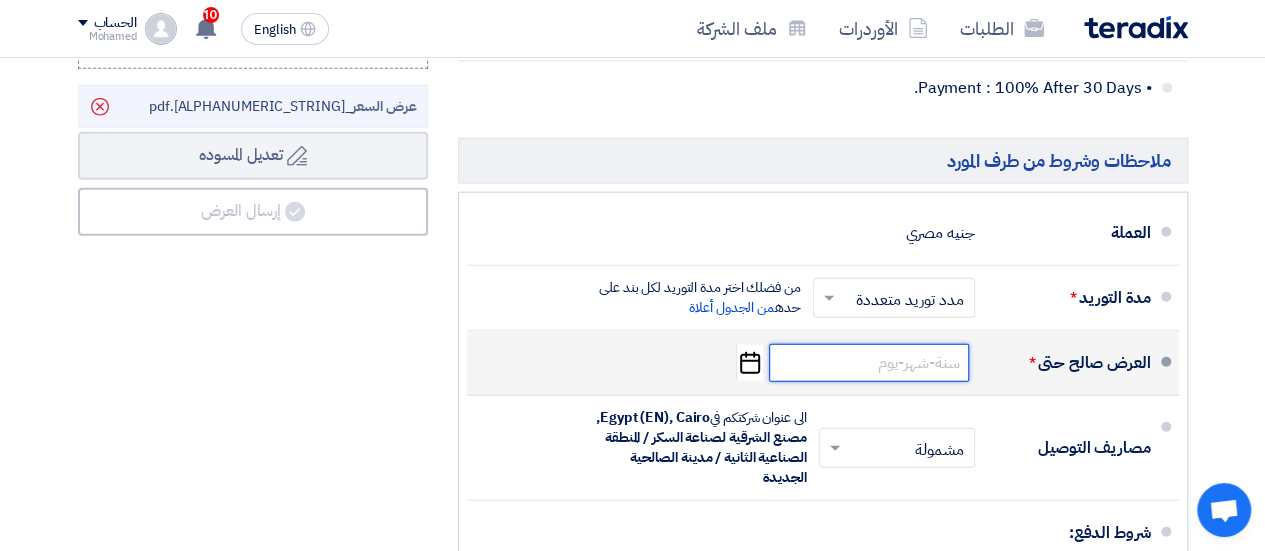 click 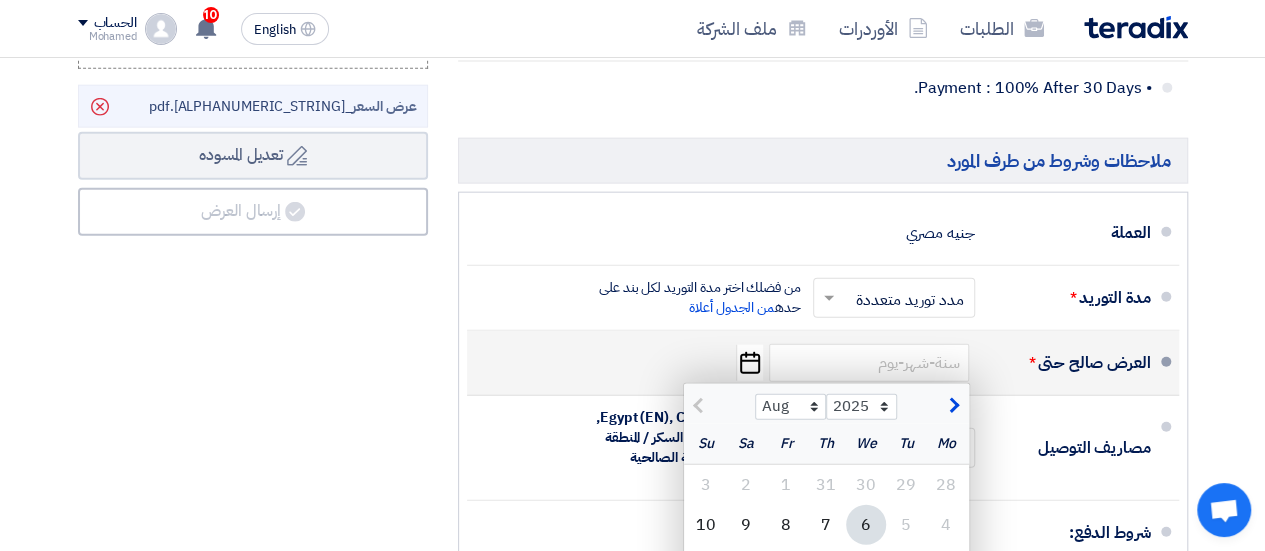 scroll, scrollTop: 6200, scrollLeft: 0, axis: vertical 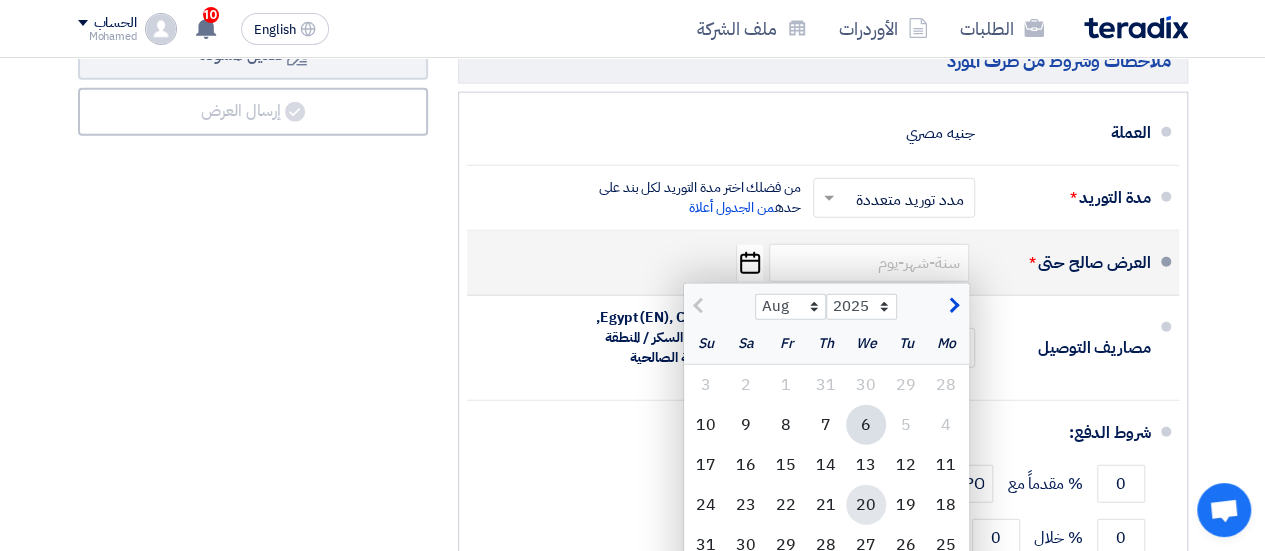 click on "20" 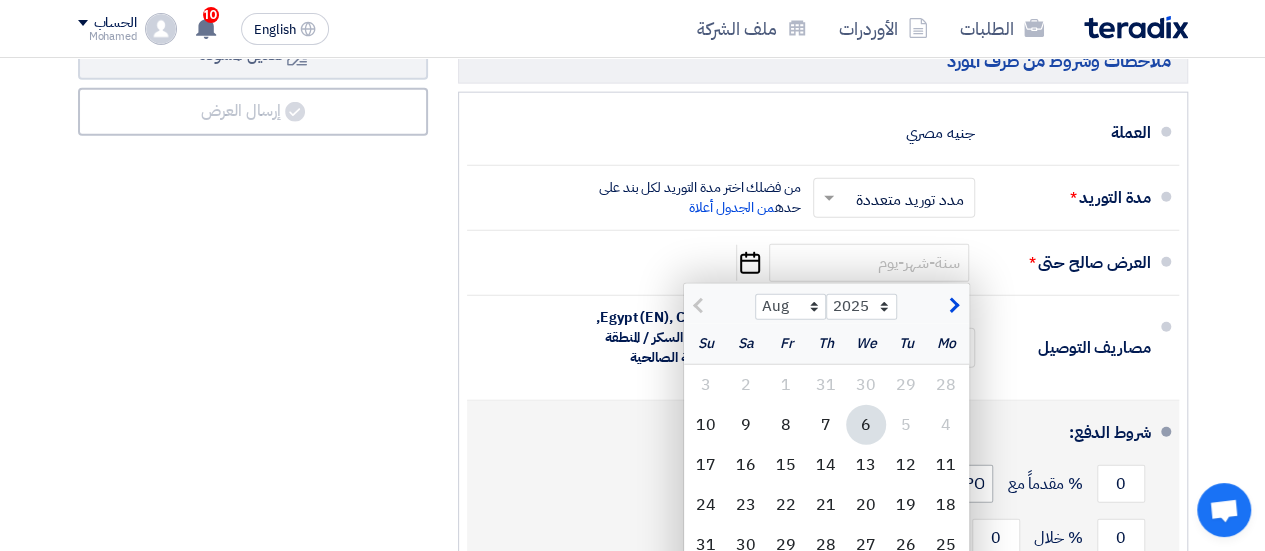 type on "8/20/2025" 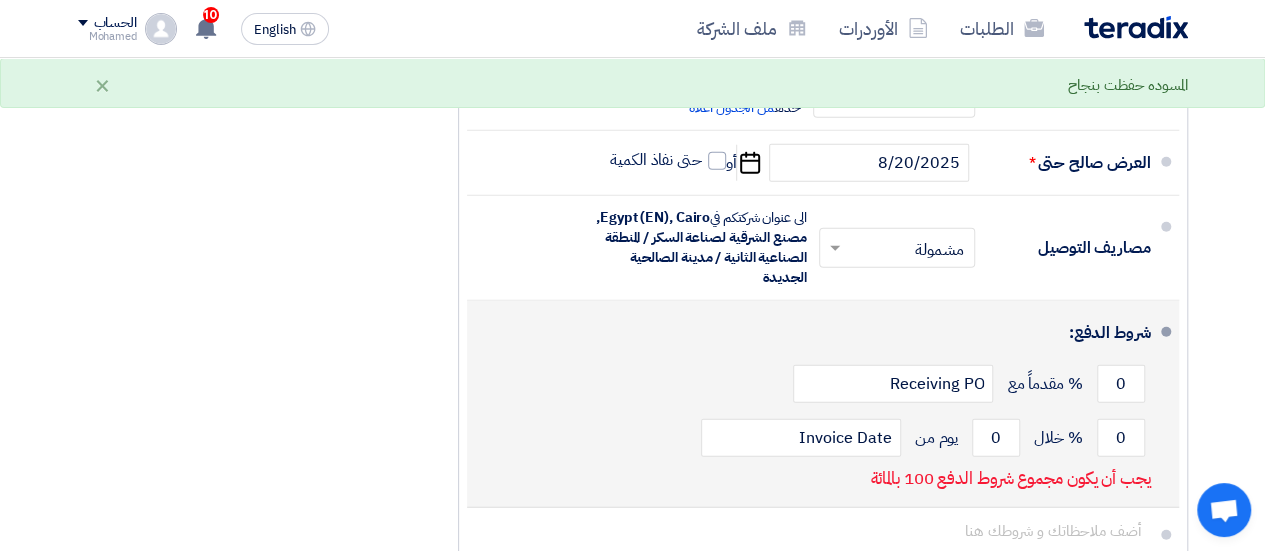 scroll, scrollTop: 6400, scrollLeft: 0, axis: vertical 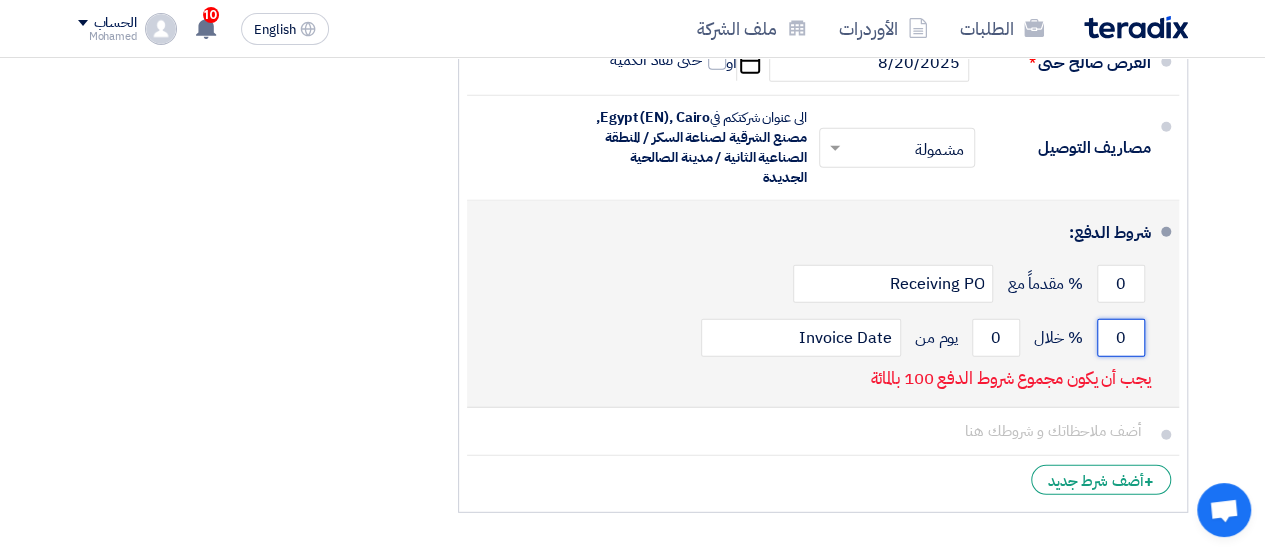 click on "0" 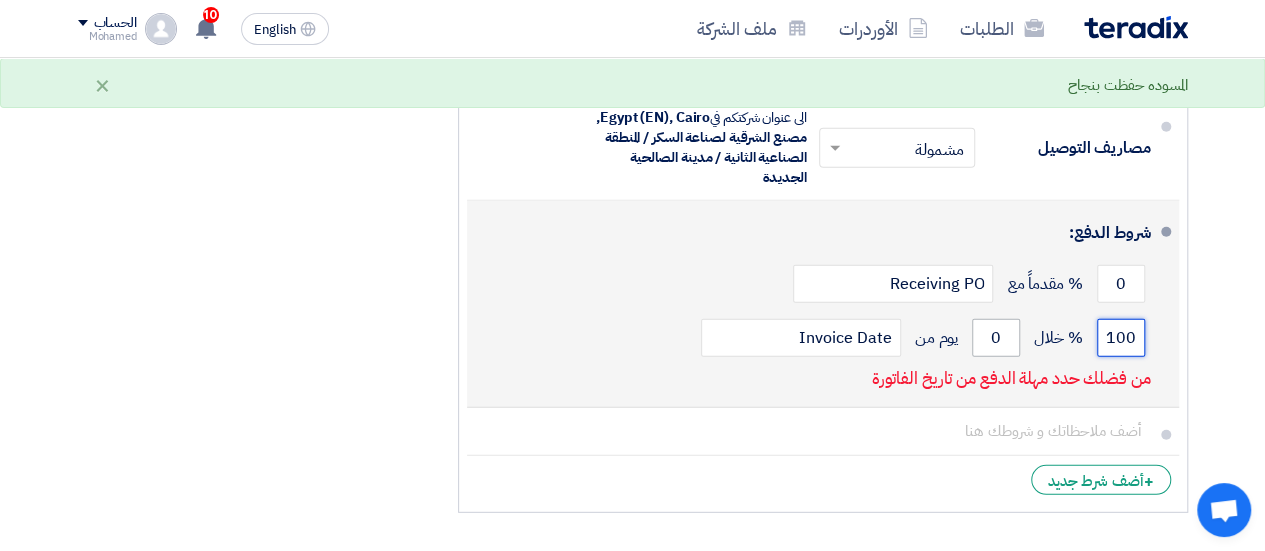 type on "100" 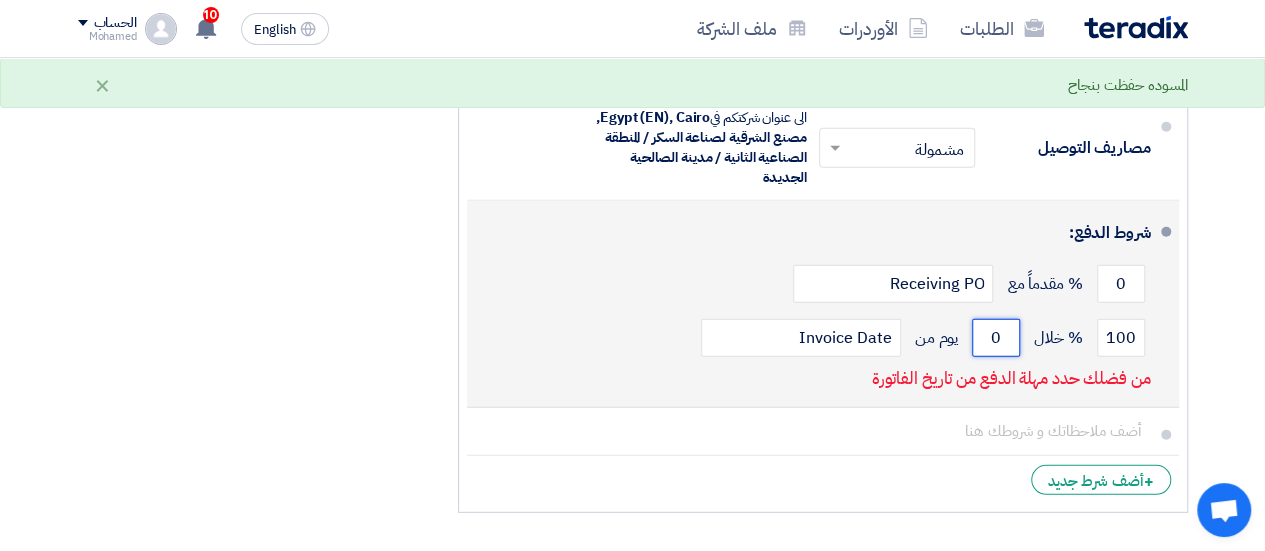click on "0" 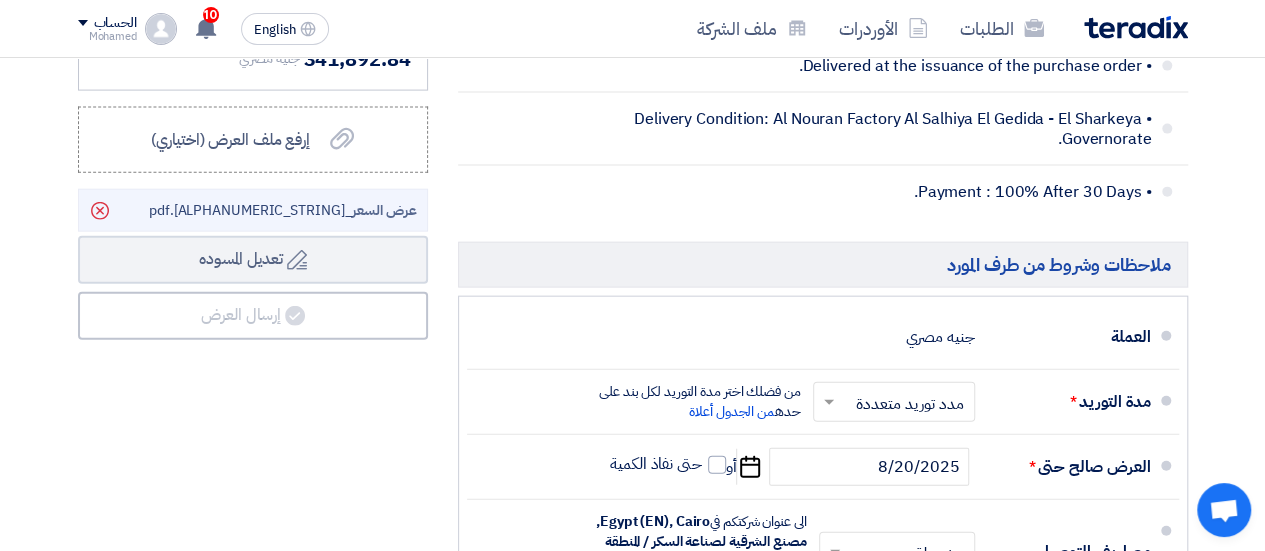 scroll, scrollTop: 6100, scrollLeft: 0, axis: vertical 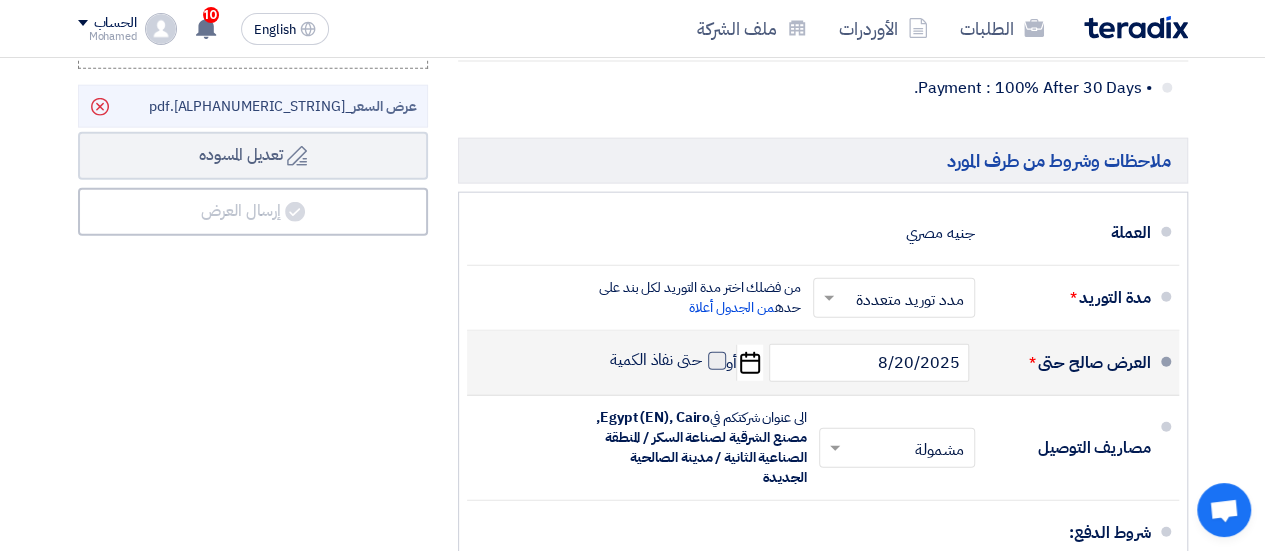 type on "30" 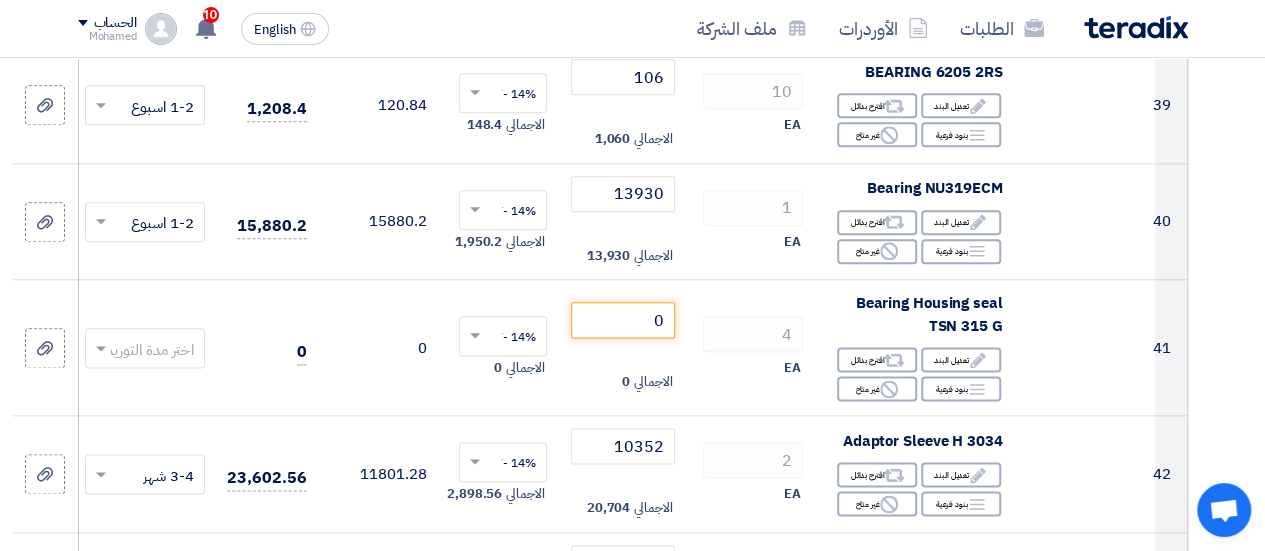 scroll, scrollTop: 4900, scrollLeft: 0, axis: vertical 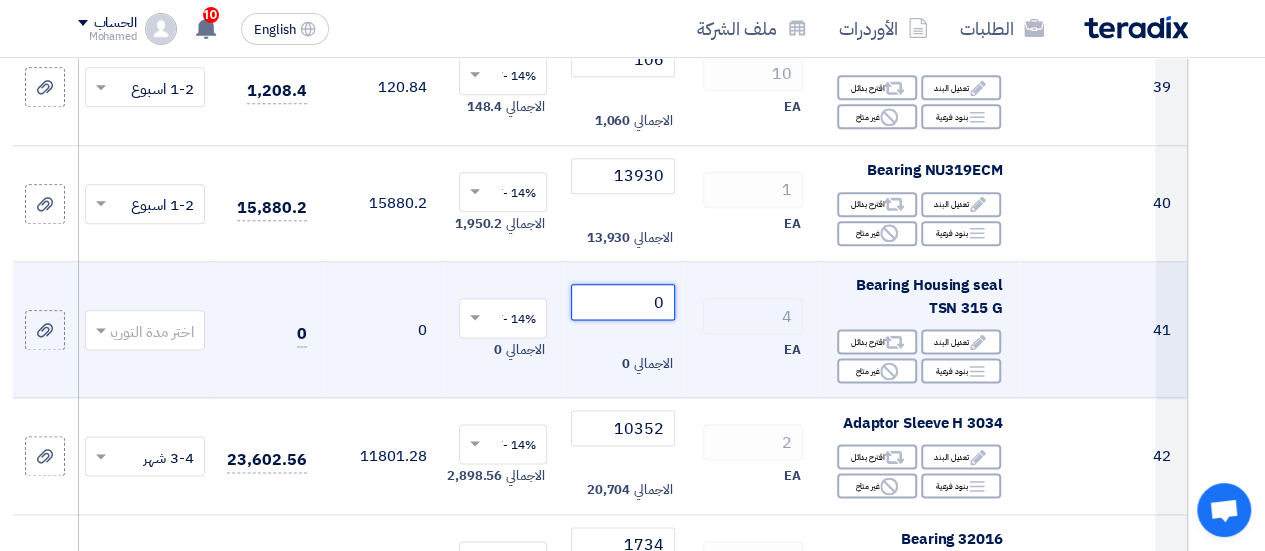 click on "0" 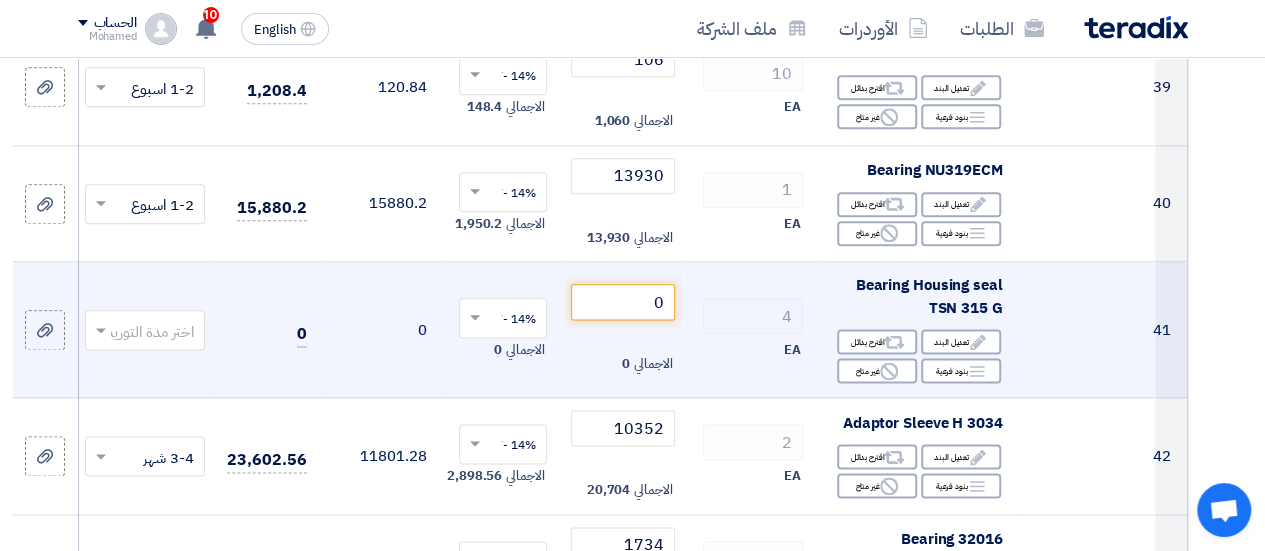 click on "4
EA" 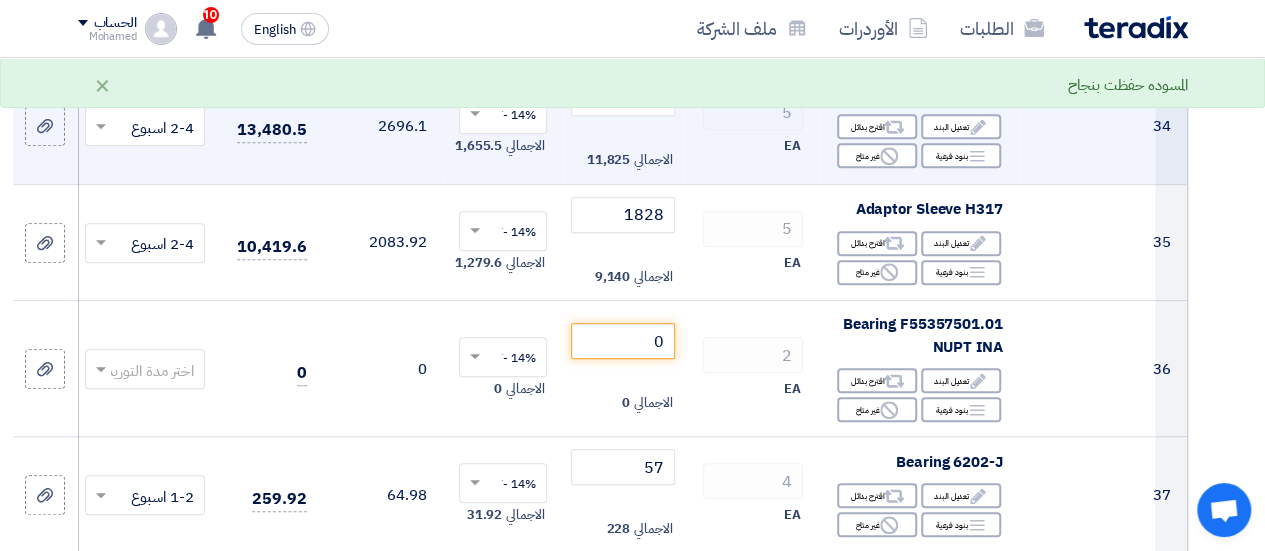 scroll, scrollTop: 4200, scrollLeft: 0, axis: vertical 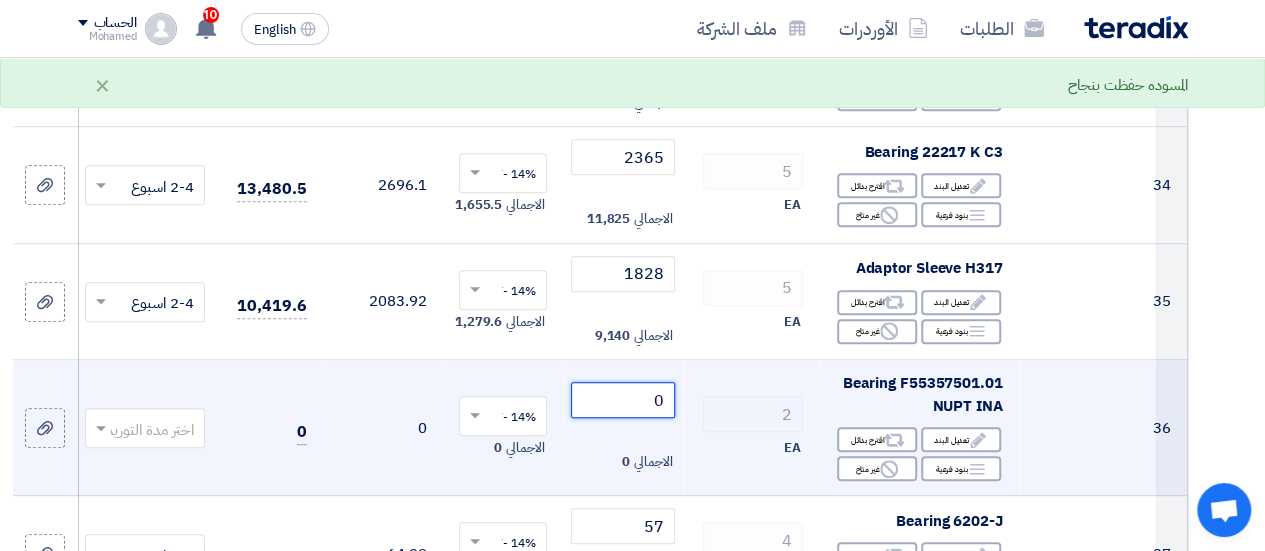 drag, startPoint x: 651, startPoint y: 388, endPoint x: 666, endPoint y: 393, distance: 15.811388 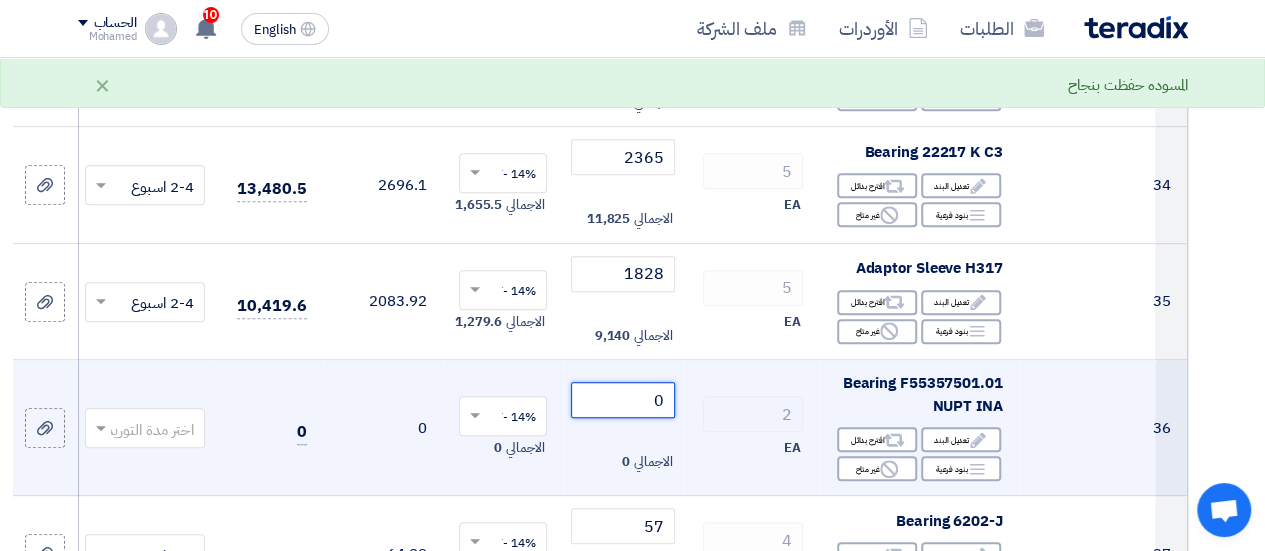 click on "0" 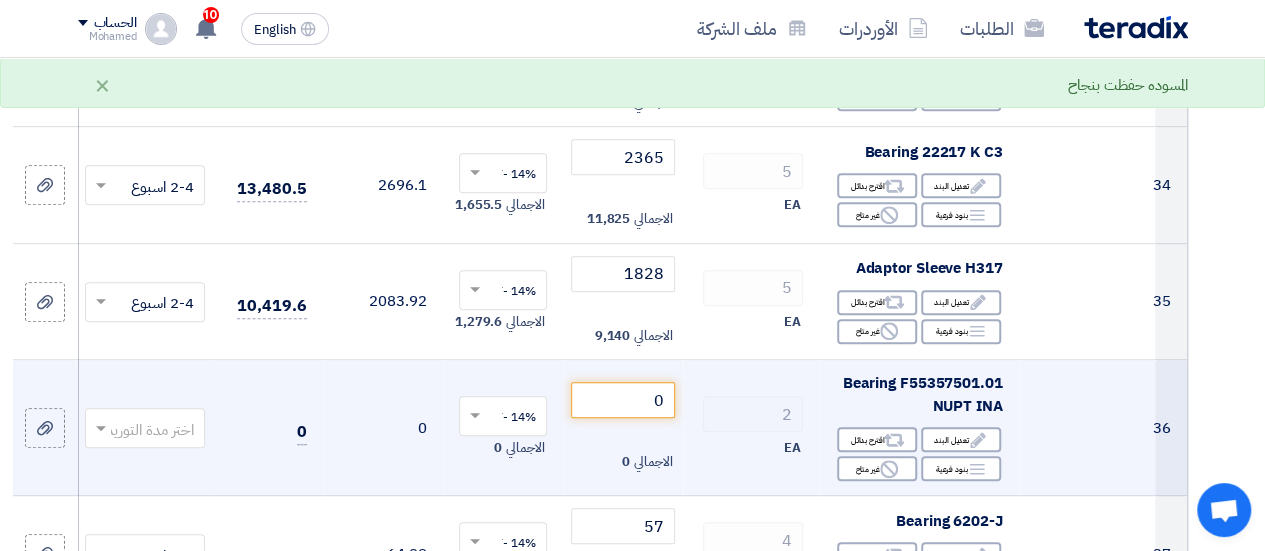 click on "2
EA" 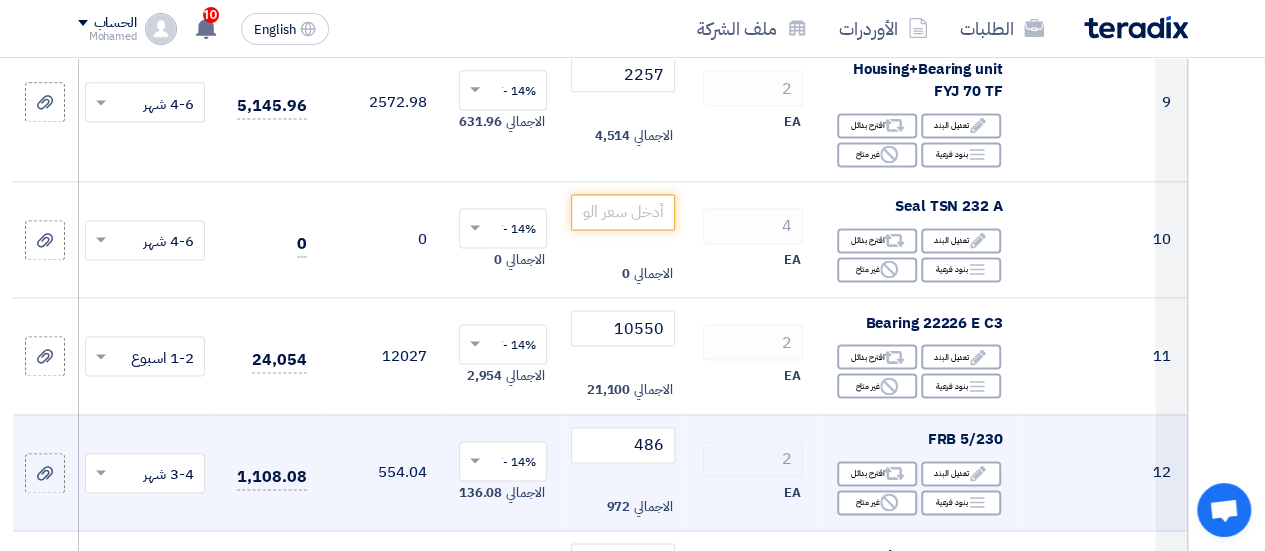 scroll, scrollTop: 1300, scrollLeft: 0, axis: vertical 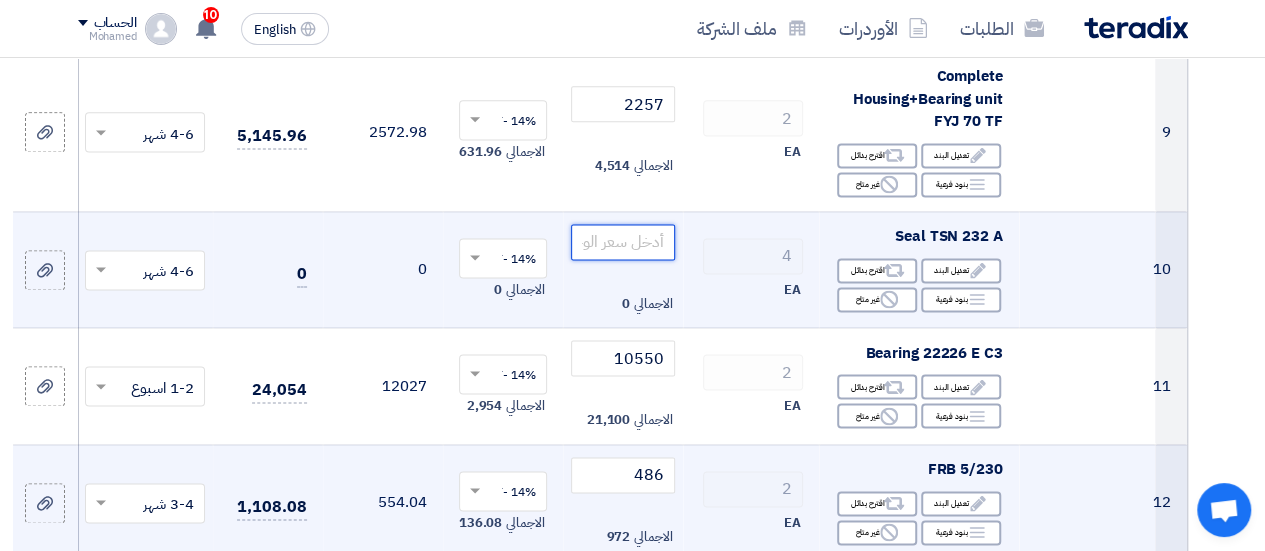 click 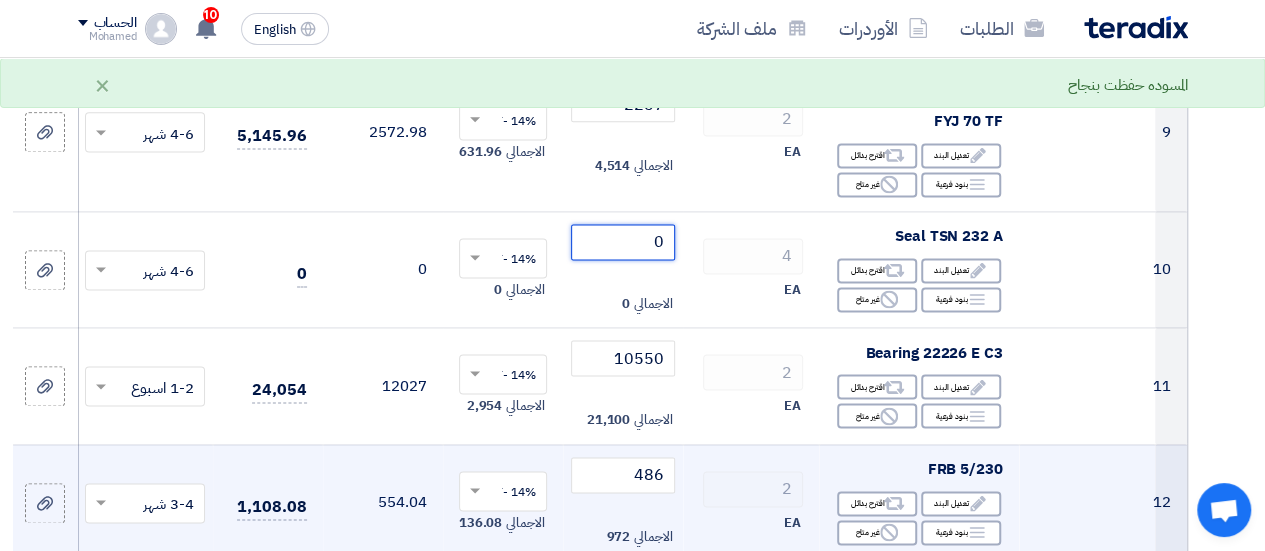 type on "0" 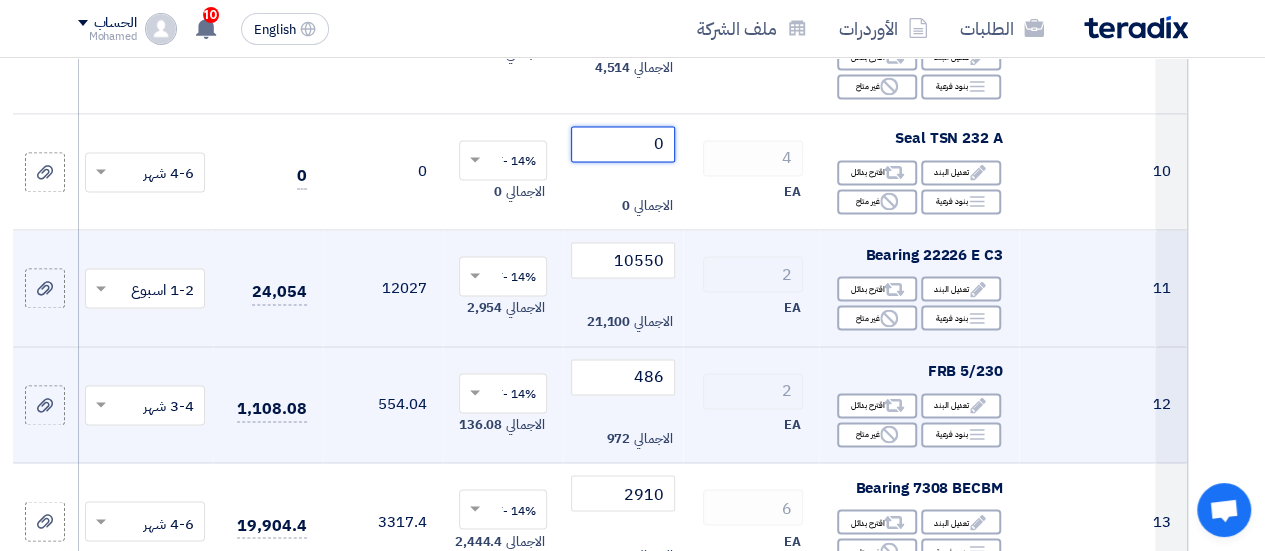 scroll, scrollTop: 1300, scrollLeft: 0, axis: vertical 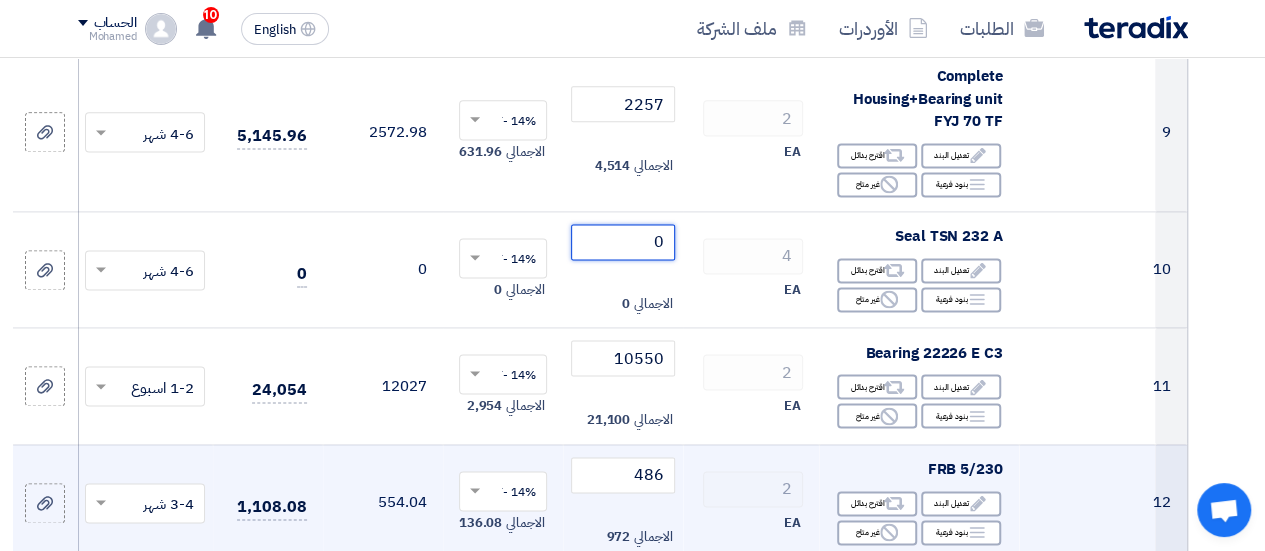 click 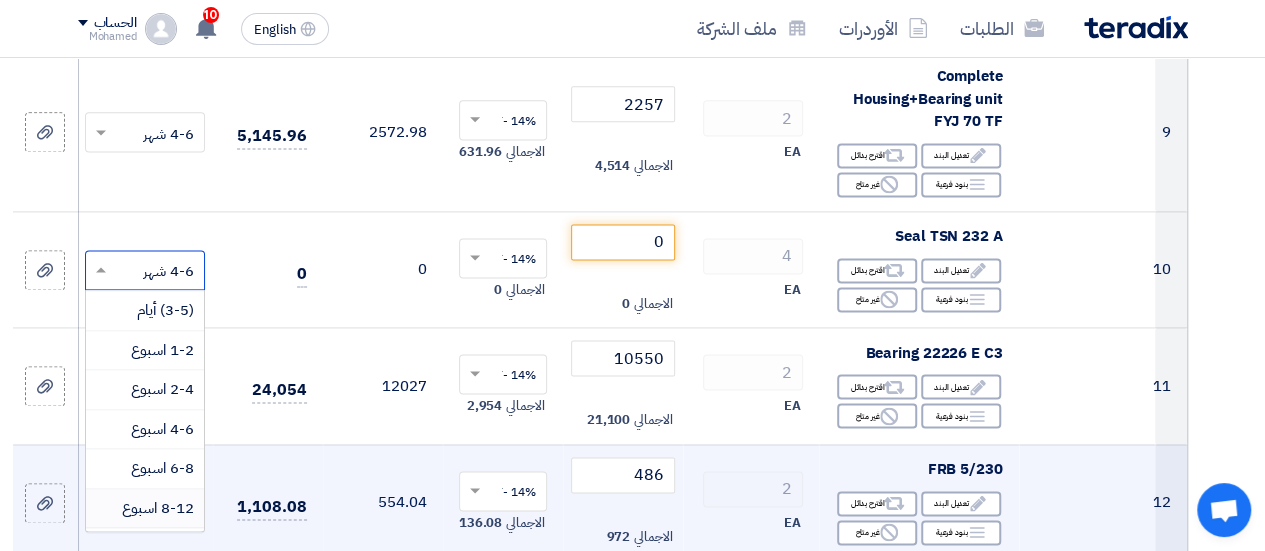 scroll, scrollTop: 0, scrollLeft: 0, axis: both 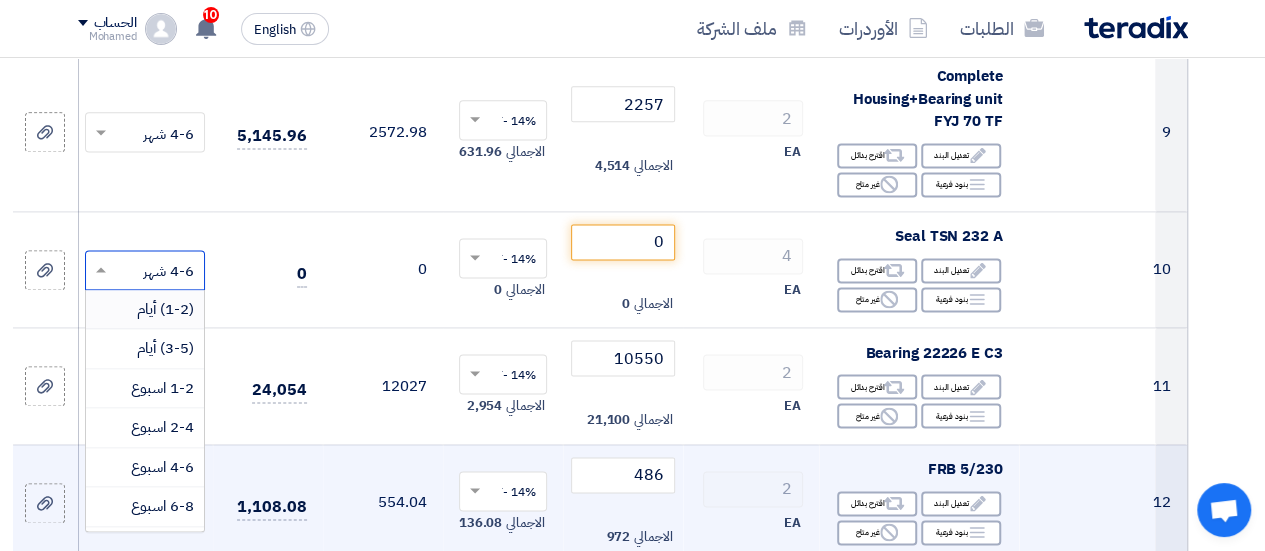 click 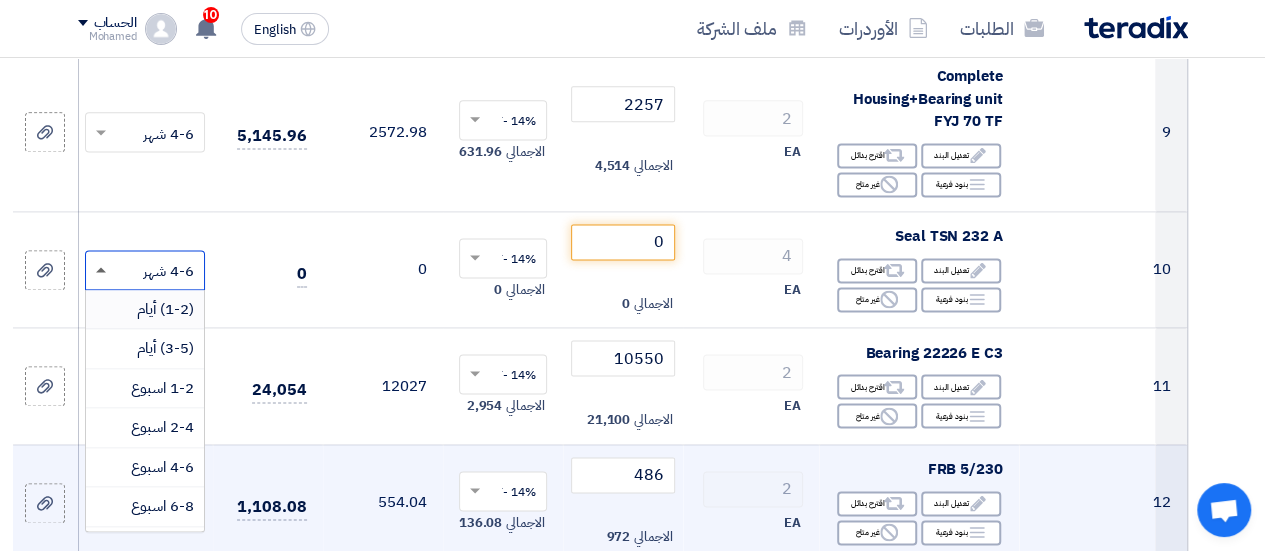 click 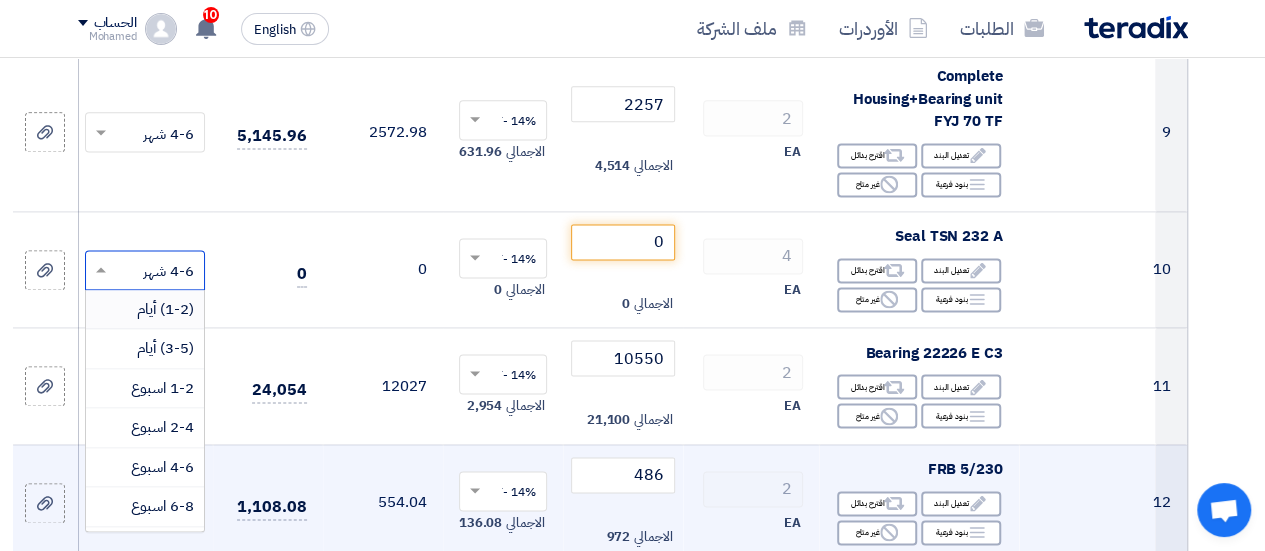 click 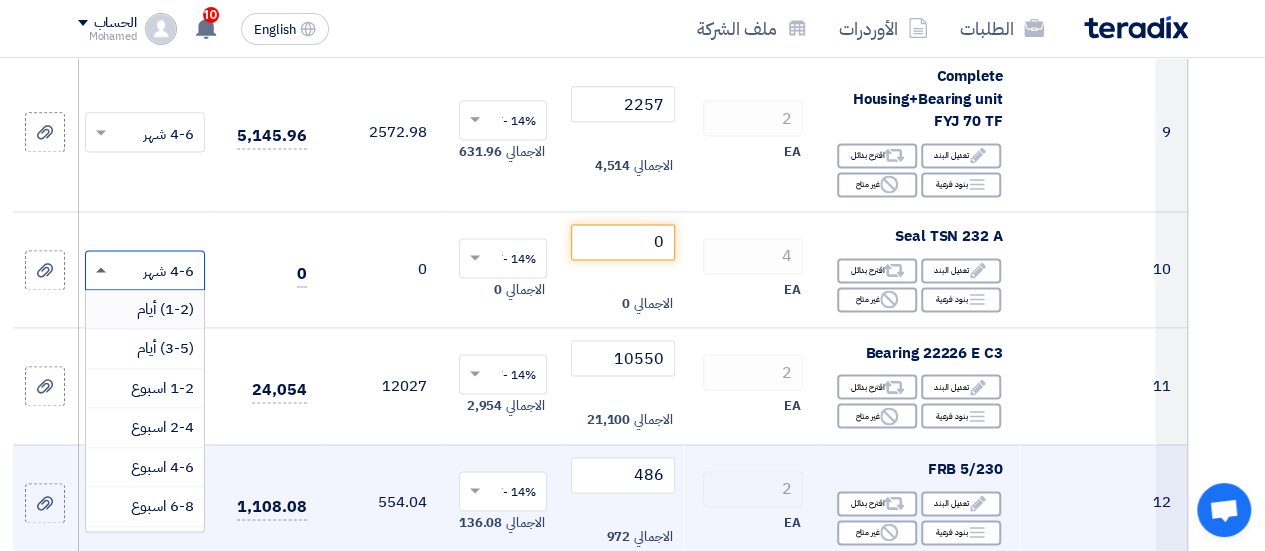 click 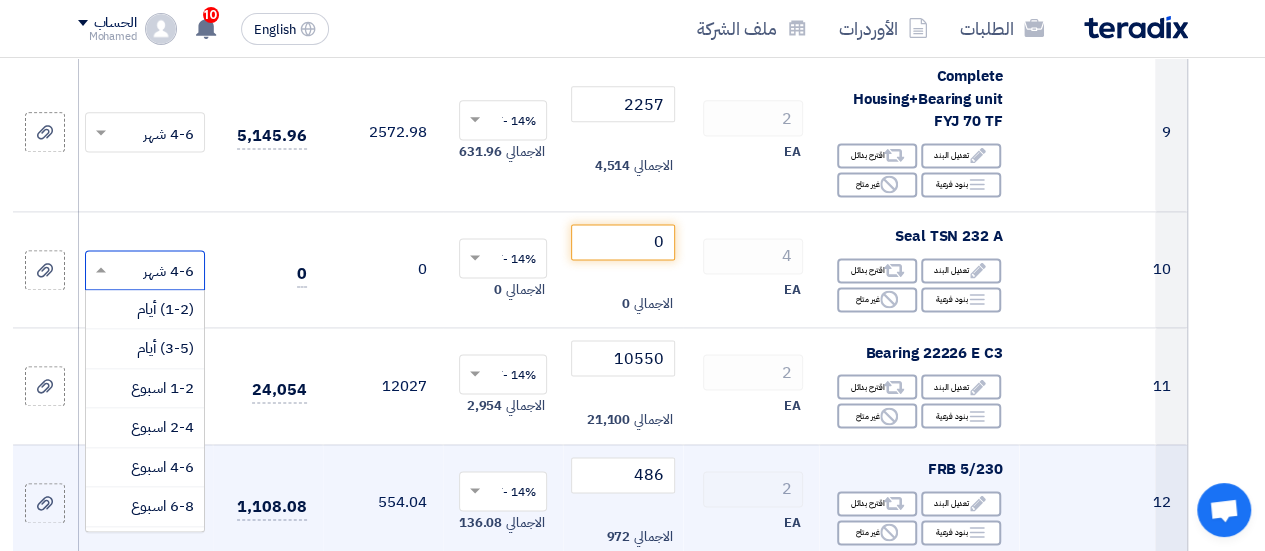 scroll, scrollTop: 116, scrollLeft: 0, axis: vertical 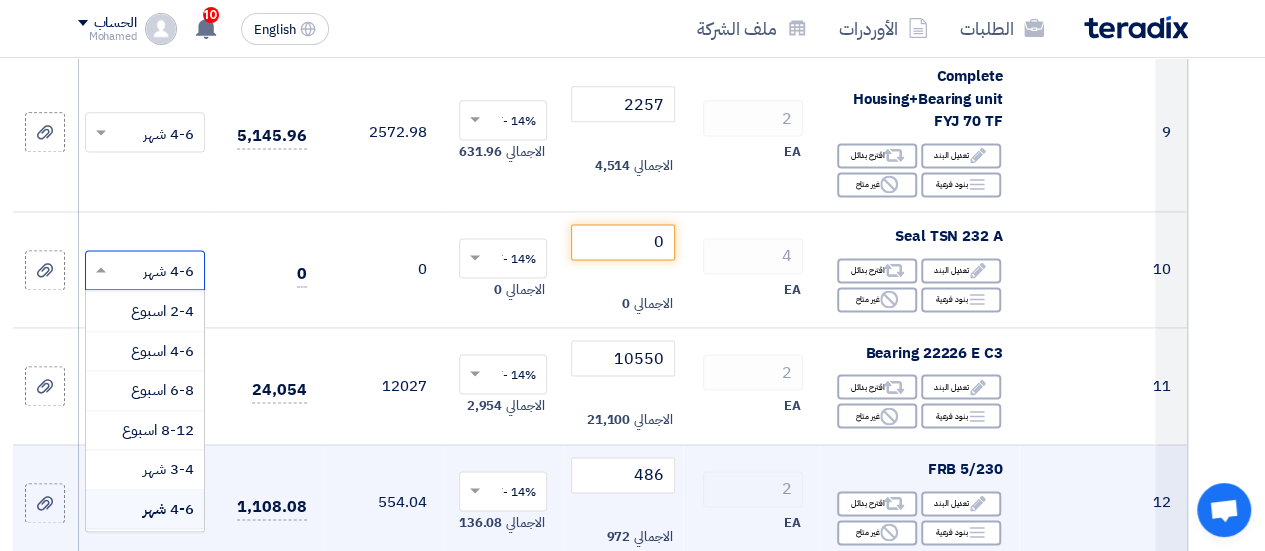 drag, startPoint x: 144, startPoint y: 268, endPoint x: 194, endPoint y: 271, distance: 50.08992 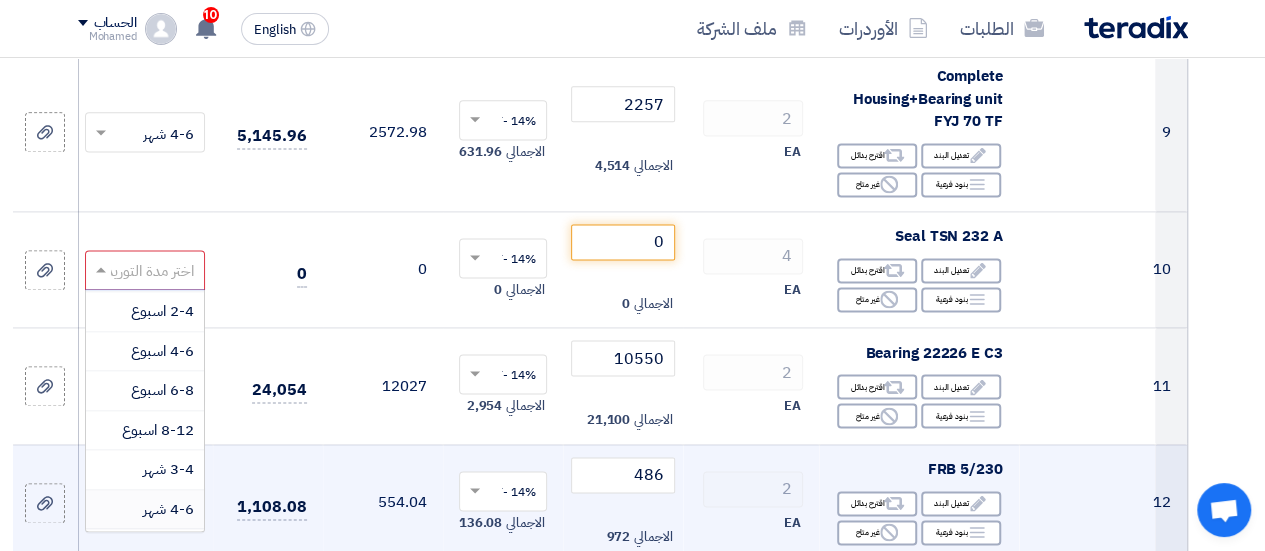 click on "0" 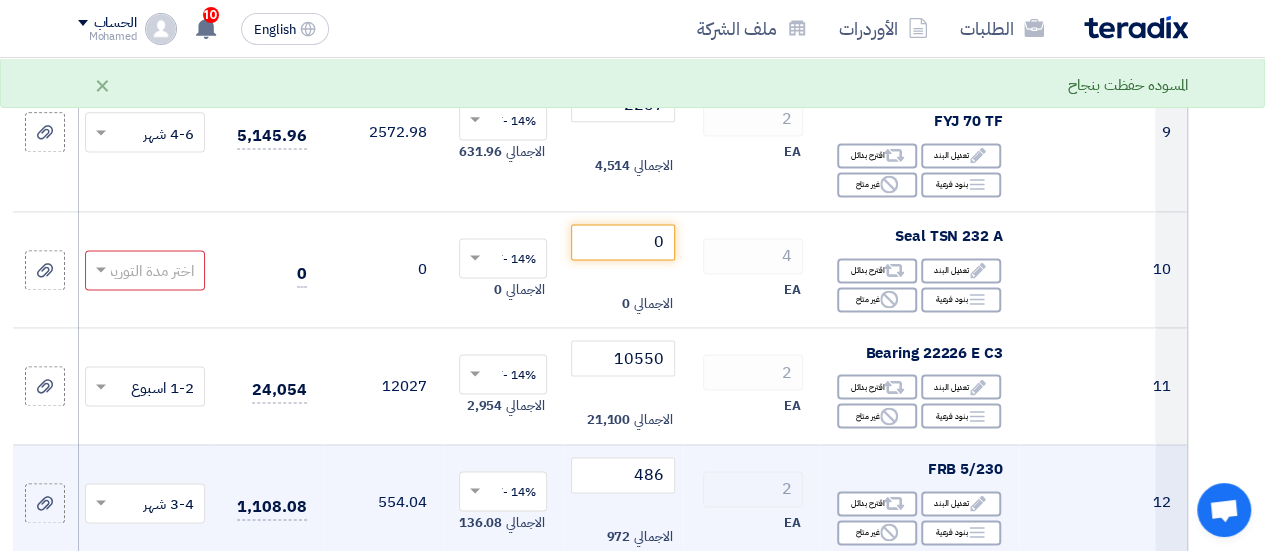 click 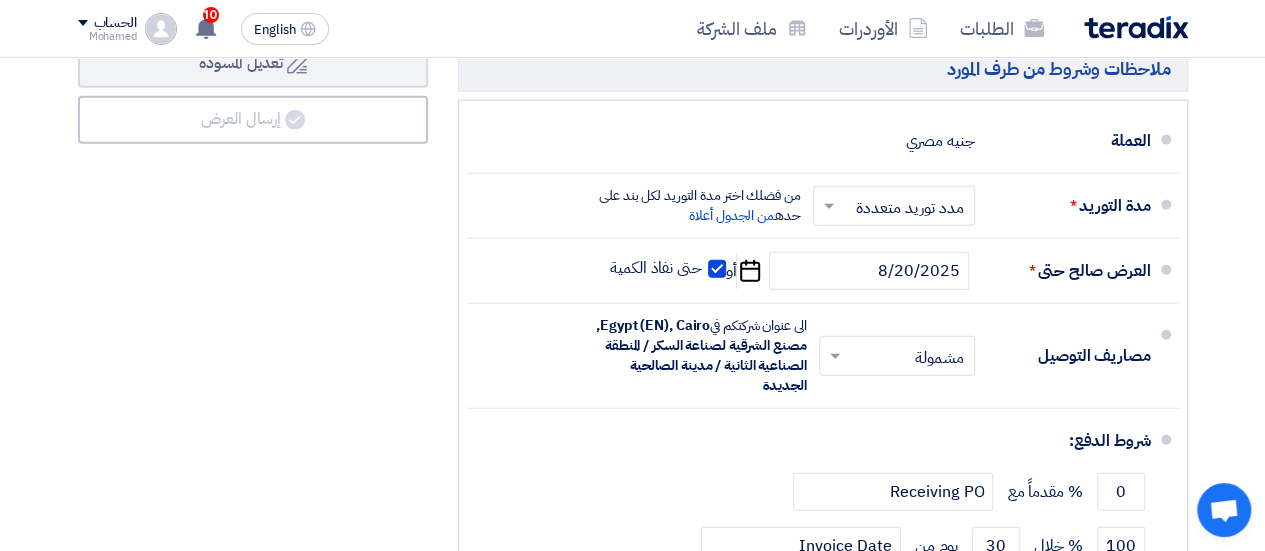scroll, scrollTop: 6135, scrollLeft: 0, axis: vertical 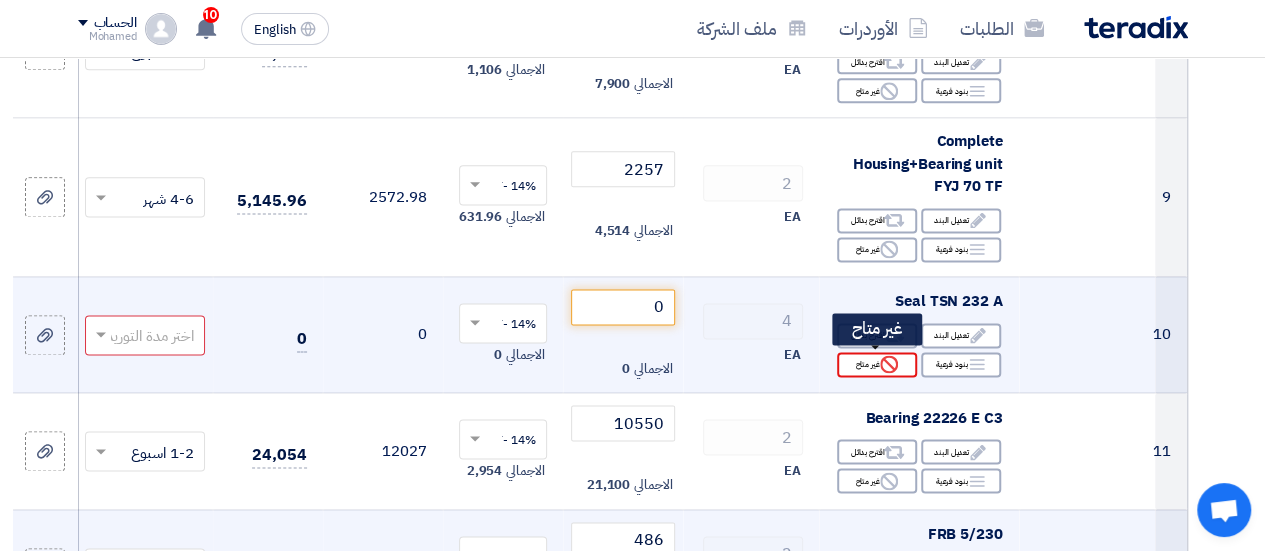 click on "Reject" 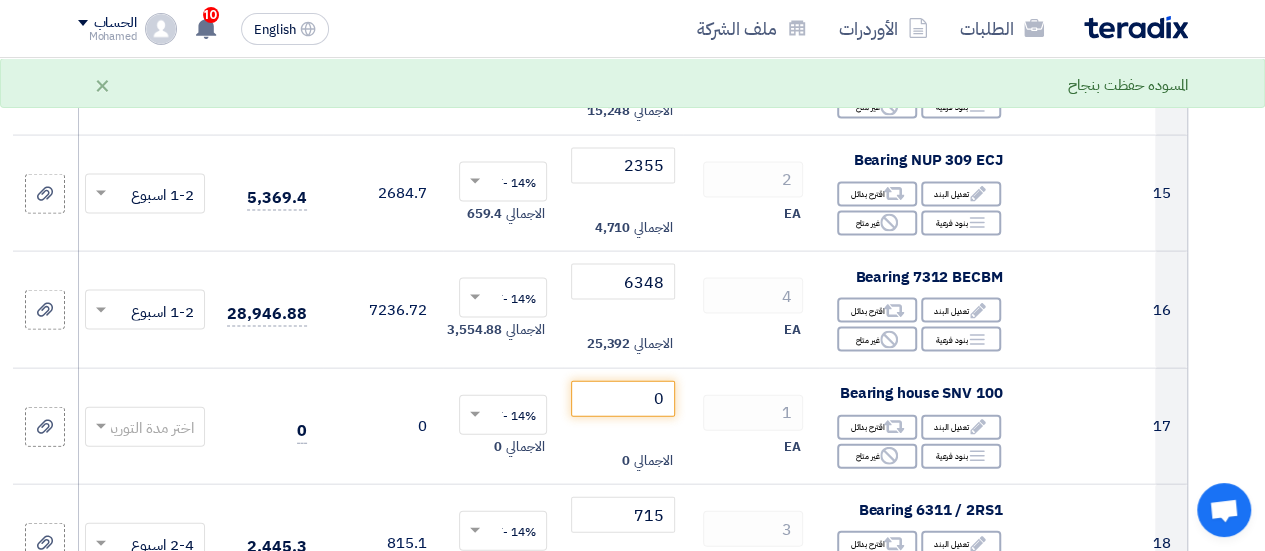 scroll, scrollTop: 2035, scrollLeft: 0, axis: vertical 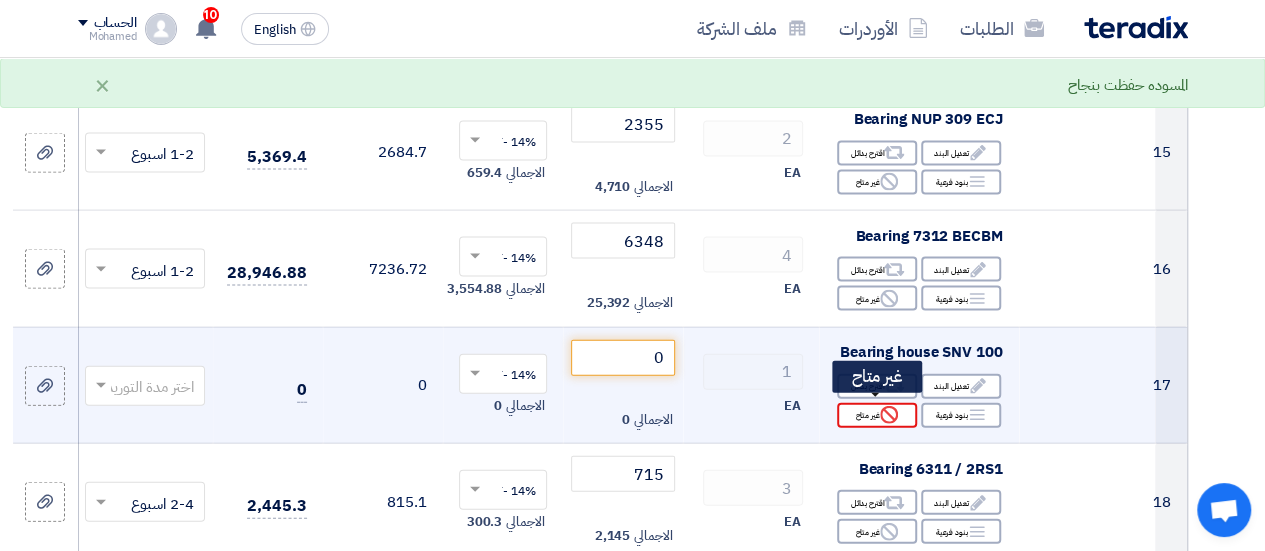 click 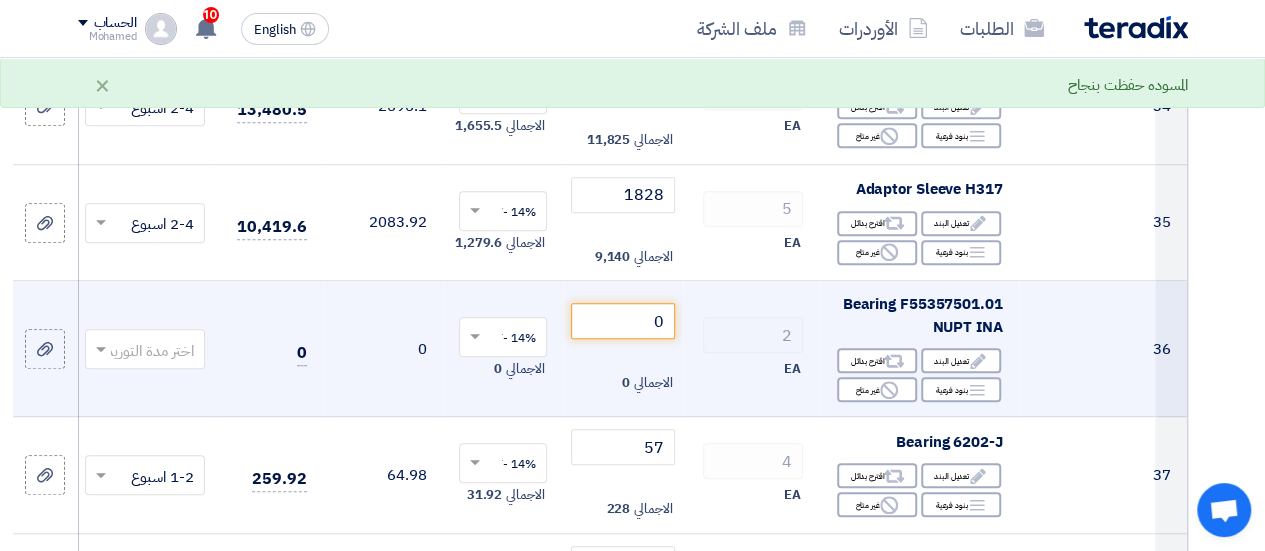 scroll, scrollTop: 4435, scrollLeft: 0, axis: vertical 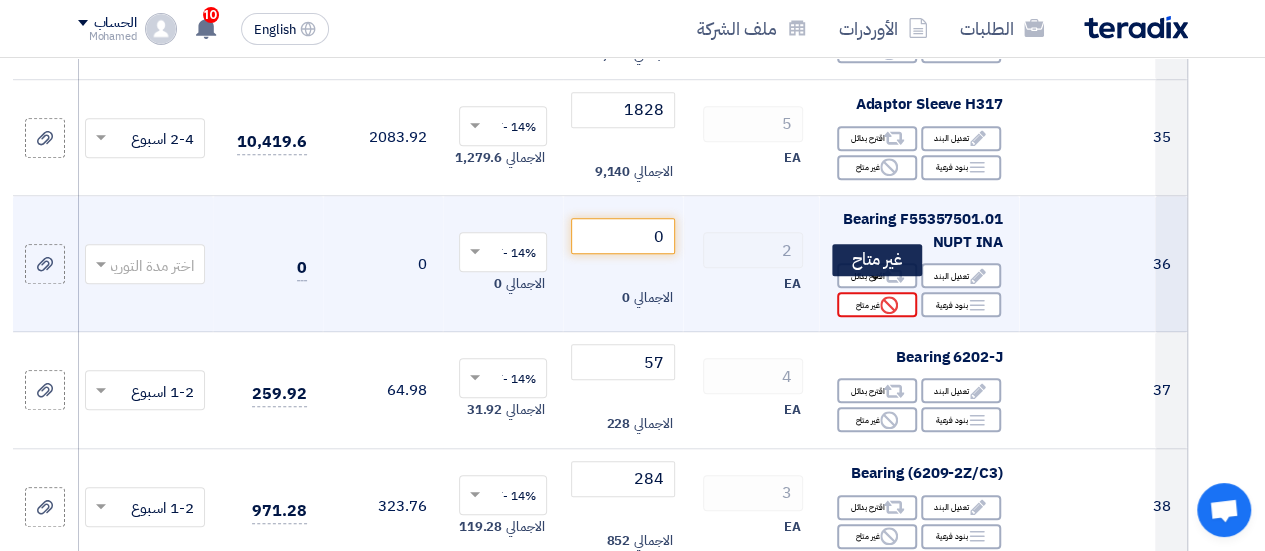 click on "Reject
غير متاح" 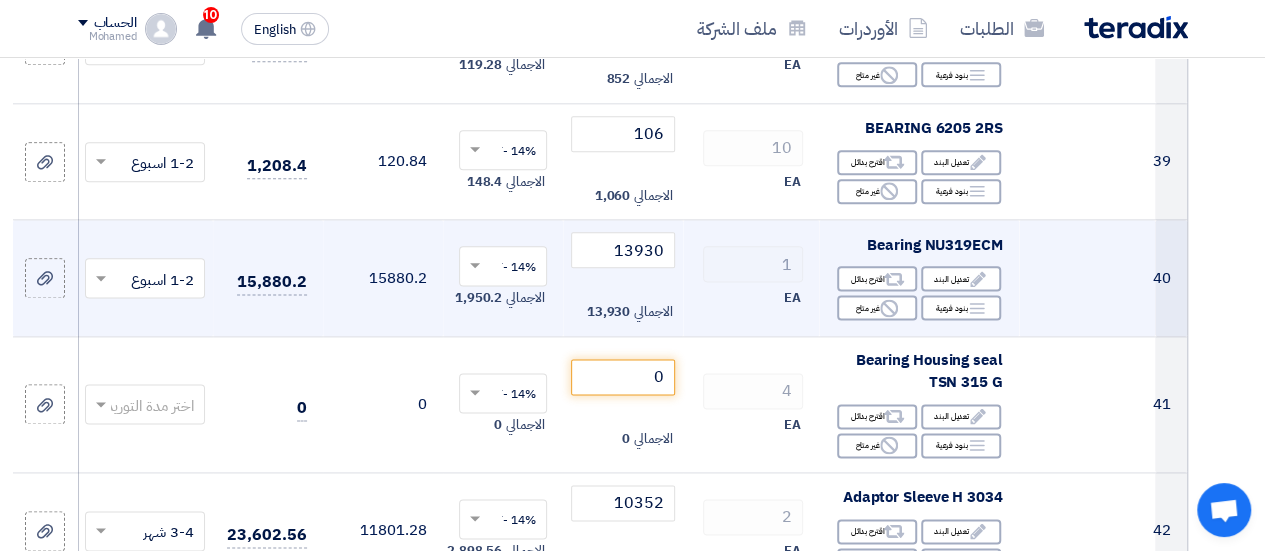 scroll, scrollTop: 5035, scrollLeft: 0, axis: vertical 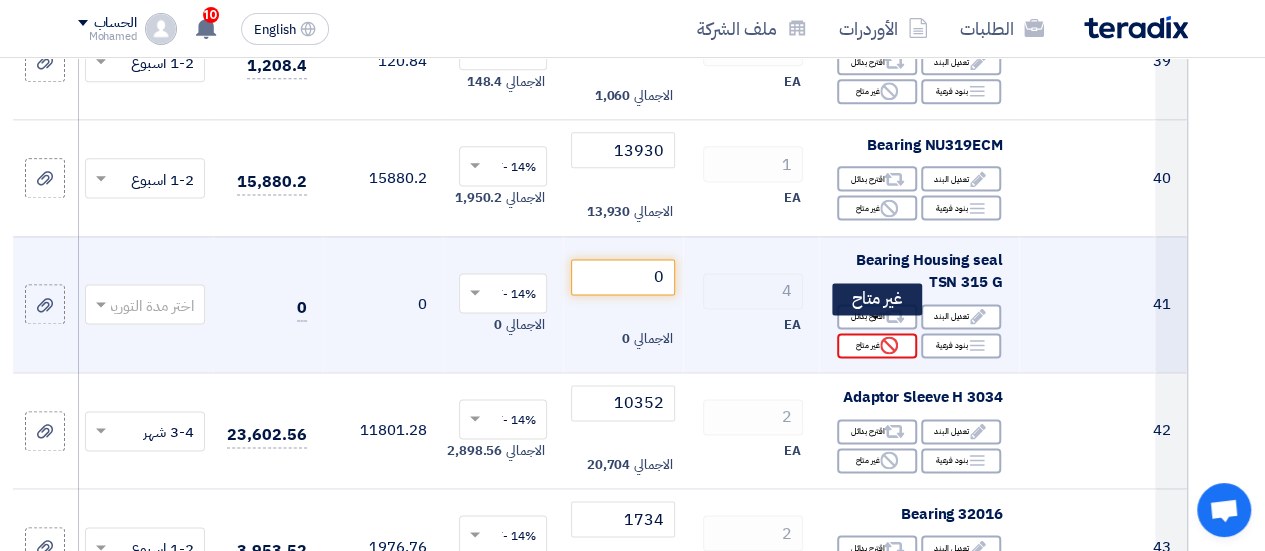 drag, startPoint x: 852, startPoint y: 335, endPoint x: 788, endPoint y: 303, distance: 71.55418 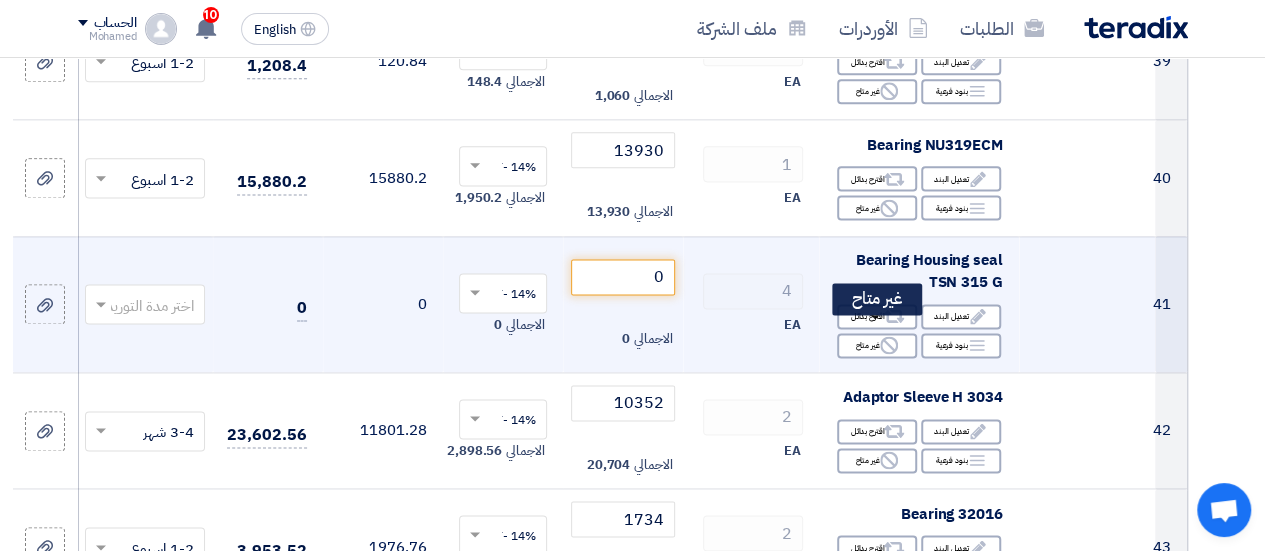 click on "Reject
غير متاح" 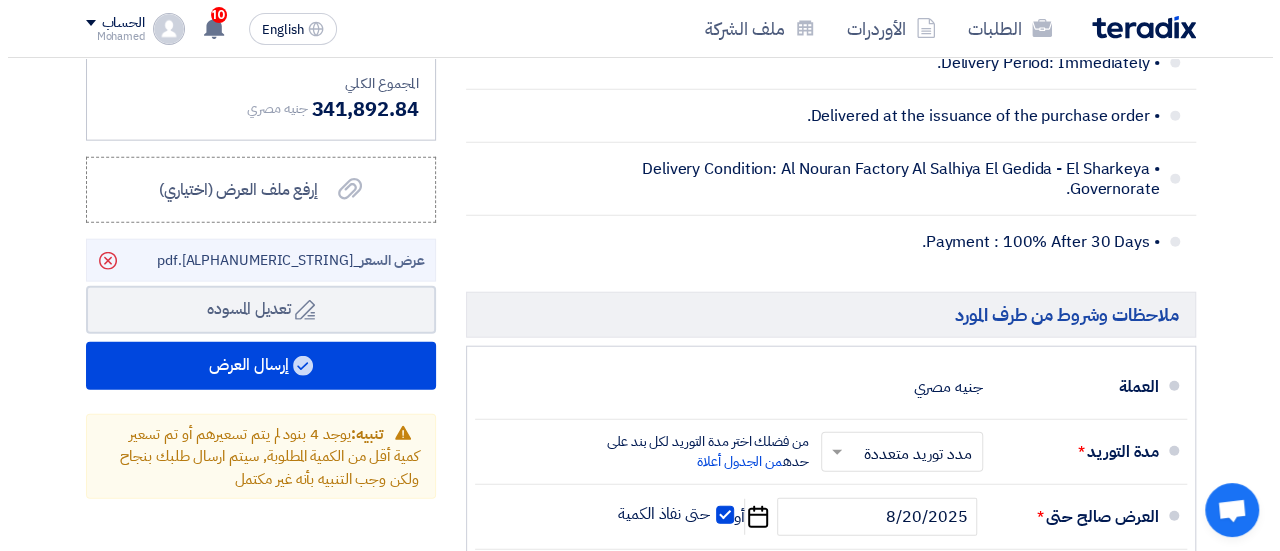 scroll, scrollTop: 6135, scrollLeft: 0, axis: vertical 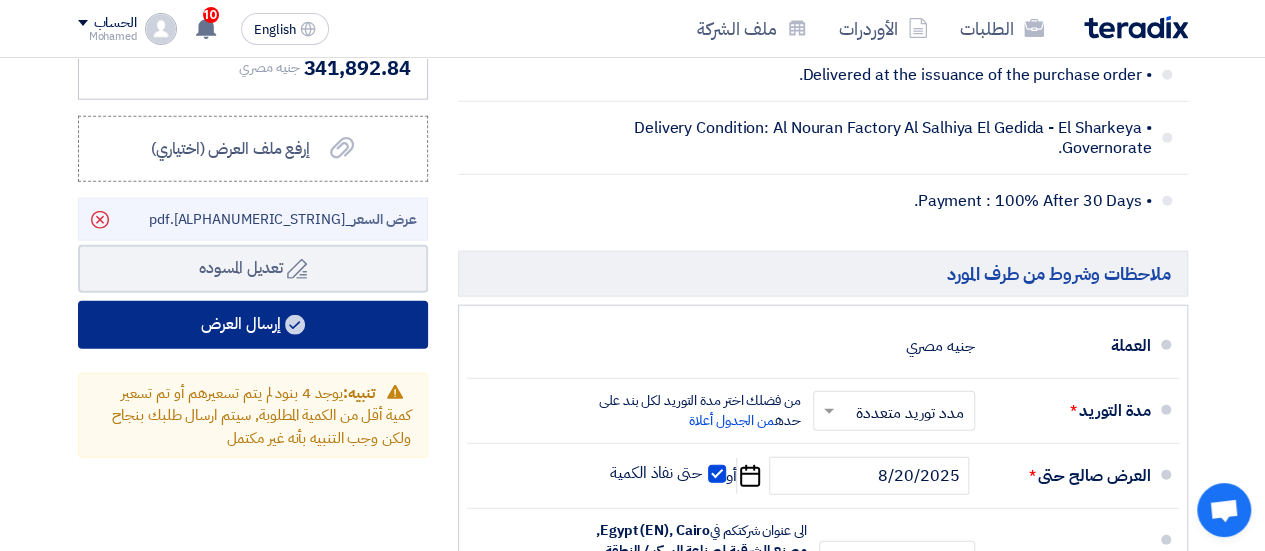 click on "إرسال العرض" 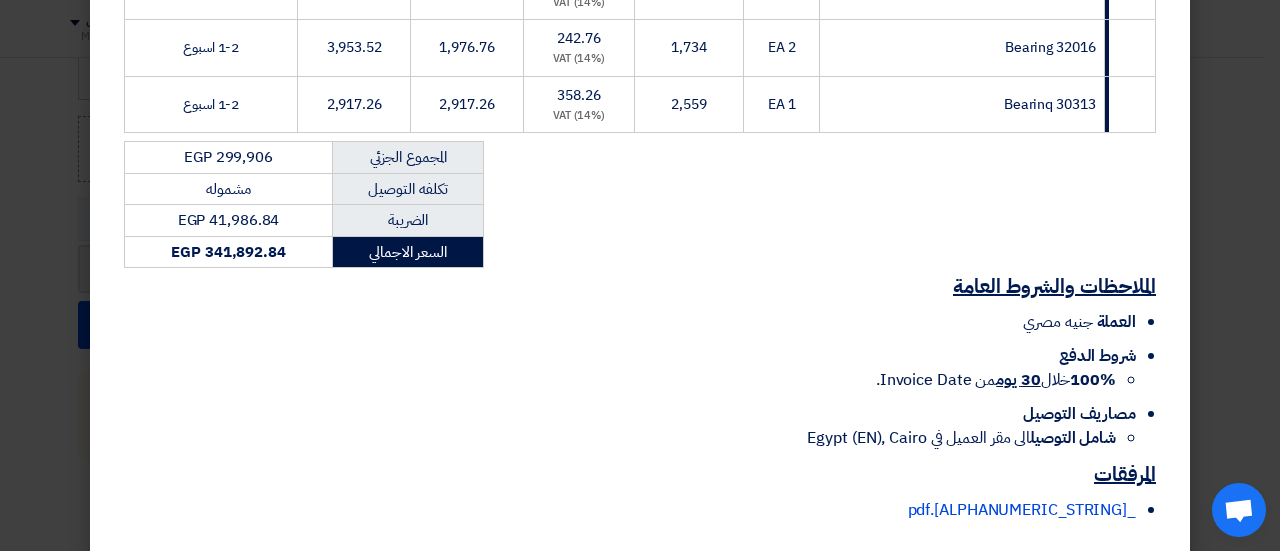 scroll, scrollTop: 2842, scrollLeft: 0, axis: vertical 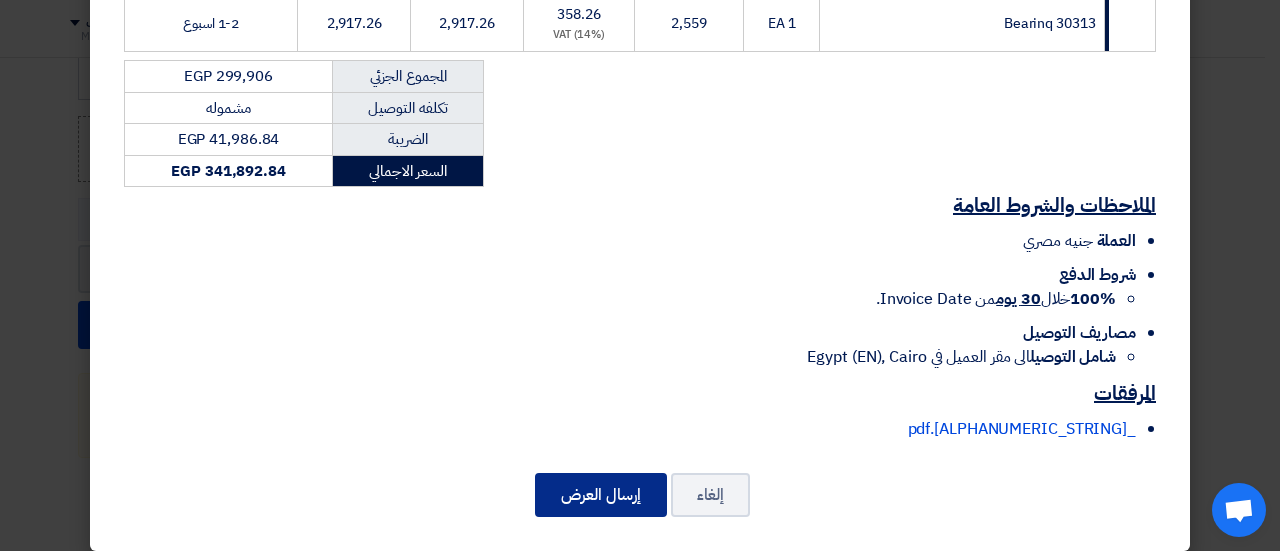 click on "إرسال العرض" 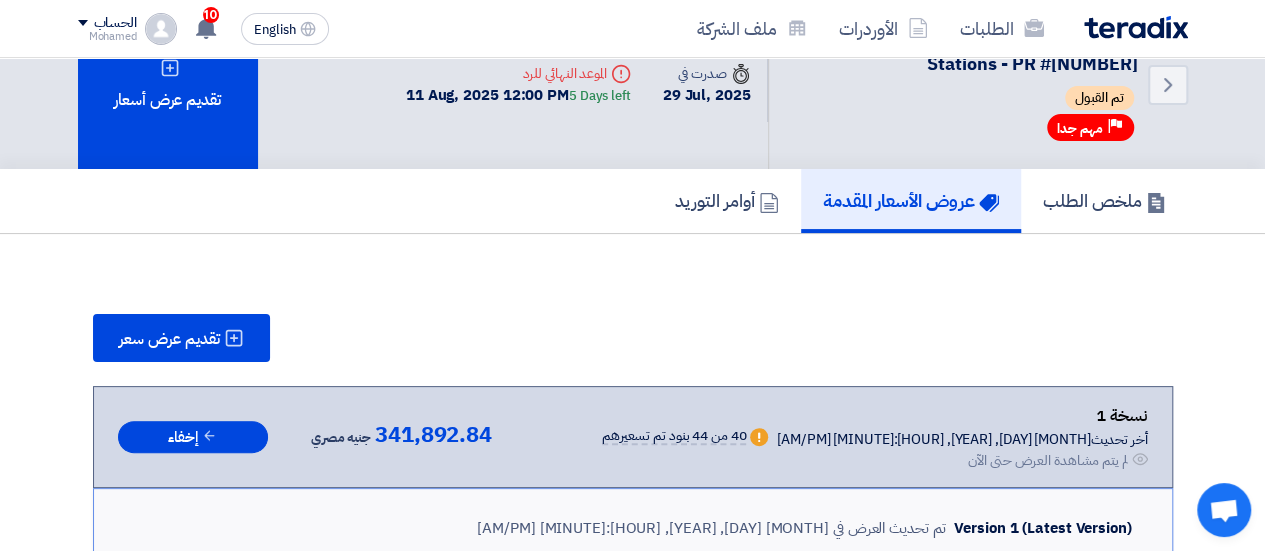 scroll, scrollTop: 0, scrollLeft: 0, axis: both 